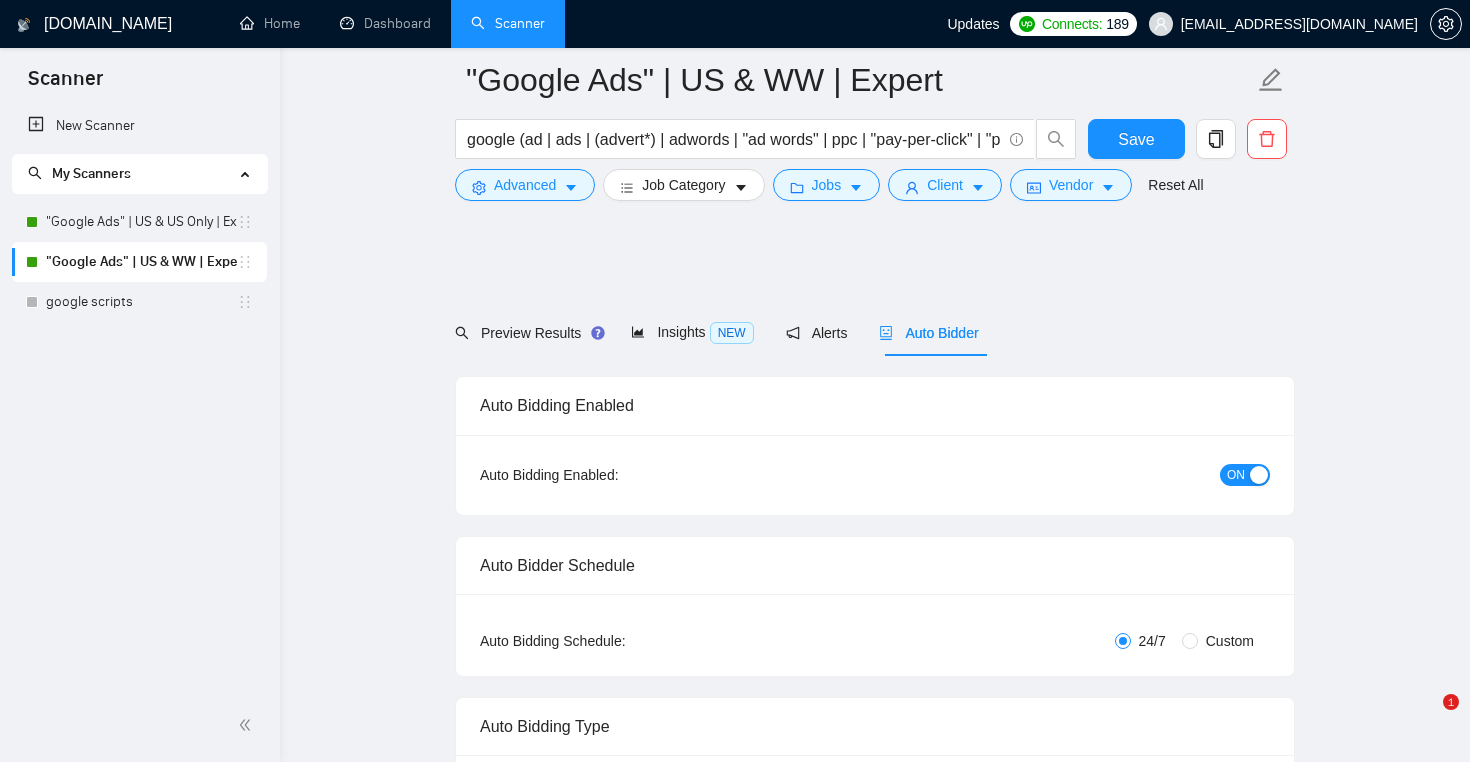 click on "google scripts" at bounding box center [141, 302] 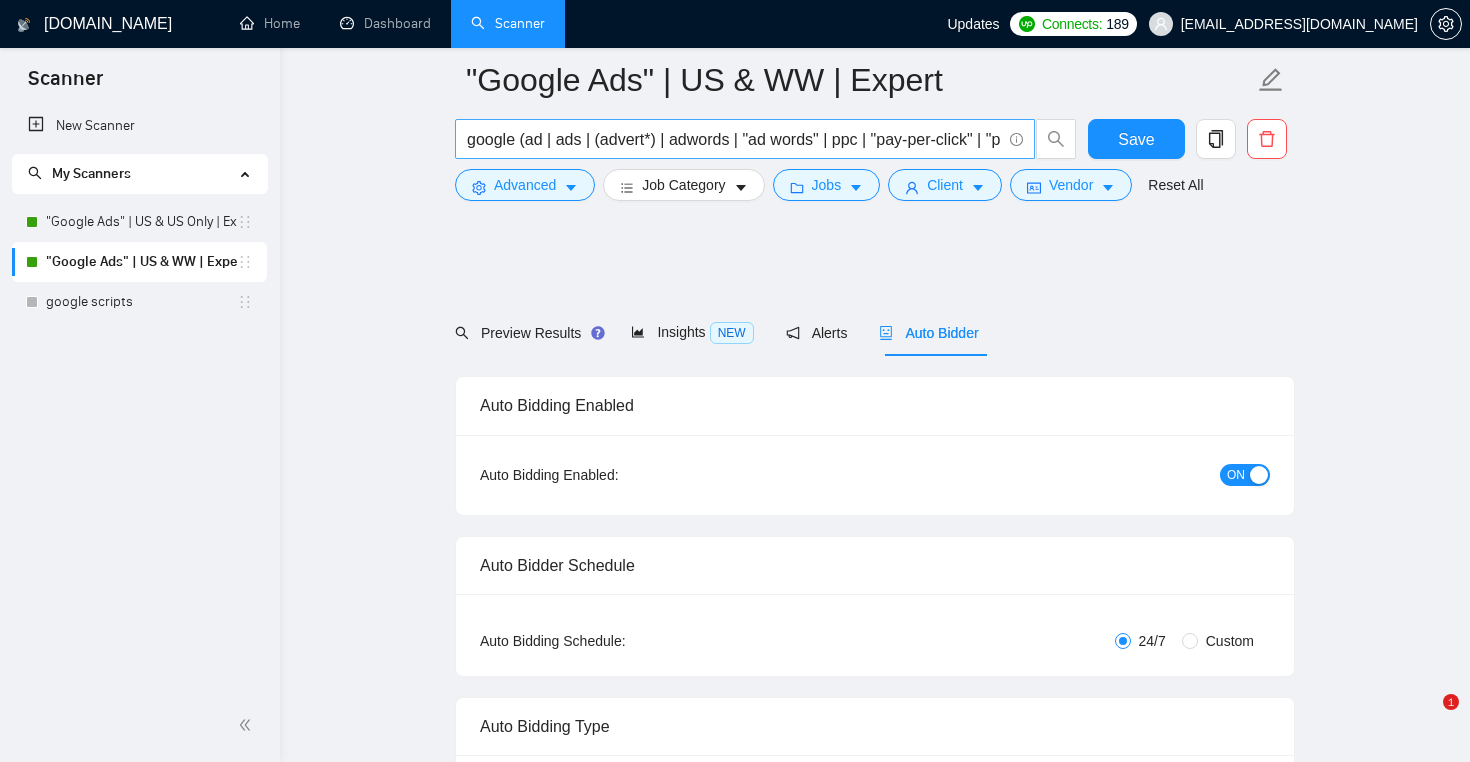 scroll, scrollTop: 0, scrollLeft: 0, axis: both 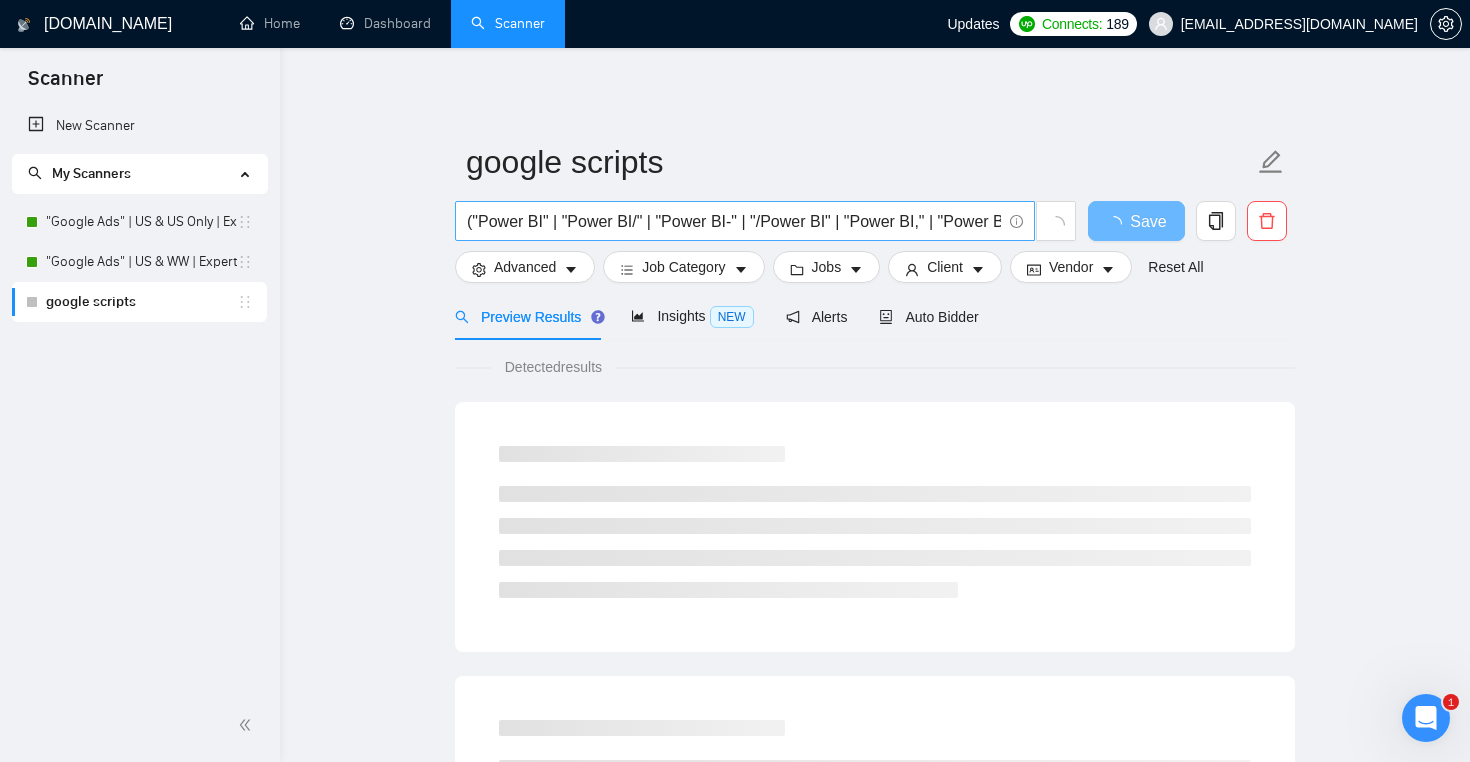 click on "("Power BI" | "Power BI/" | "Power BI-" | "/Power BI" | "Power BI," | "Power BI." | powerbi | "power-bi" | "power-bi")" at bounding box center (734, 221) 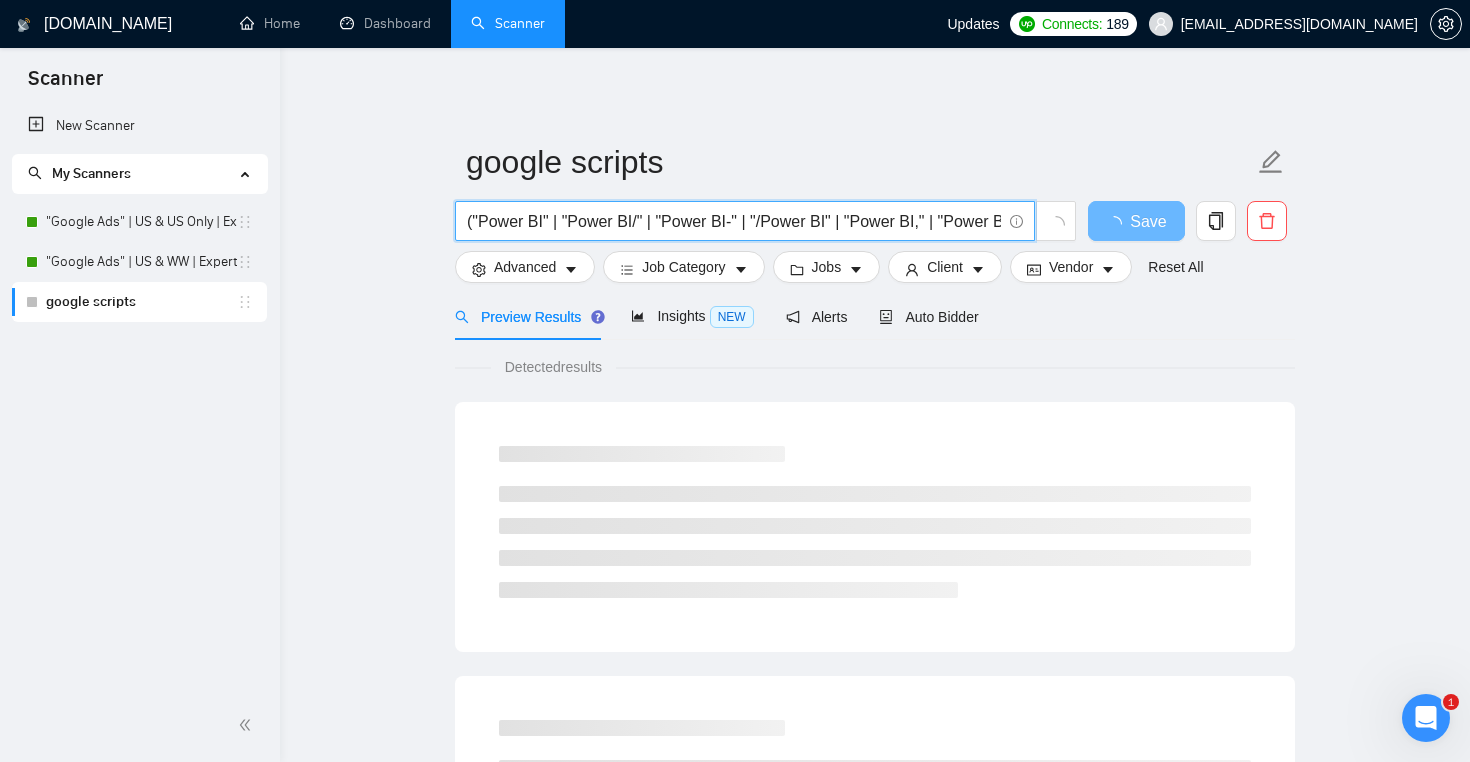 click on "("Power BI" | "Power BI/" | "Power BI-" | "/Power BI" | "Power BI," | "Power BI." | powerbi | "power-bi" | "power-bi")" at bounding box center (734, 221) 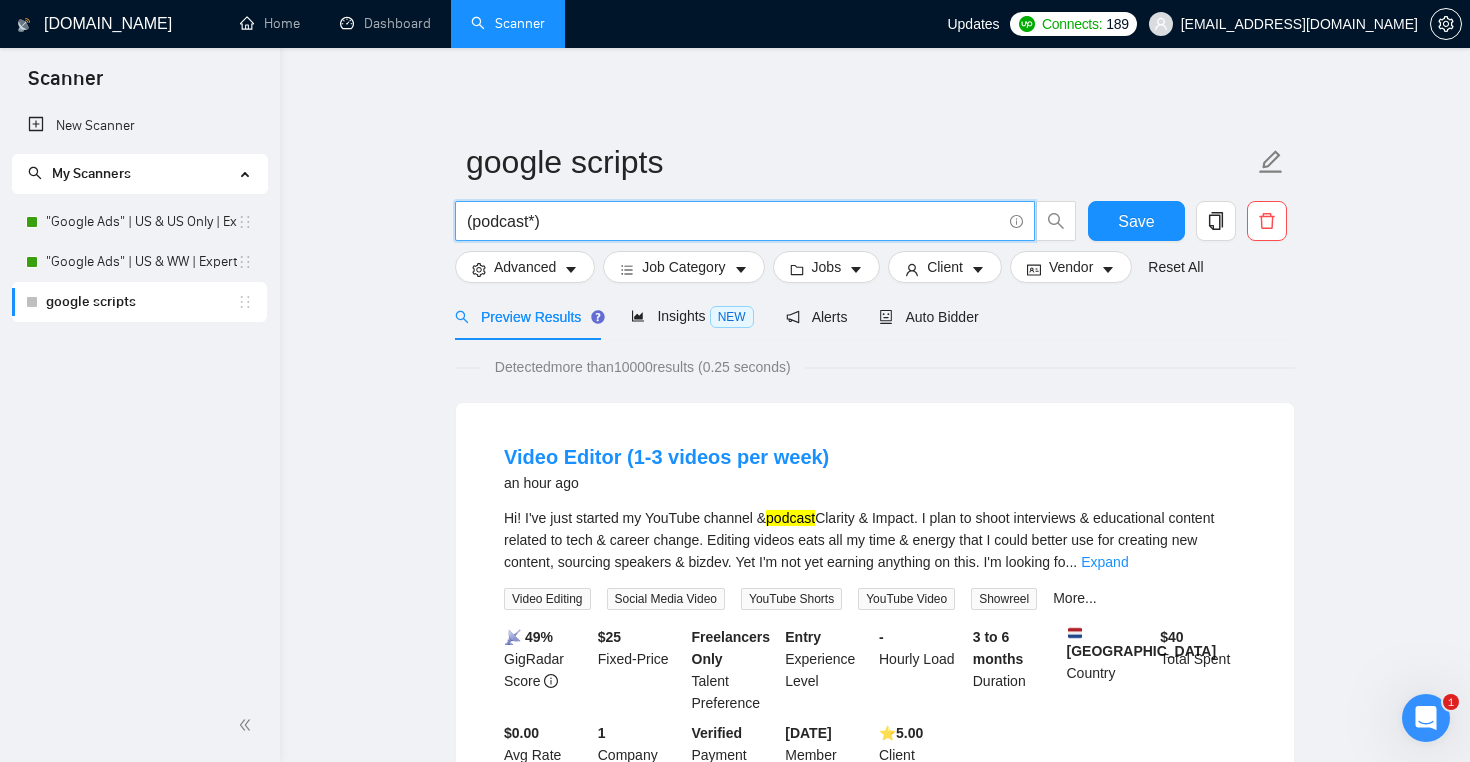 click on "(podcast*)" at bounding box center [734, 221] 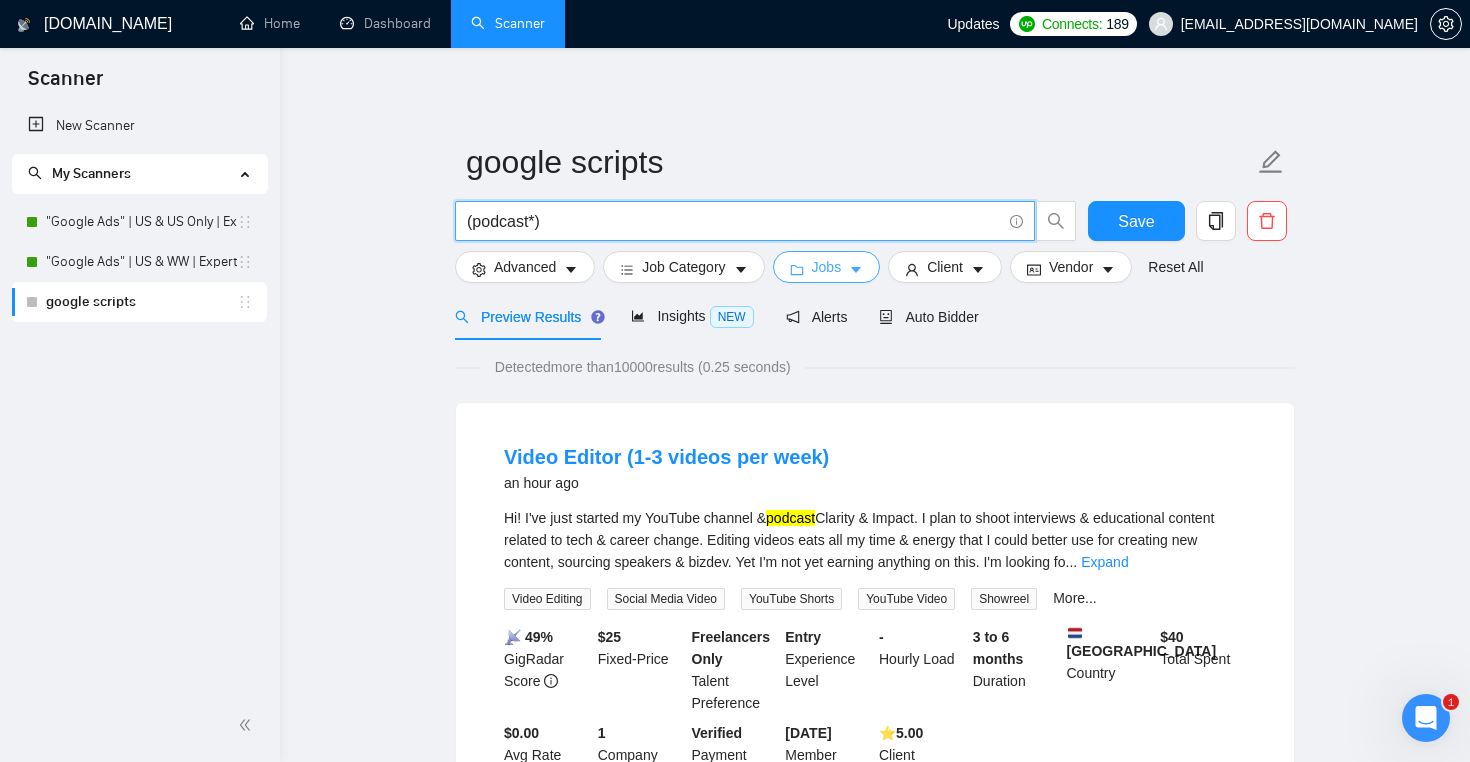 type on "(podcast*)" 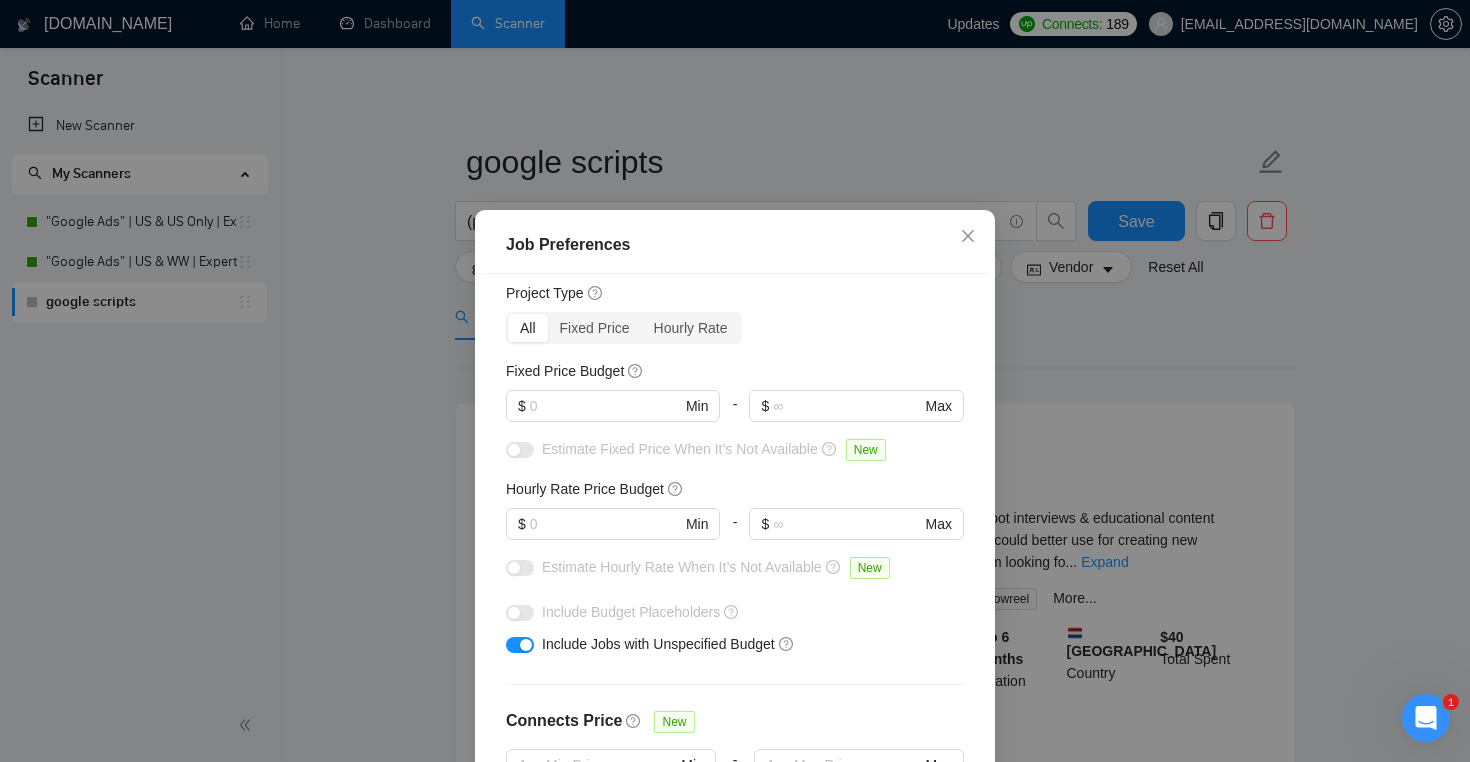 scroll, scrollTop: 0, scrollLeft: 0, axis: both 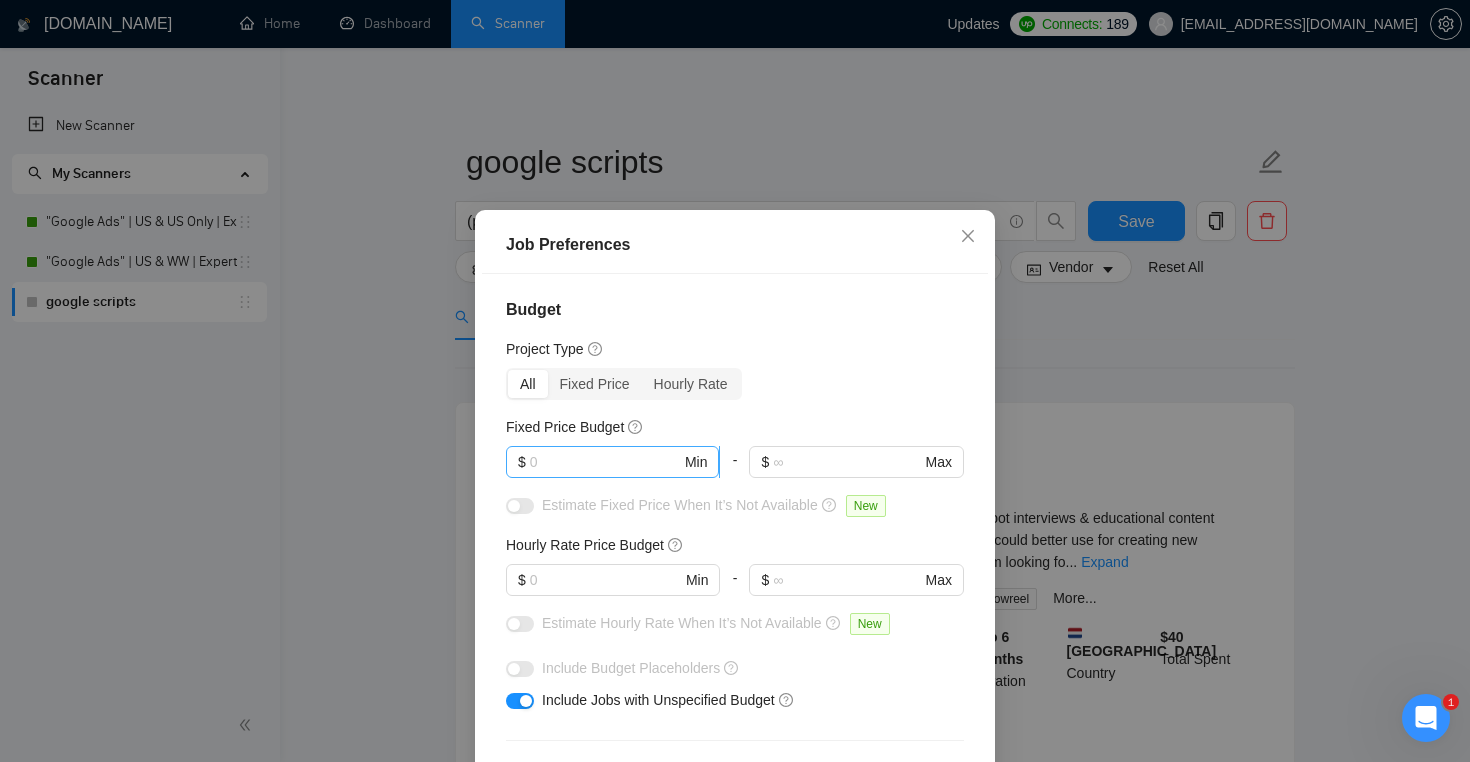 click at bounding box center (605, 462) 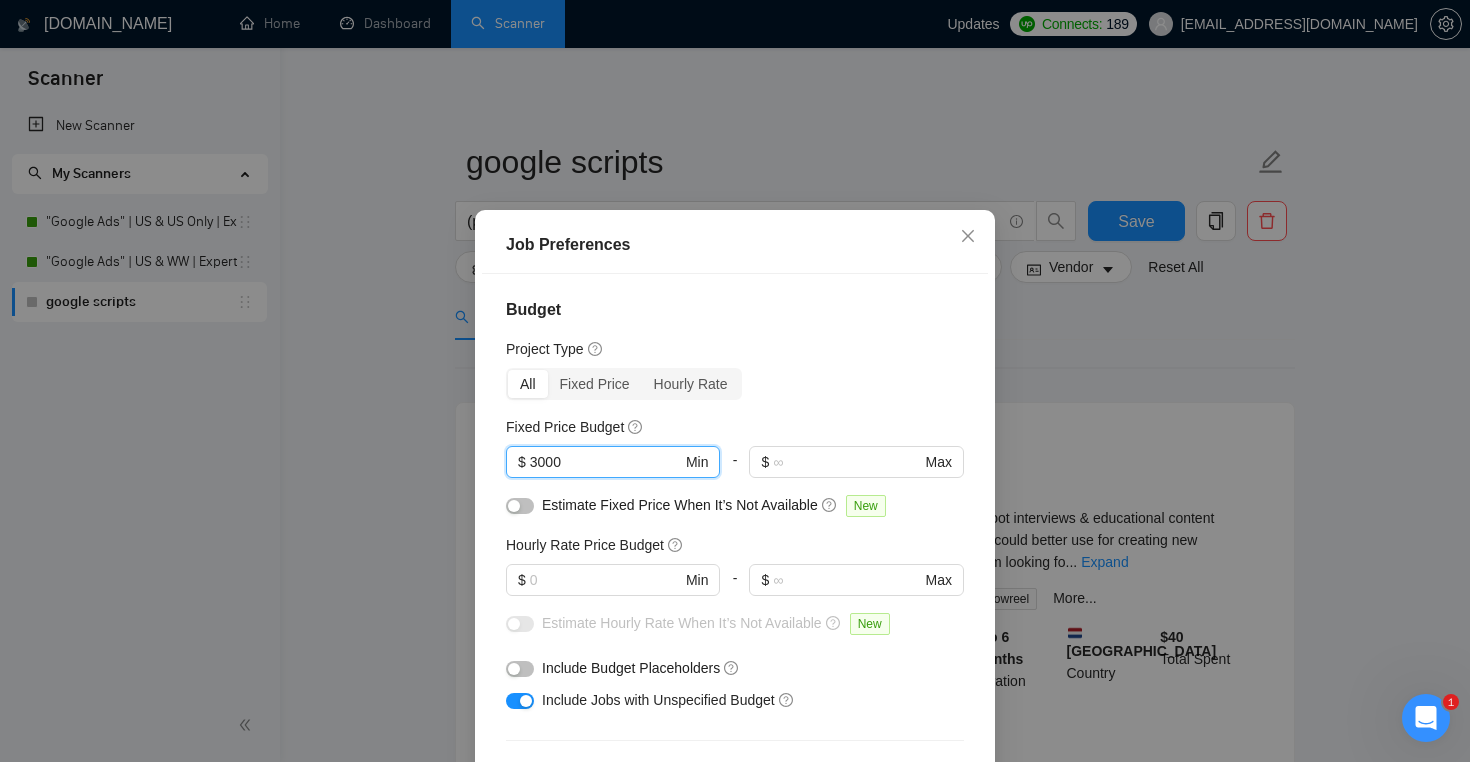 type on "3000" 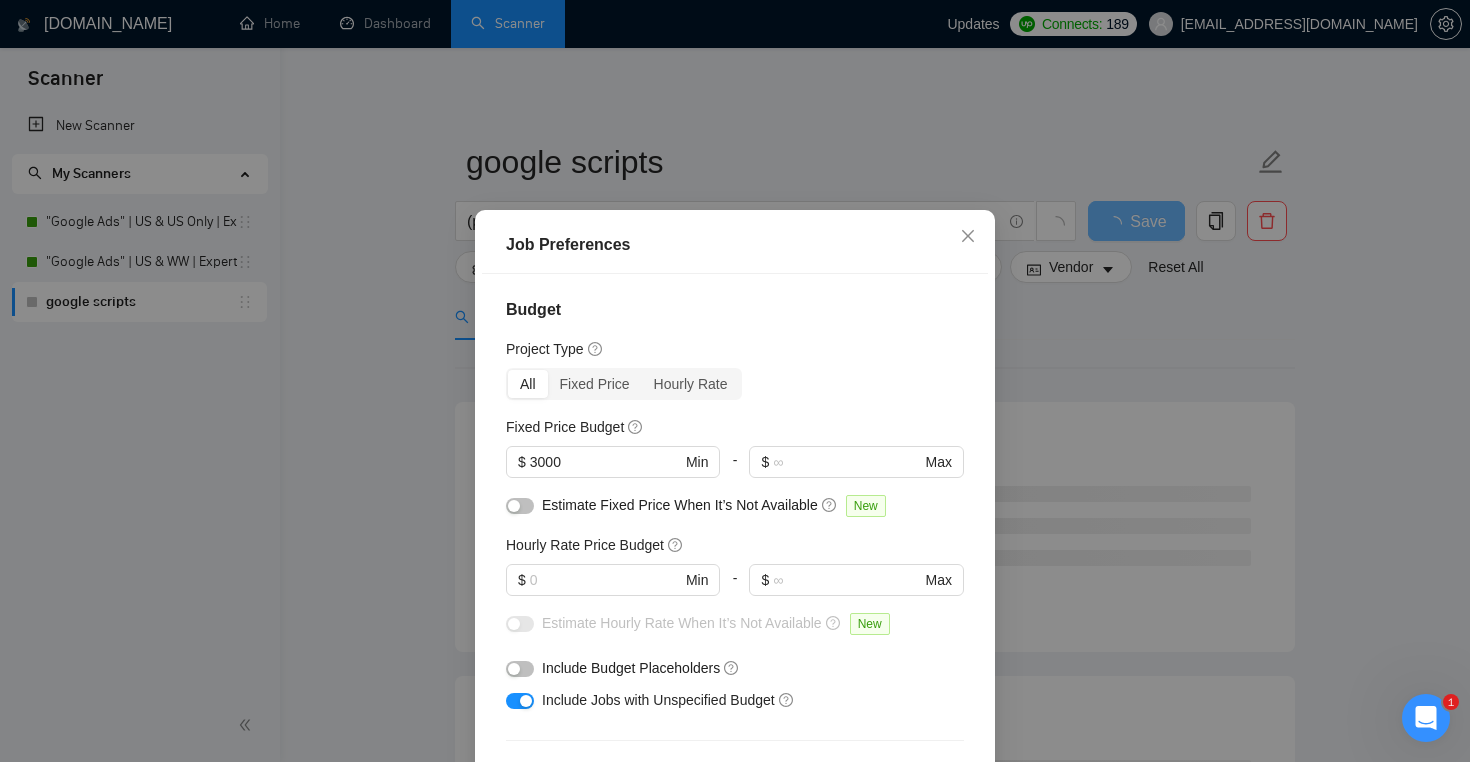 scroll, scrollTop: 594, scrollLeft: 0, axis: vertical 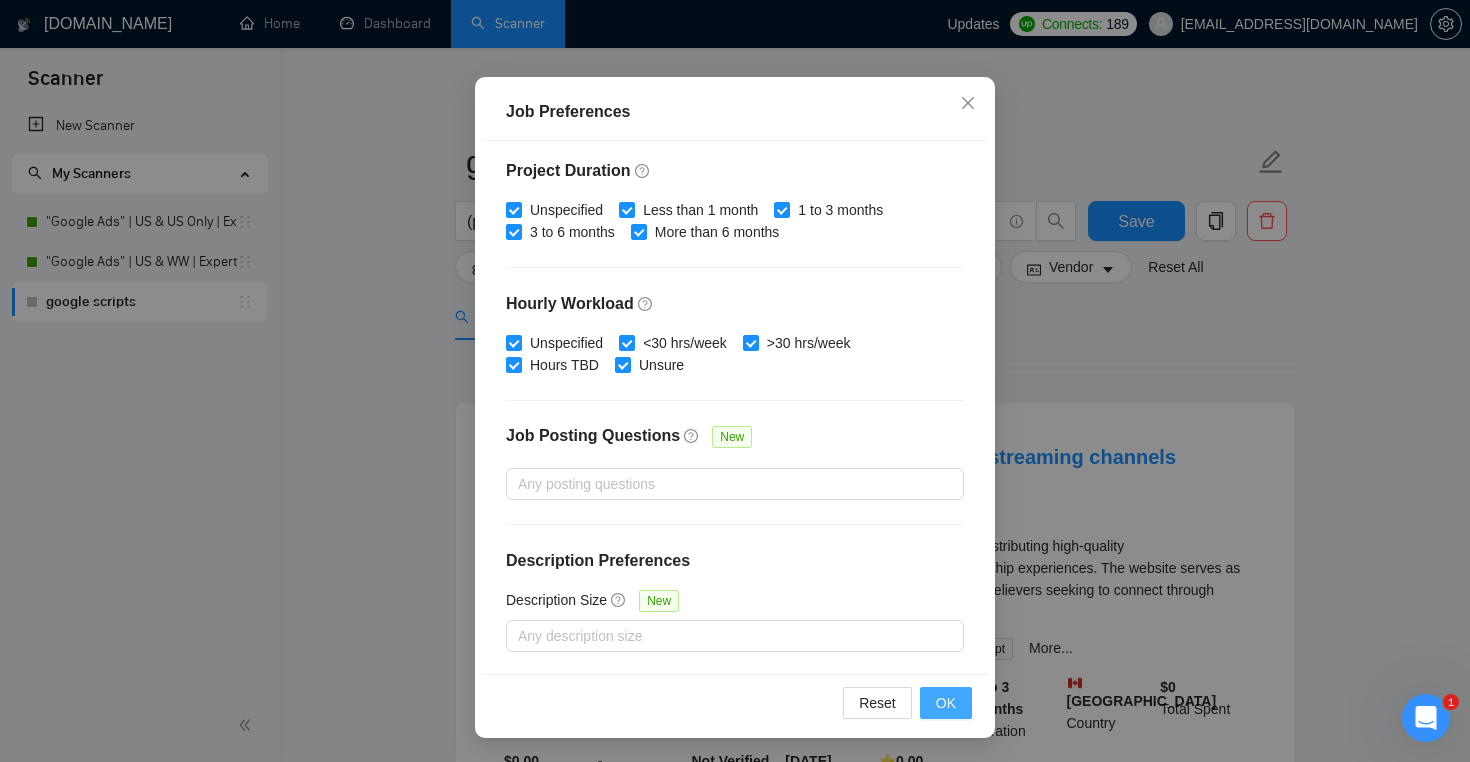 click on "OK" at bounding box center [946, 703] 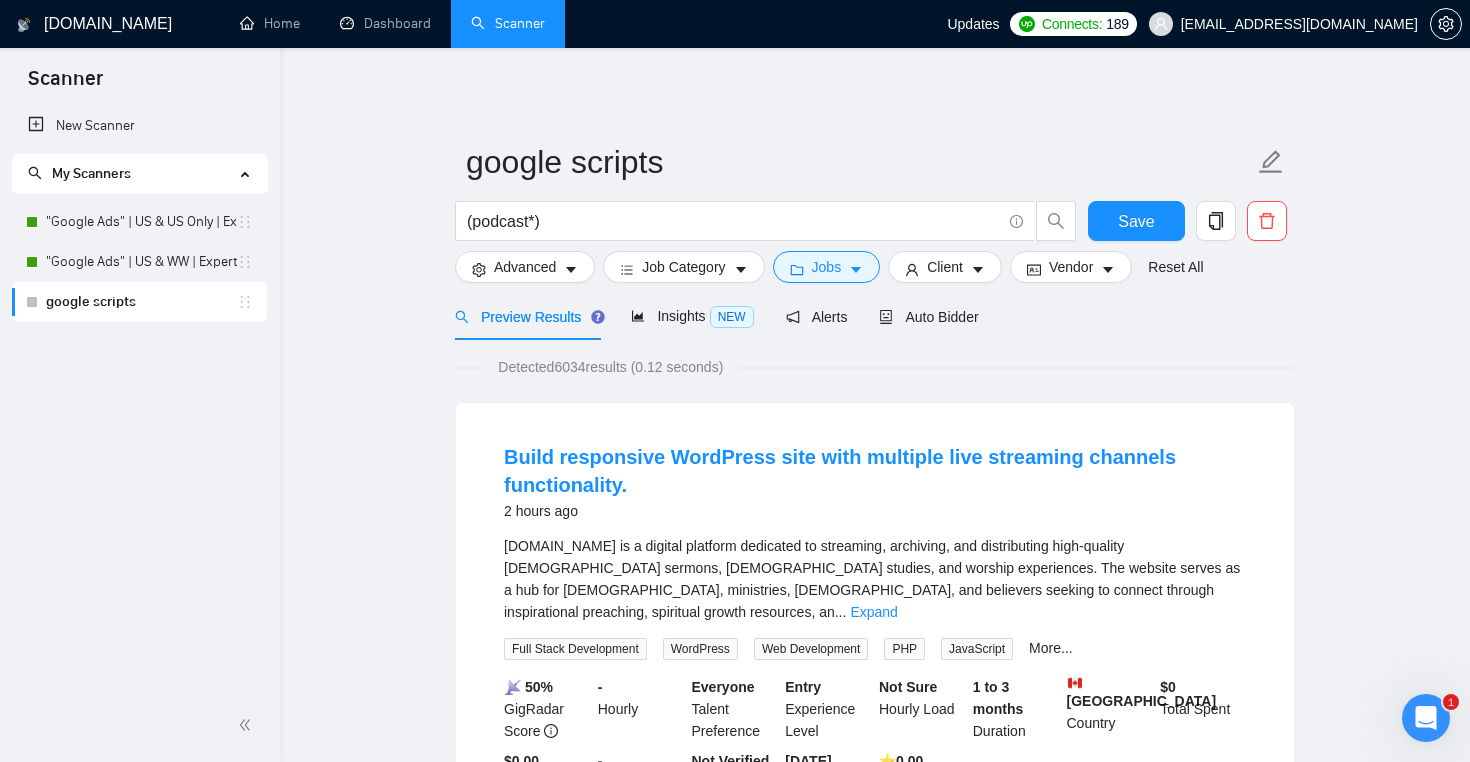 scroll, scrollTop: 43, scrollLeft: 0, axis: vertical 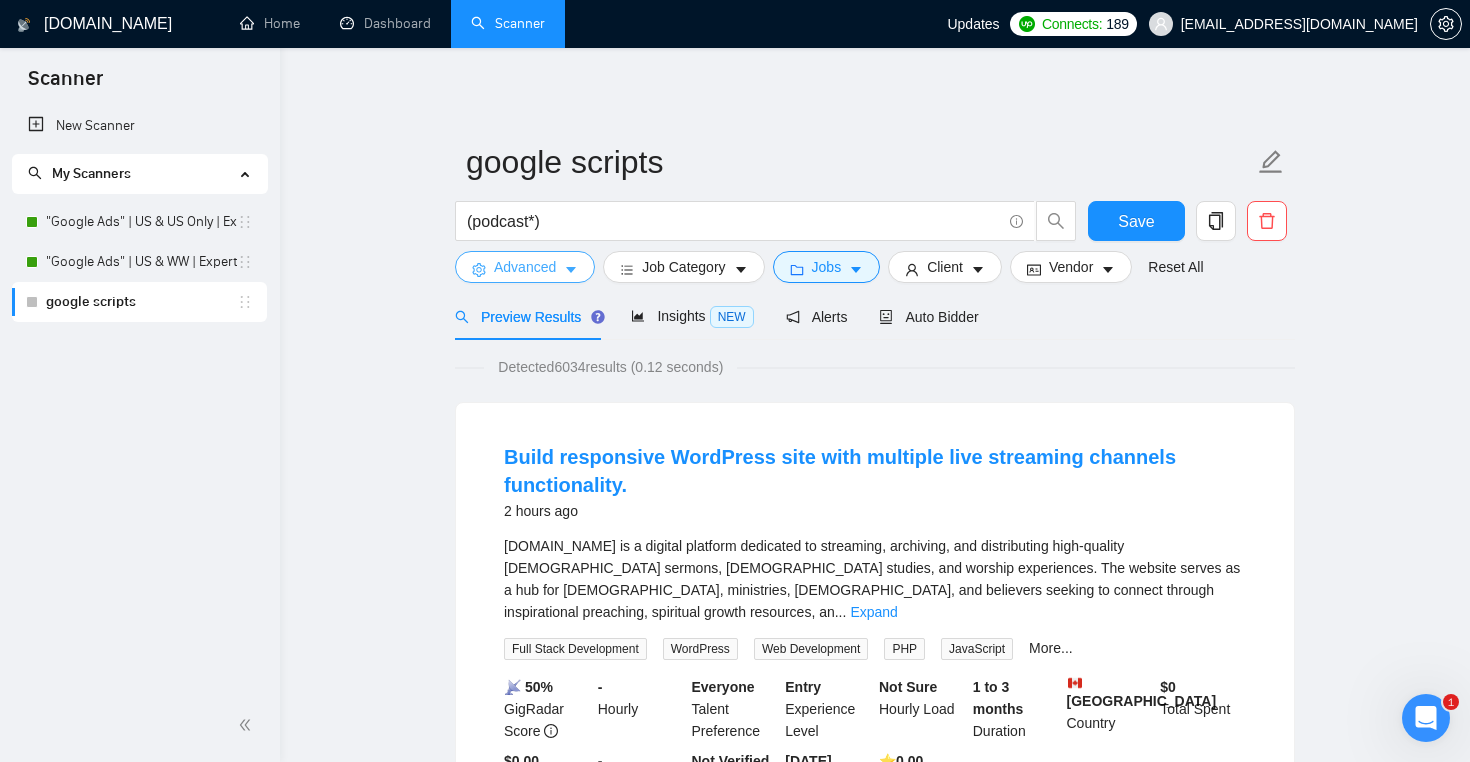 click on "Advanced" at bounding box center (525, 267) 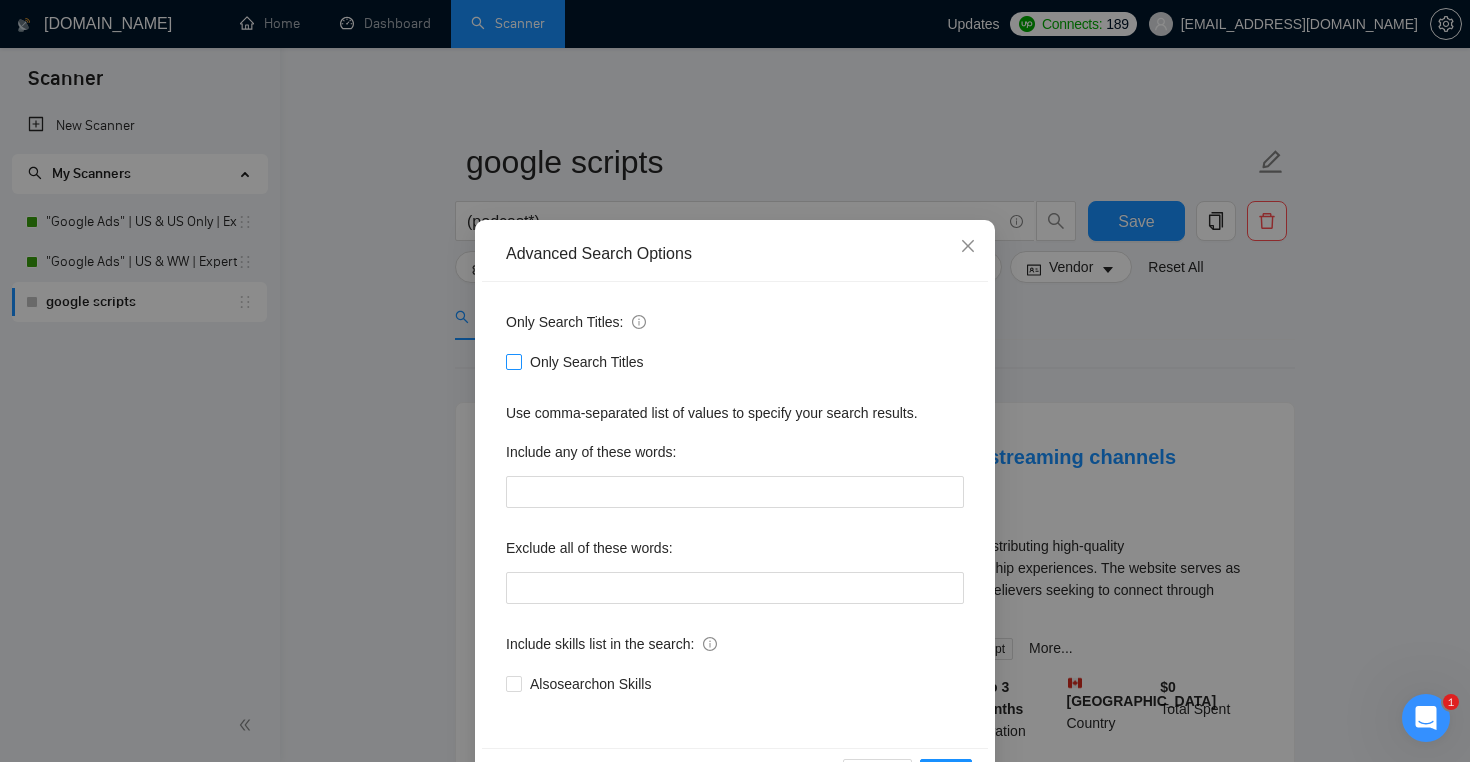 click on "Only Search Titles" at bounding box center (513, 361) 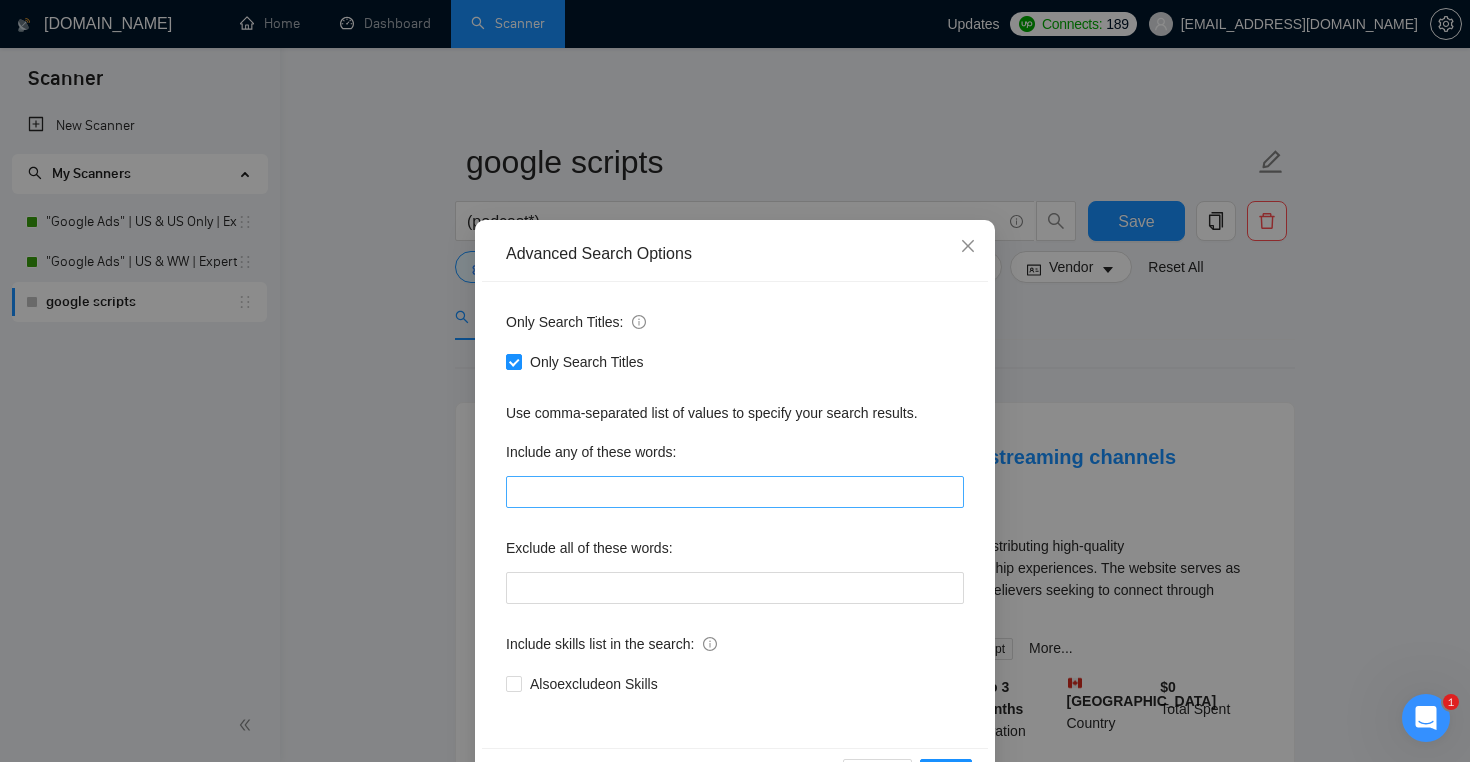 scroll, scrollTop: 70, scrollLeft: 0, axis: vertical 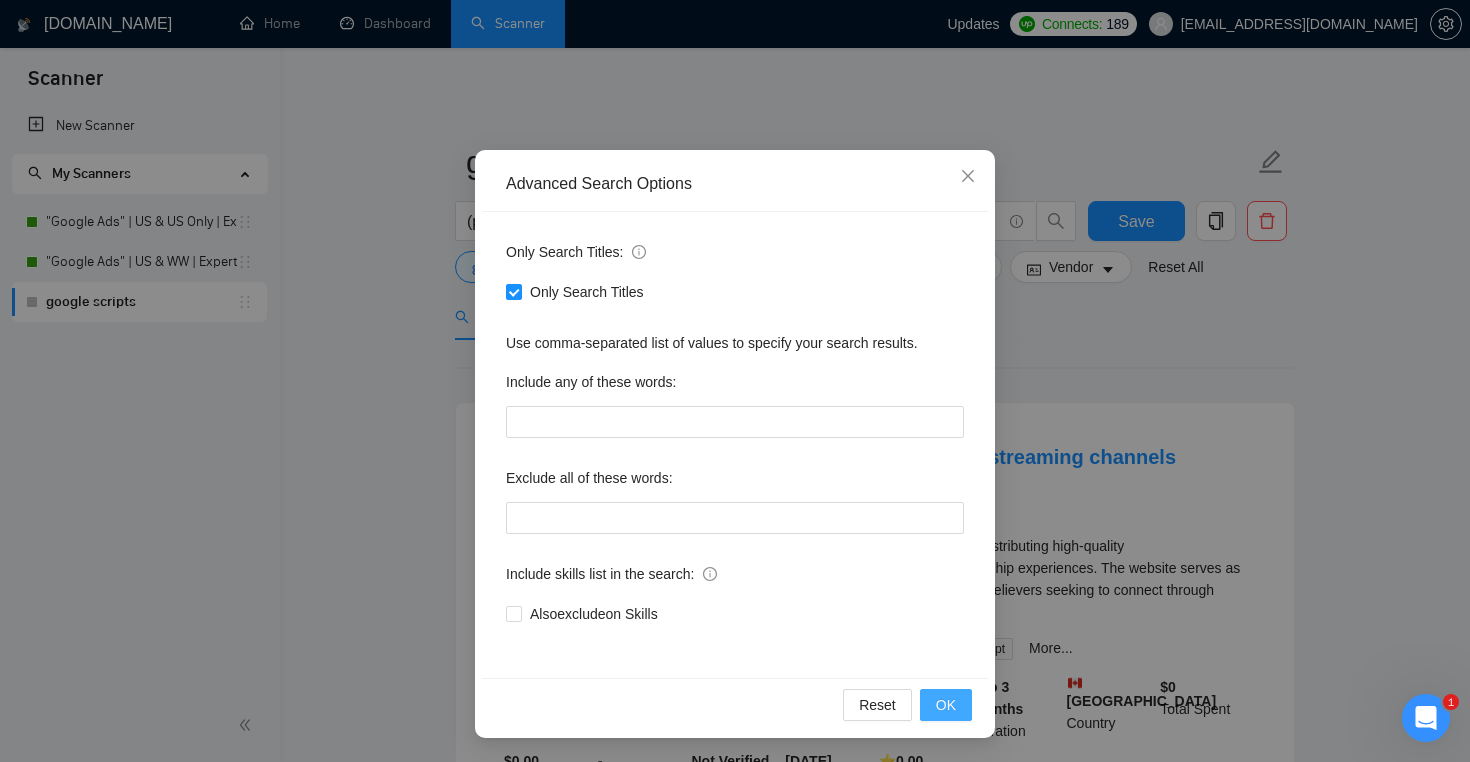 click on "OK" at bounding box center [946, 705] 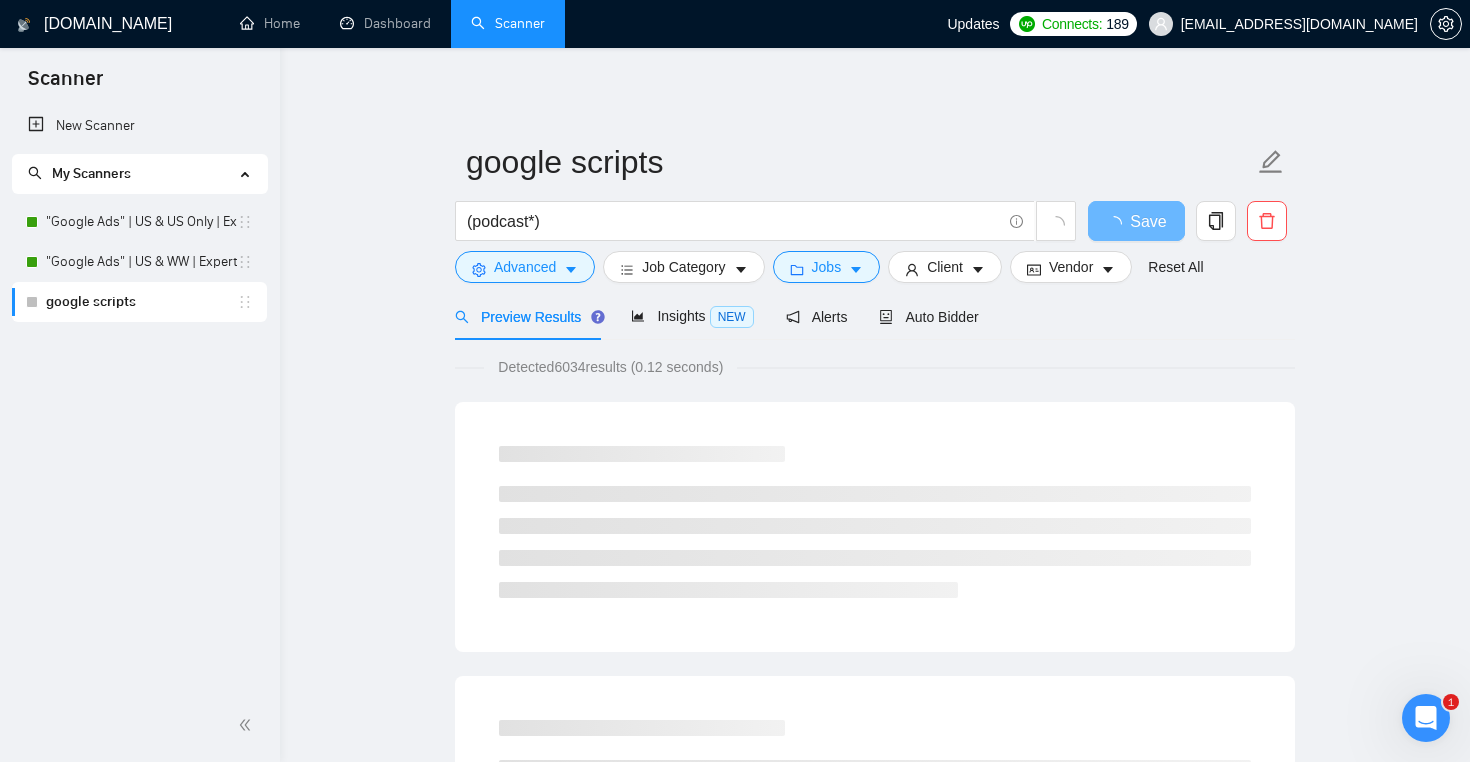scroll, scrollTop: 0, scrollLeft: 0, axis: both 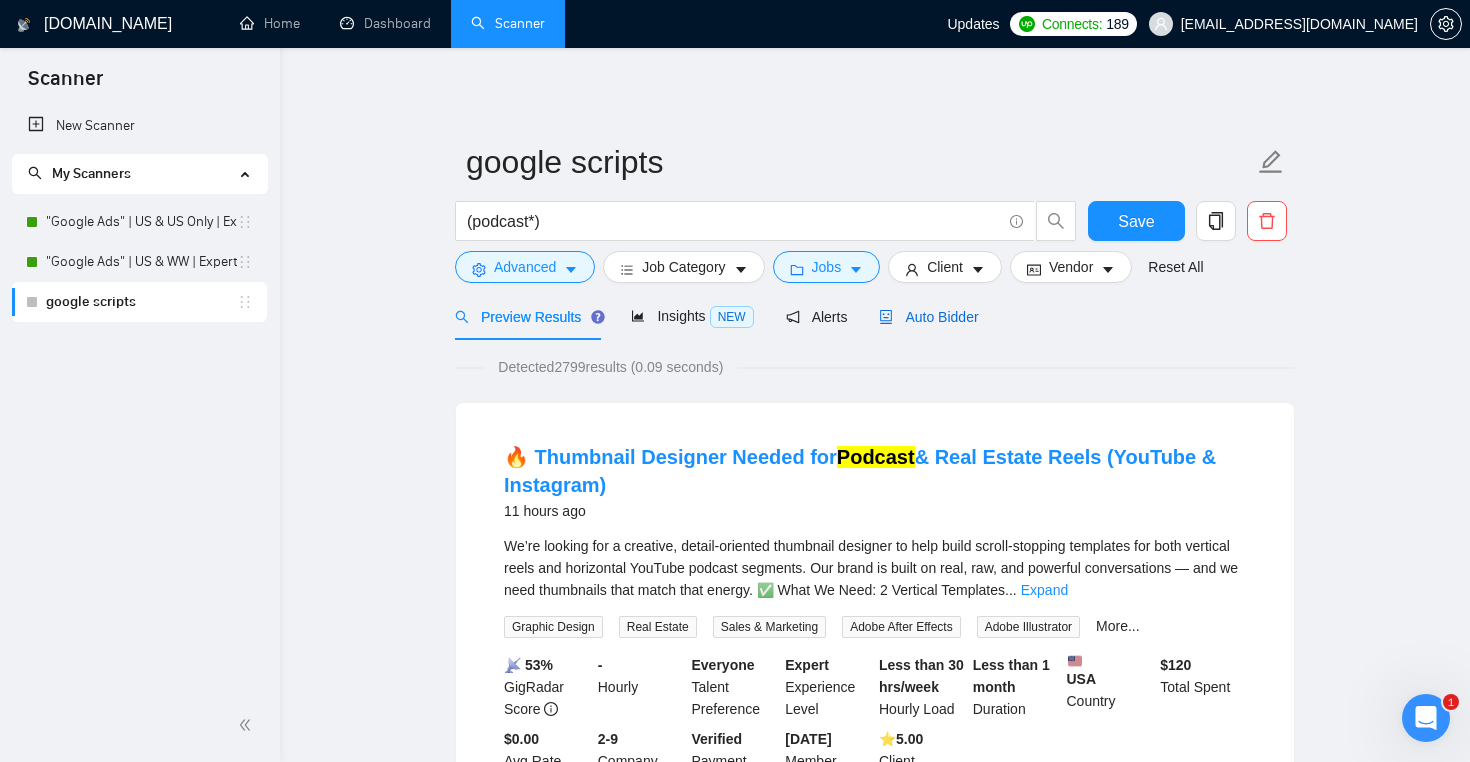 click on "Auto Bidder" at bounding box center [928, 317] 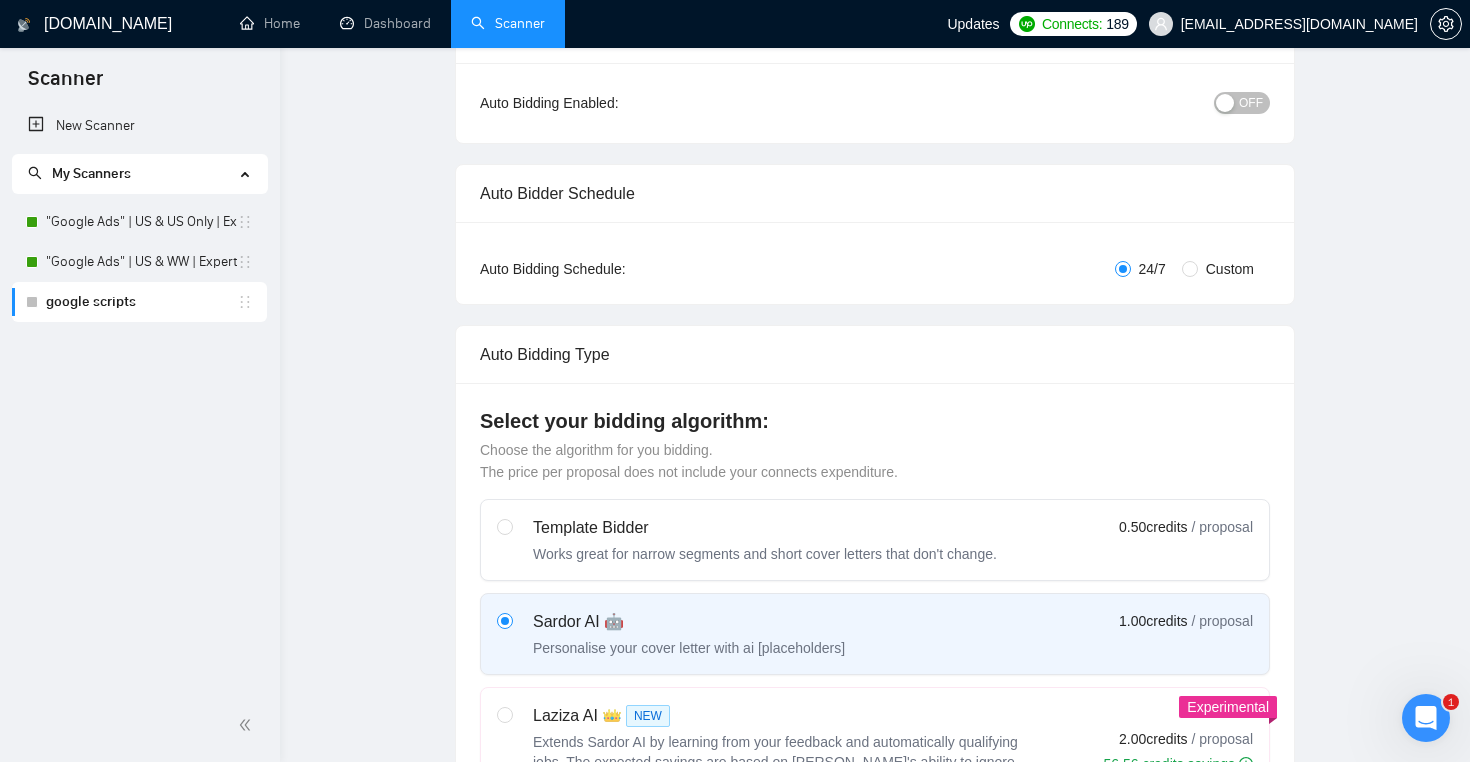 scroll, scrollTop: 0, scrollLeft: 0, axis: both 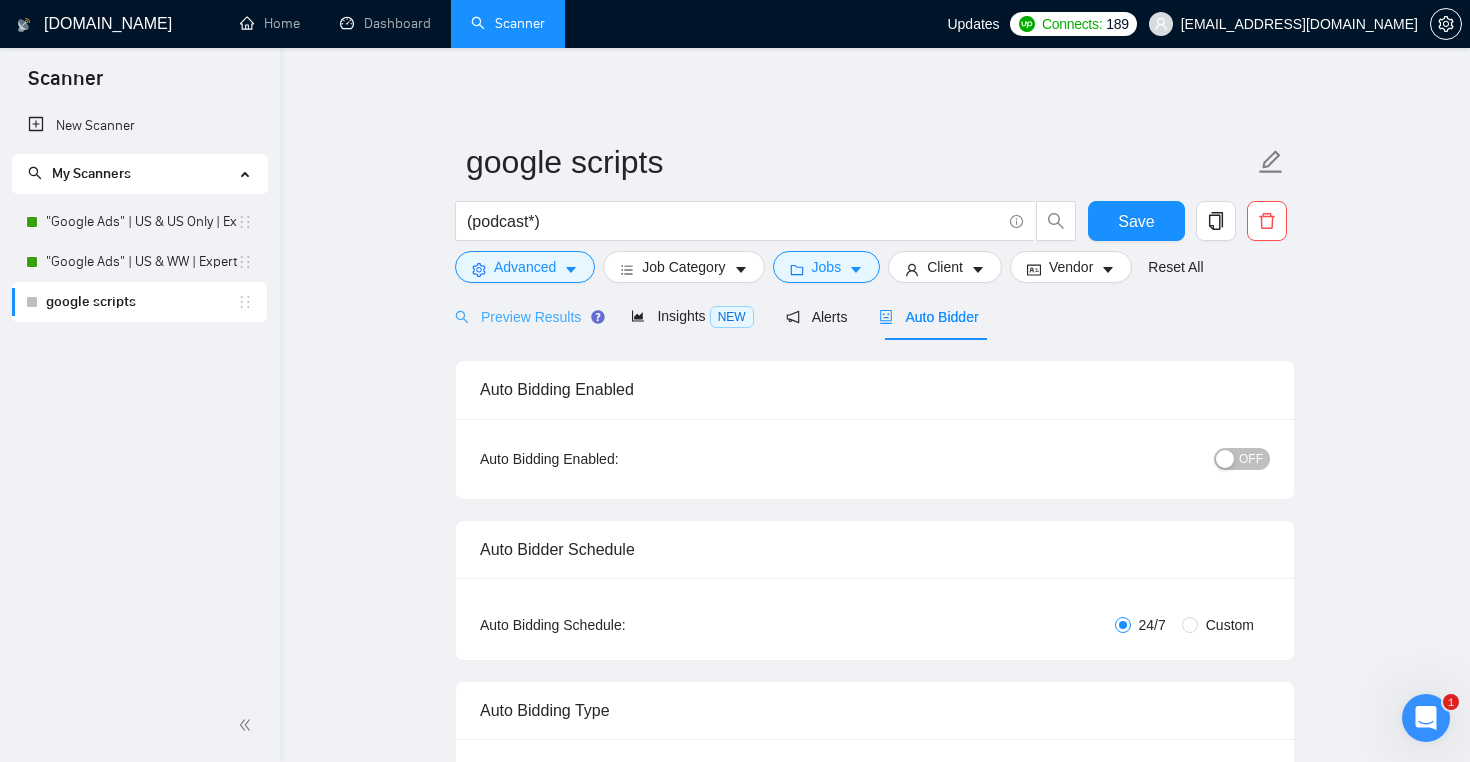 click on "Preview Results" at bounding box center [527, 316] 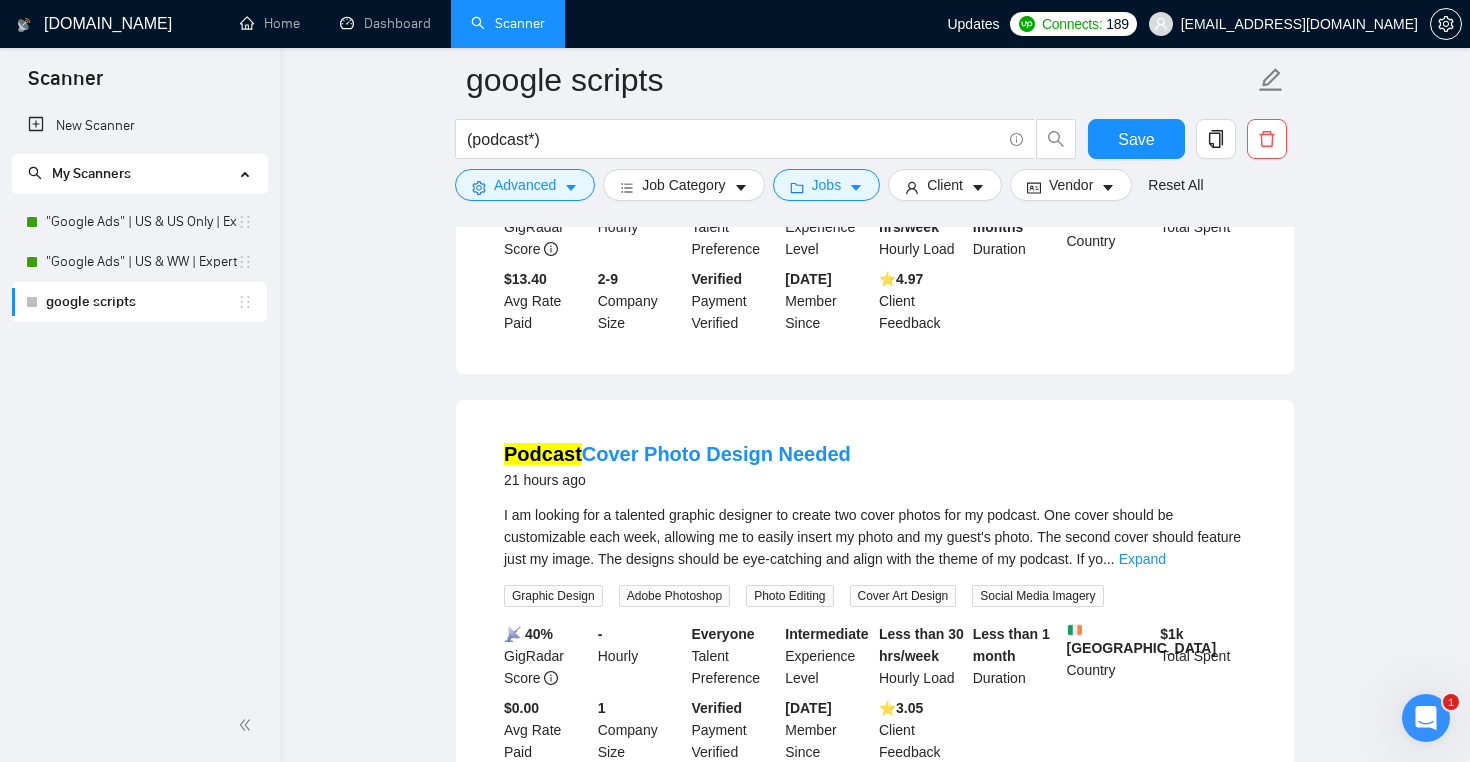 scroll, scrollTop: 938, scrollLeft: 0, axis: vertical 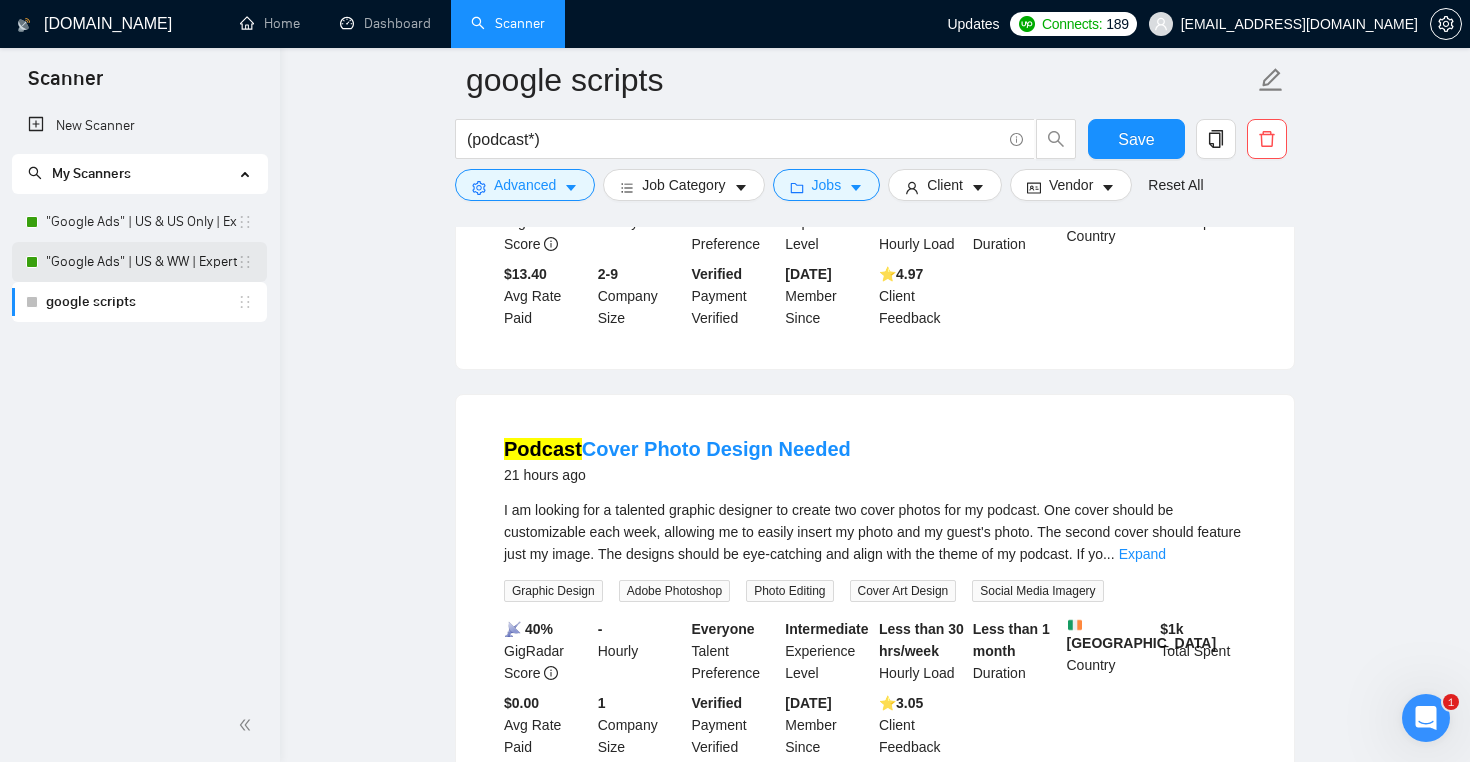 click on ""Google Ads" | US & WW | Expert" at bounding box center [141, 262] 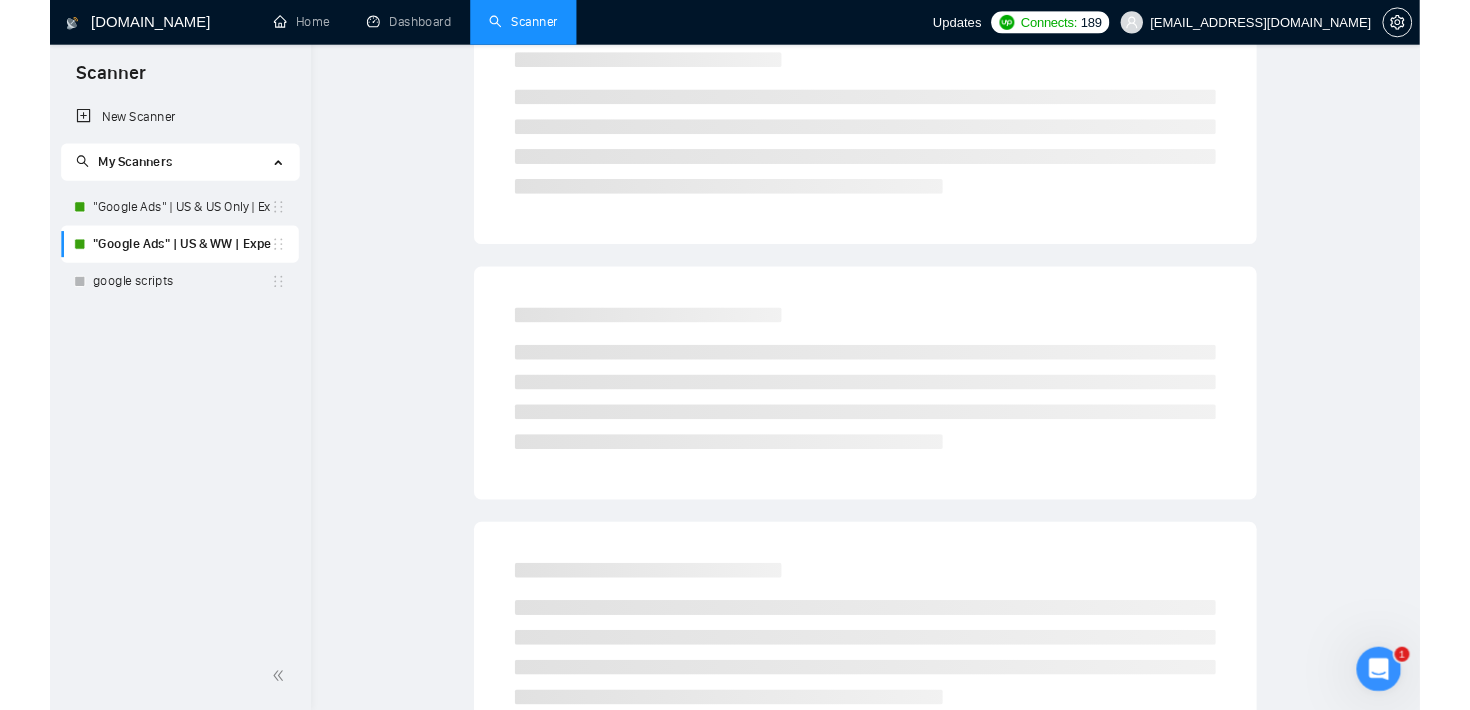 scroll, scrollTop: 0, scrollLeft: 0, axis: both 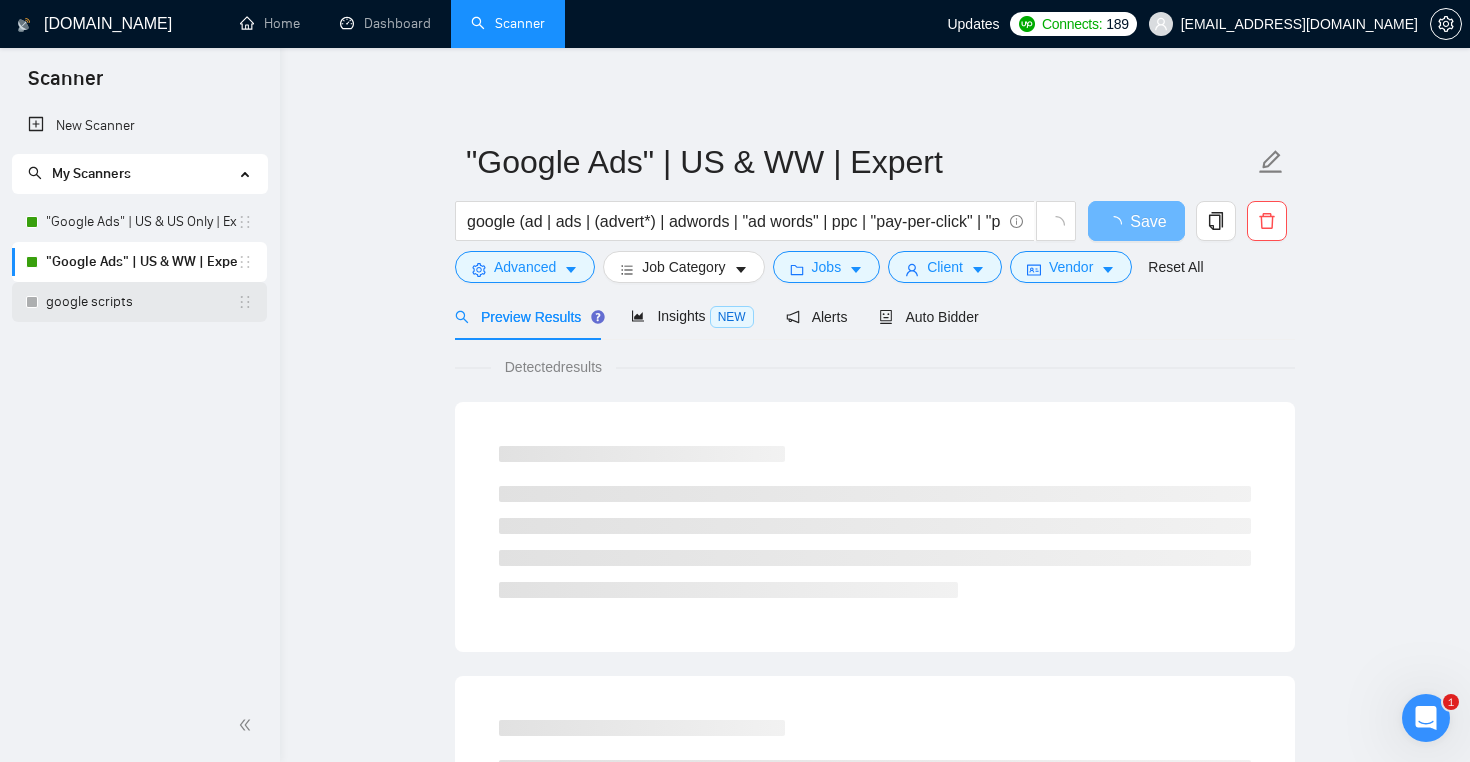 click on "google scripts" at bounding box center (141, 302) 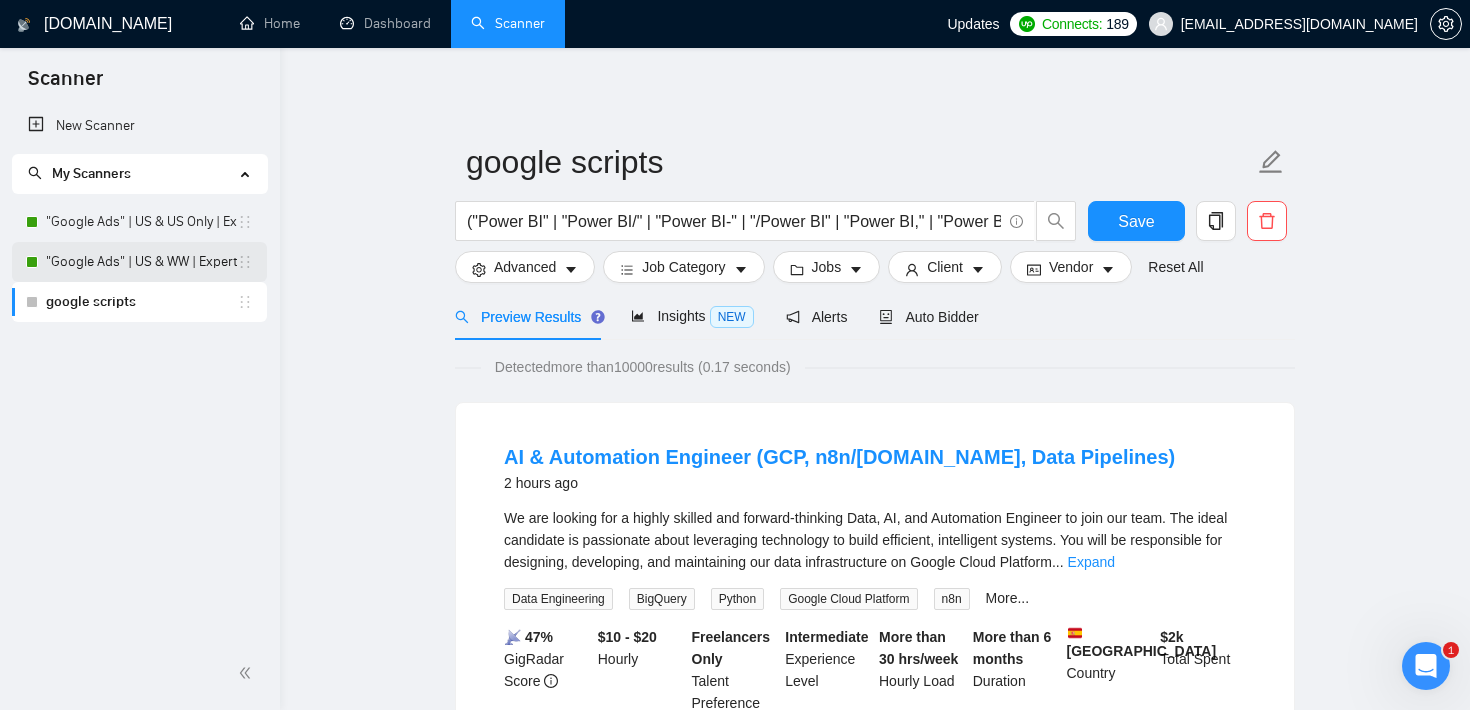 click on ""Google Ads" | US & WW | Expert" at bounding box center [141, 262] 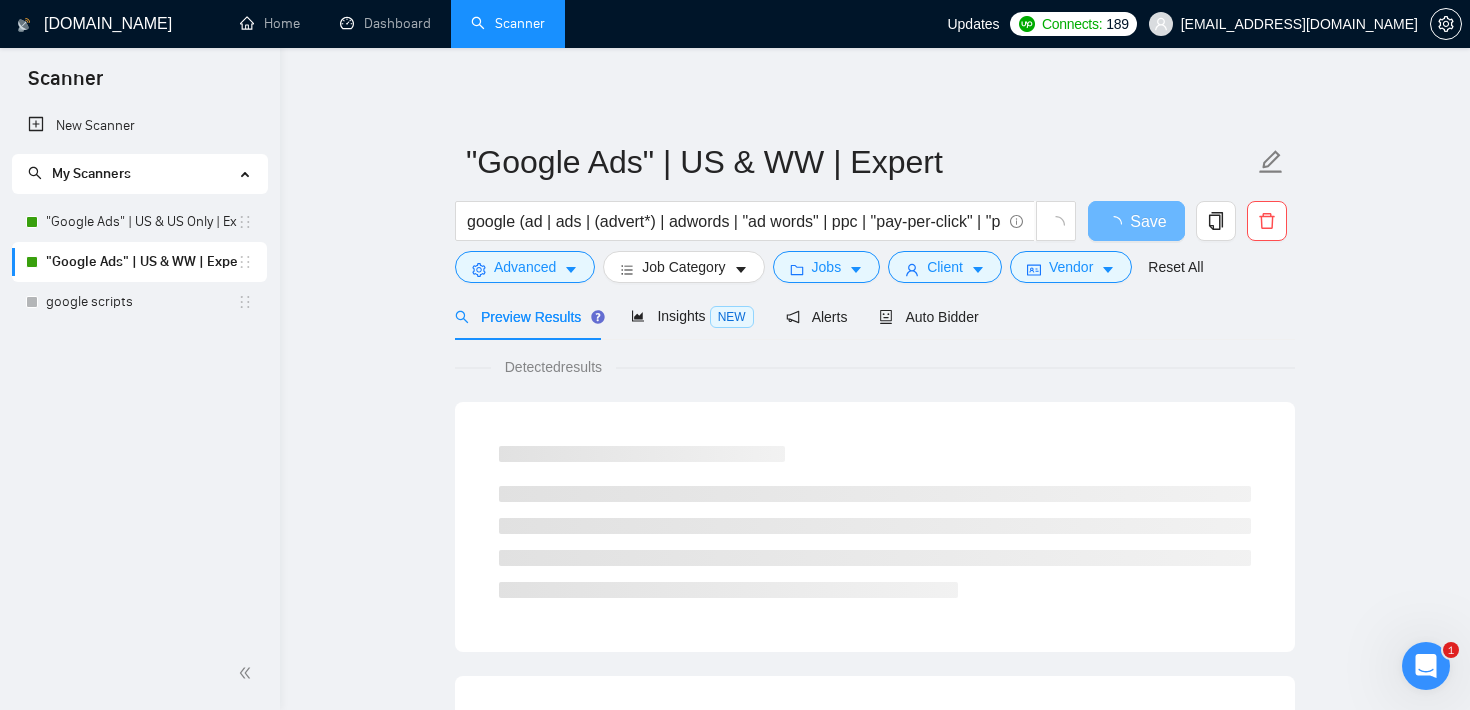 click on ""Google Ads" | US & WW | Expert google (ad | ads | (advert*) | adwords | "ad words" | ppc | "pay-per-click" | "pay per click") Save Advanced   Job Category   Jobs   Client   Vendor   Reset All Preview Results Insights NEW Alerts Auto Bidder Detected   results" at bounding box center [875, 914] 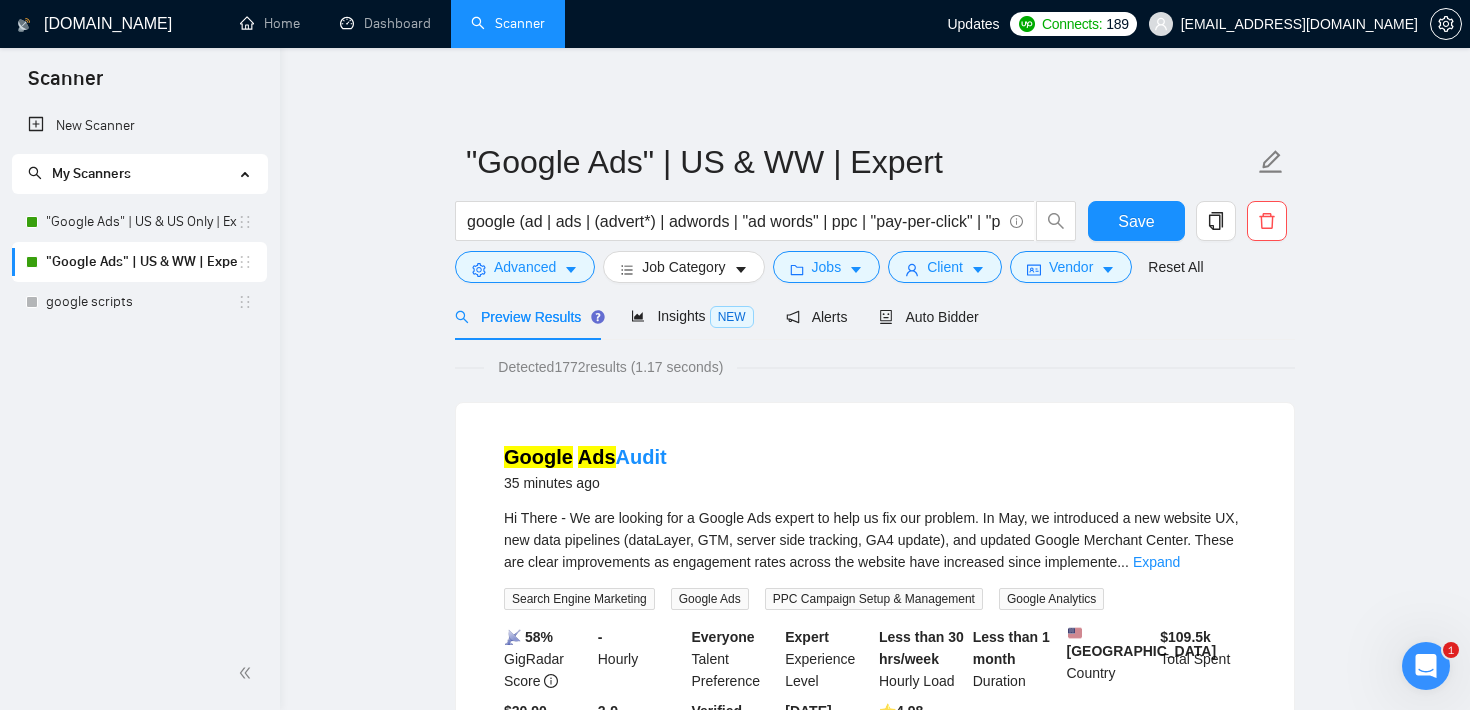 click on ""Google Ads" | US & WW | Expert google (ad | ads | (advert*) | adwords | "ad words" | ppc | "pay-per-click" | "pay per click") Save Advanced   Job Category   Jobs   Client   Vendor   Reset All Preview Results Insights NEW Alerts Auto Bidder Detected   1772  results   (1.17 seconds) Google   Ads  Audit 35 minutes ago Hi There -
We are looking for a Google Ads expert to help us fix our problem.
In May, we introduced a new website UX, new data pipelines (dataLayer, GTM, server side tracking, GA4 update), and updated Google Merchant Center. These are clear improvements as engagement rates across the website have increased since implemente ... Expand Search Engine Marketing Google Ads PPC Campaign Setup & Management Google Analytics 📡   58% GigRadar Score   - Hourly Everyone Talent Preference Expert Experience Level Less than 30 hrs/week Hourly Load Less than 1 month Duration   [GEOGRAPHIC_DATA] Country $ 109.5k Total Spent $20.90 Avg Rate Paid 2-9 Company Size Verified Payment Verified [DATE] Member Since" at bounding box center [875, 2483] 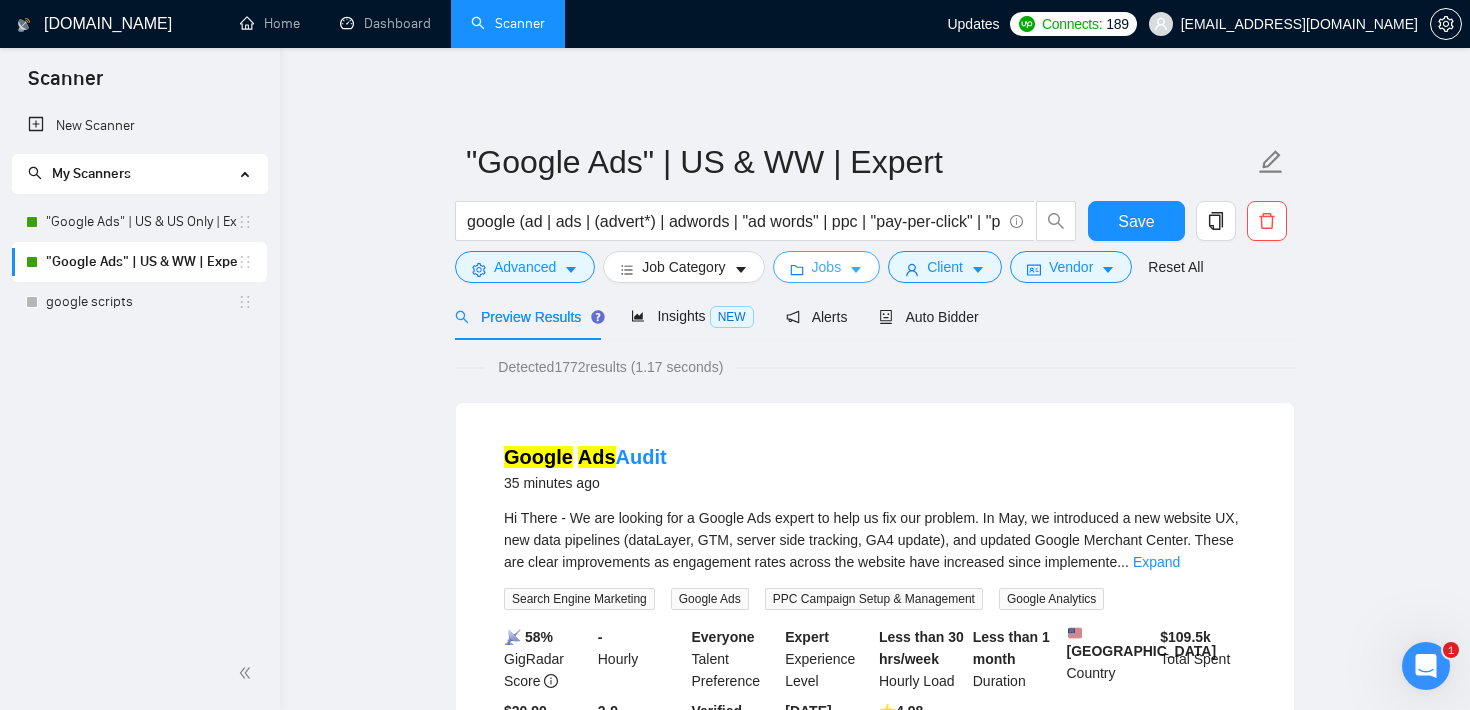 click on "Jobs" at bounding box center (827, 267) 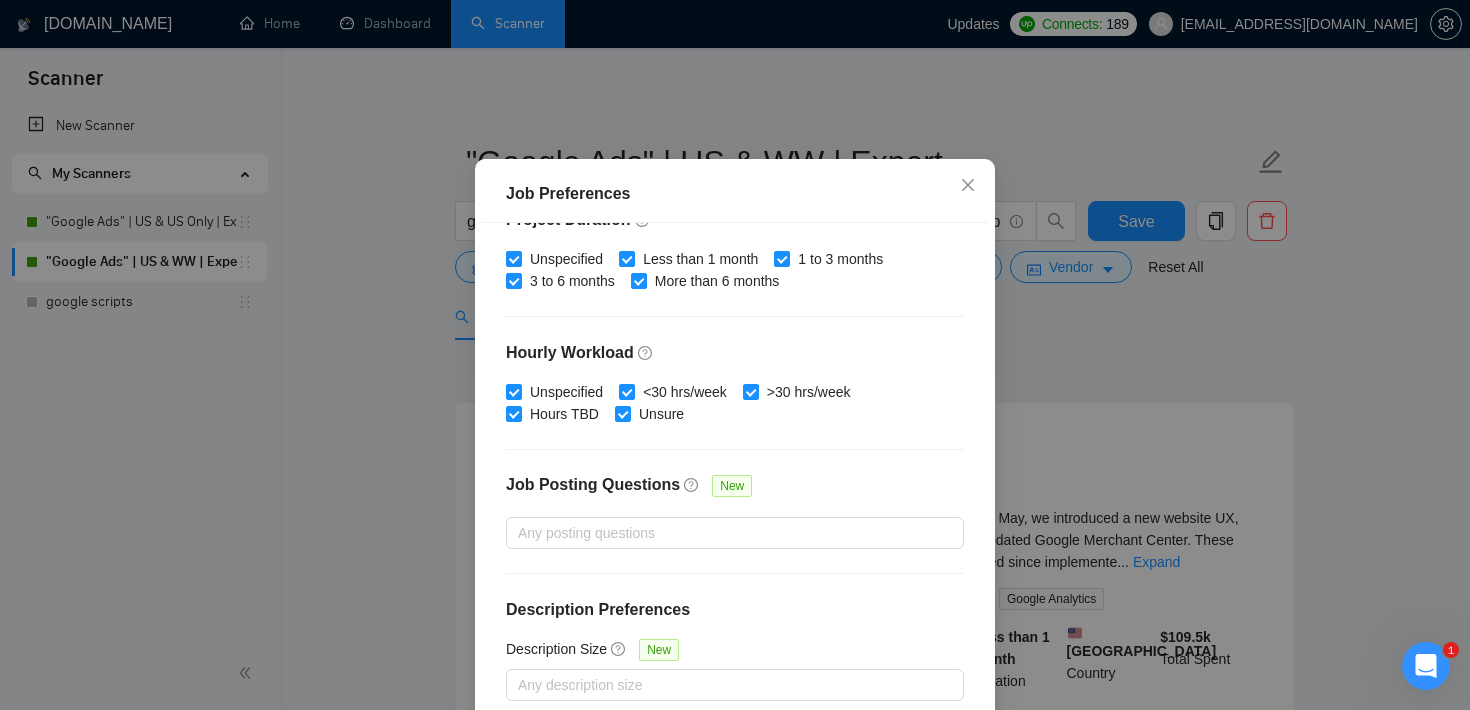 scroll, scrollTop: 630, scrollLeft: 0, axis: vertical 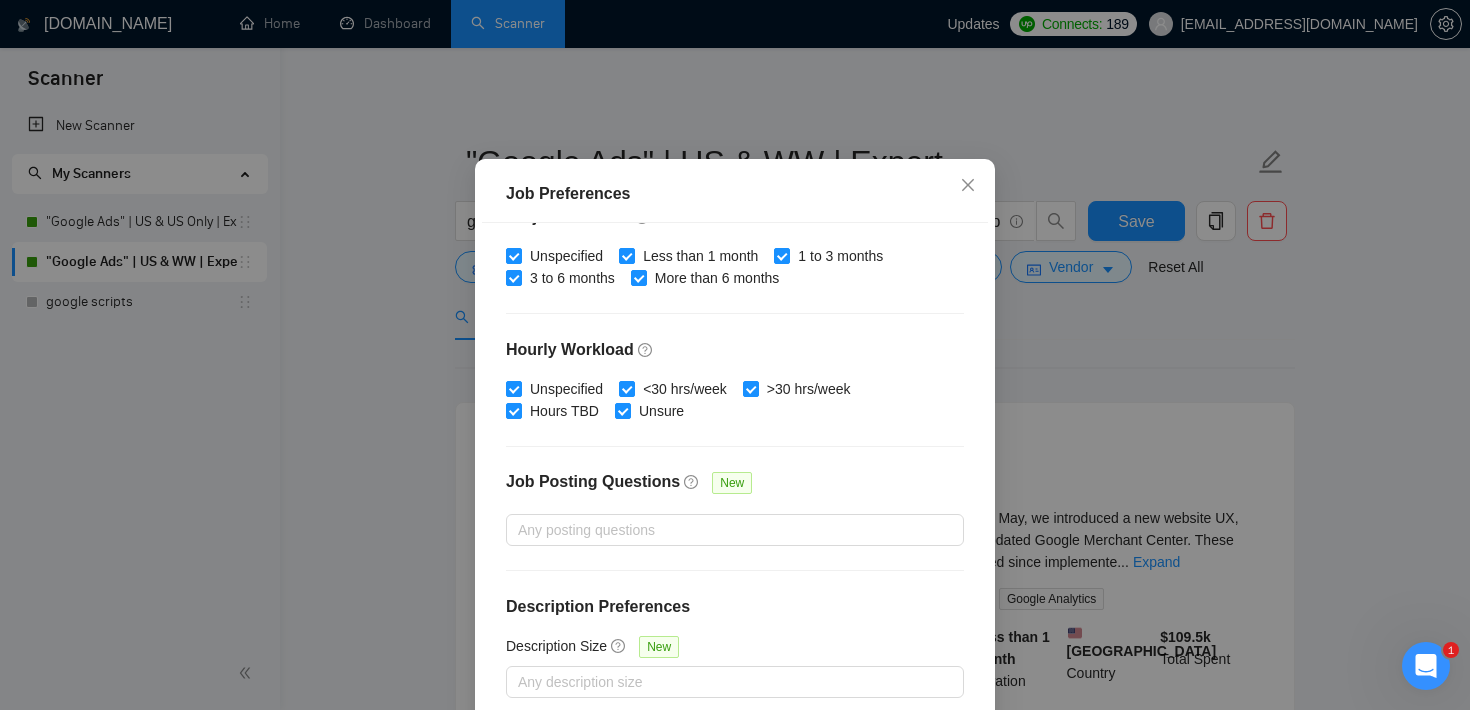 click on "Job Preferences Budget Project Type All Fixed Price Hourly Rate   Fixed Price Budget $ Min - $ Max Estimate Fixed Price When It’s Not Available New   Hourly Rate Price Budget $ 50 Min - $ Max Estimate Hourly Rate When It’s Not Available New Include Budget Placeholders Include Jobs with Unspecified Budget   Connects Price New Min - Max Project Duration   Unspecified Less than 1 month 1 to 3 months 3 to 6 months More than 6 months Hourly Workload   Unspecified <30 hrs/week >30 hrs/week Hours TBD Unsure Job Posting Questions New   Any posting questions Description Preferences Description Size New   Any description size Reset OK" at bounding box center (735, 355) 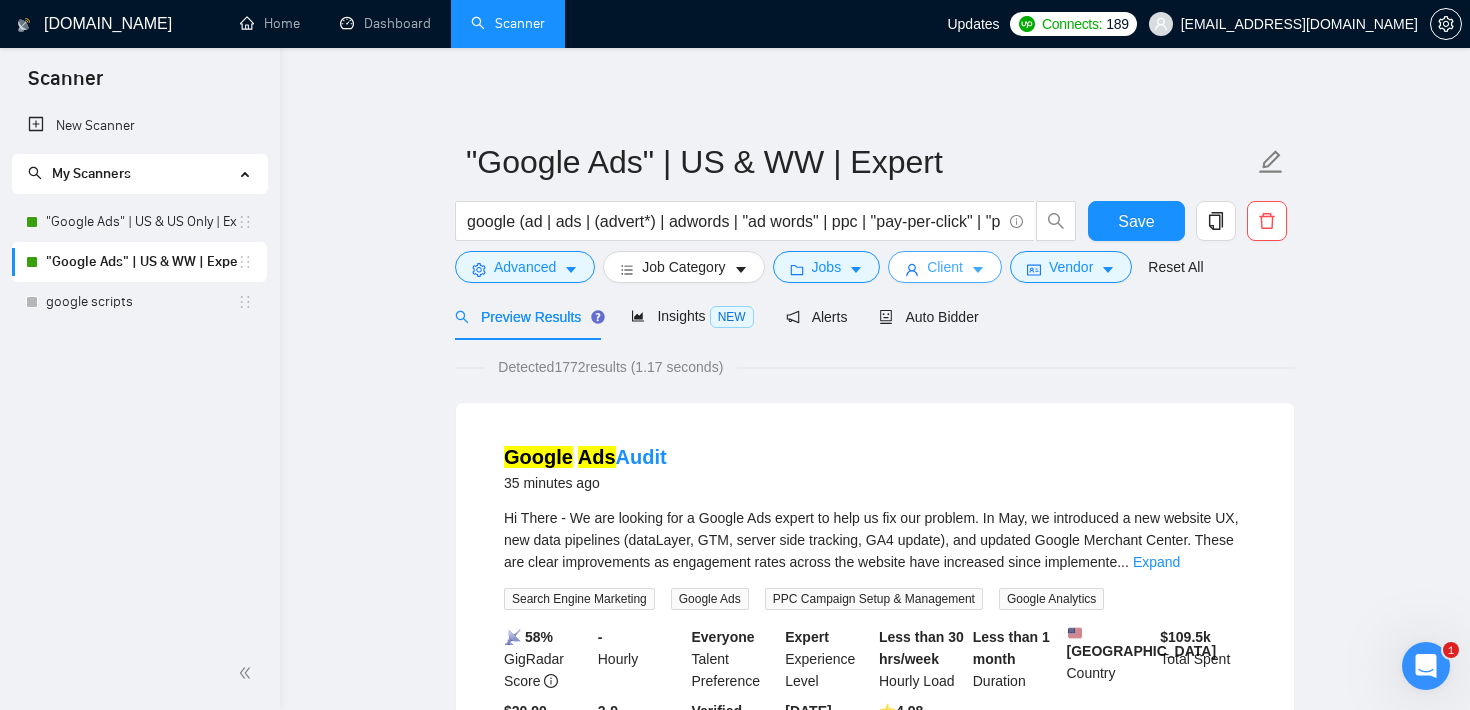 click 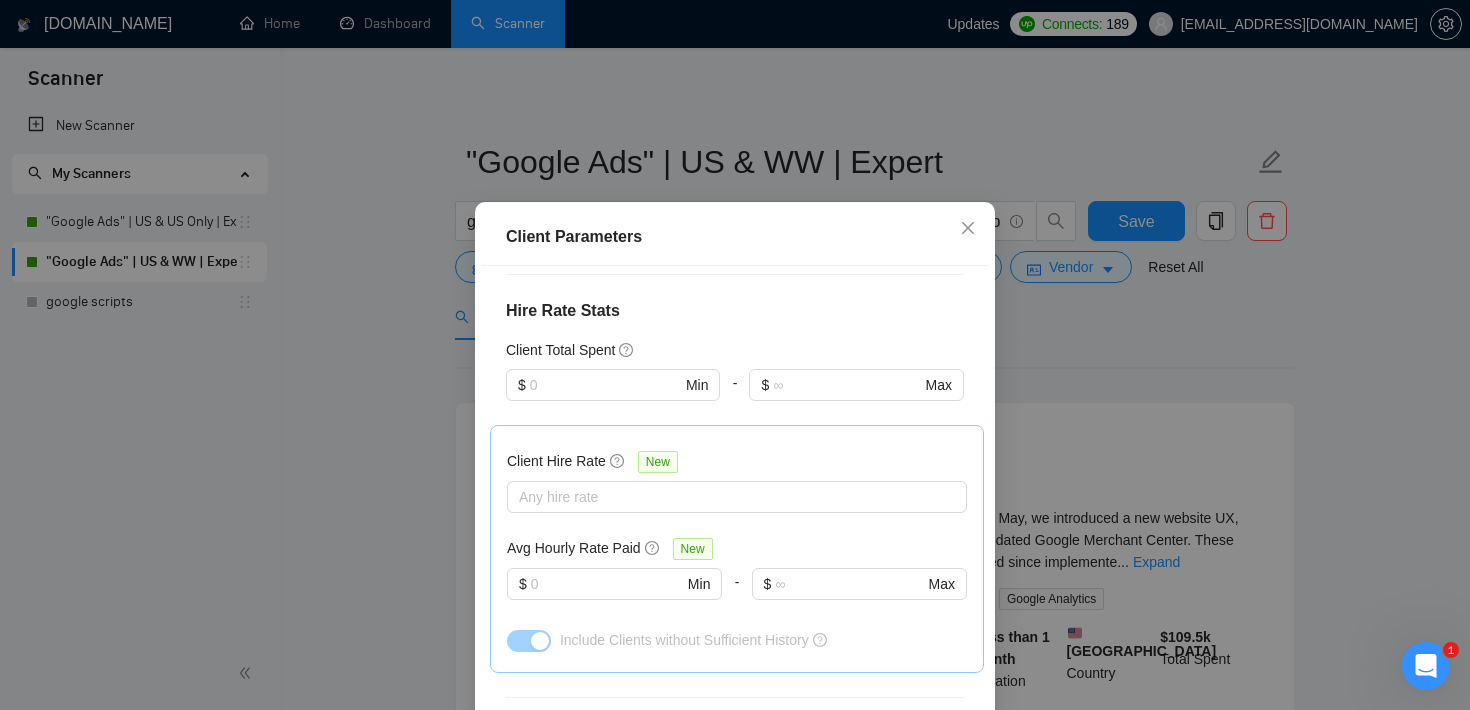 scroll, scrollTop: 469, scrollLeft: 0, axis: vertical 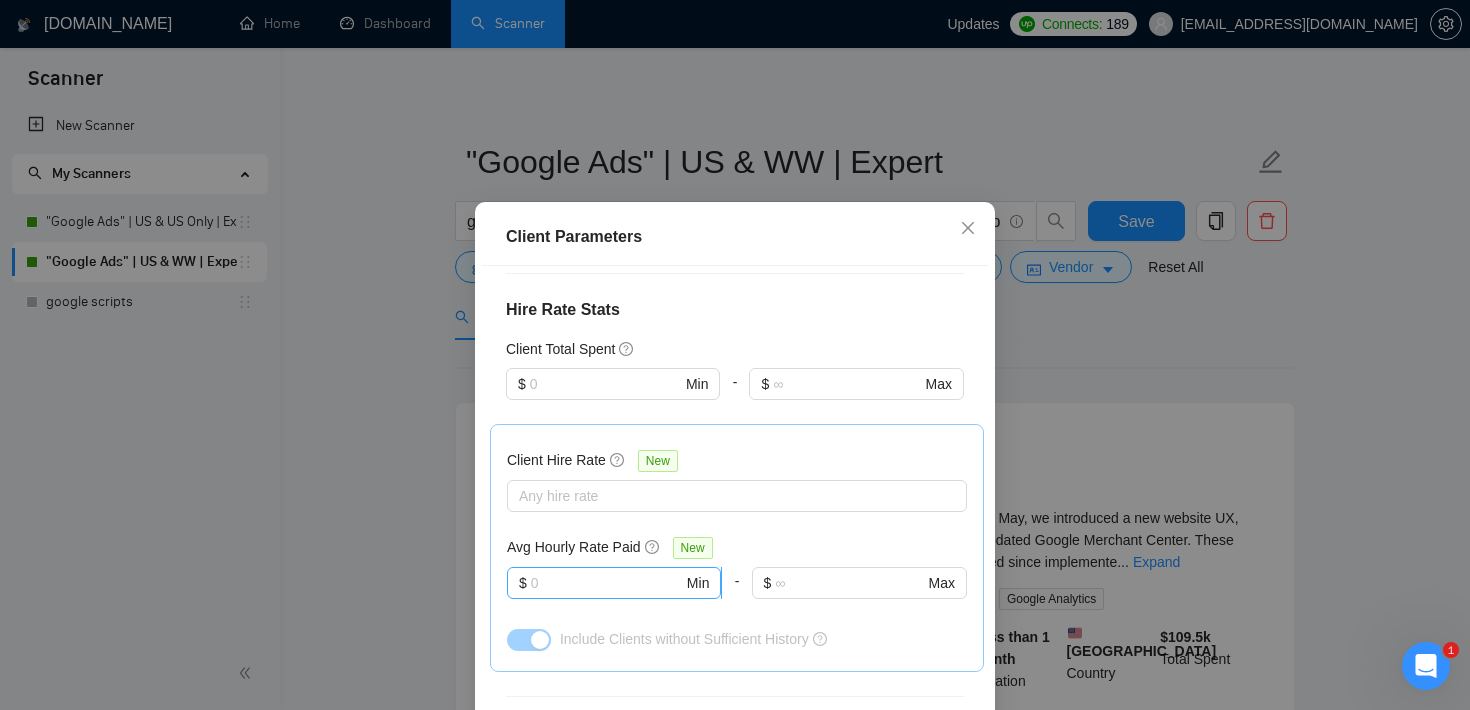 click at bounding box center (607, 583) 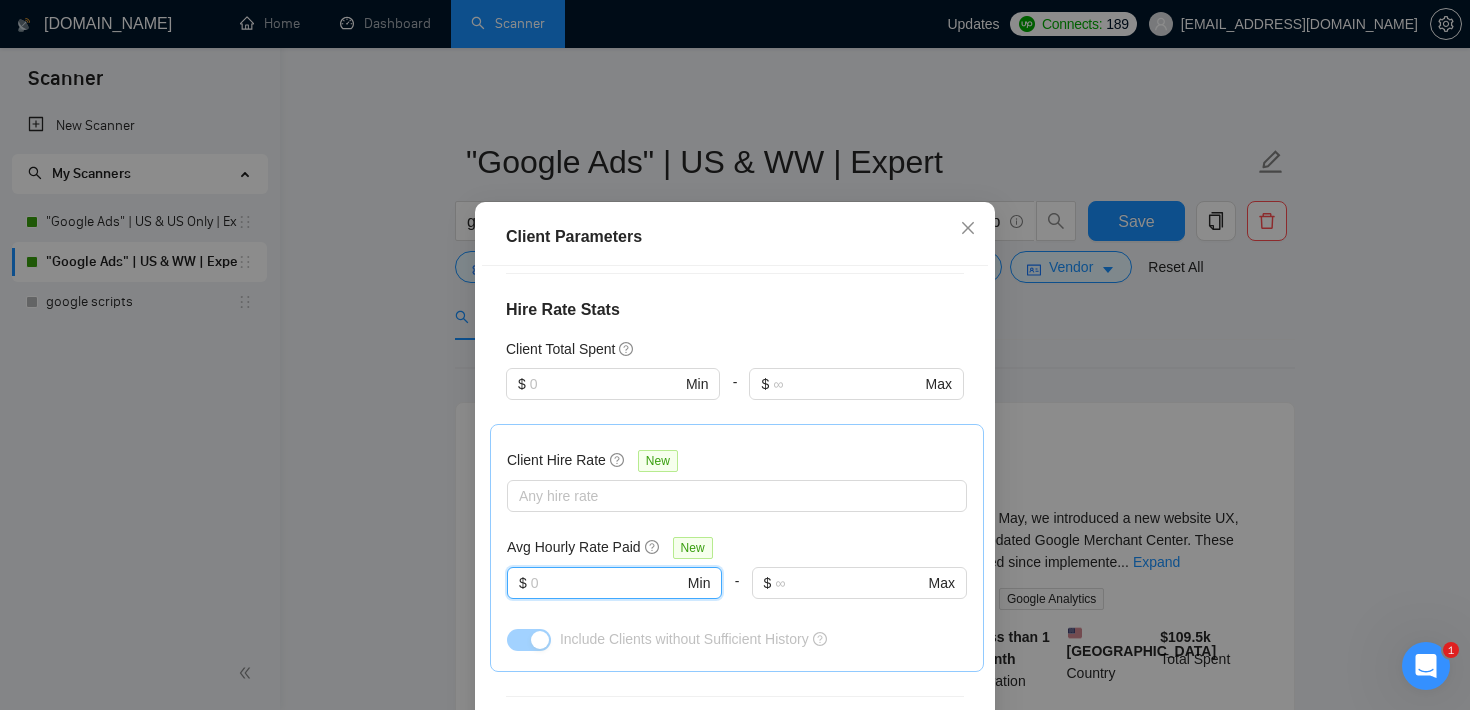 scroll, scrollTop: 749, scrollLeft: 0, axis: vertical 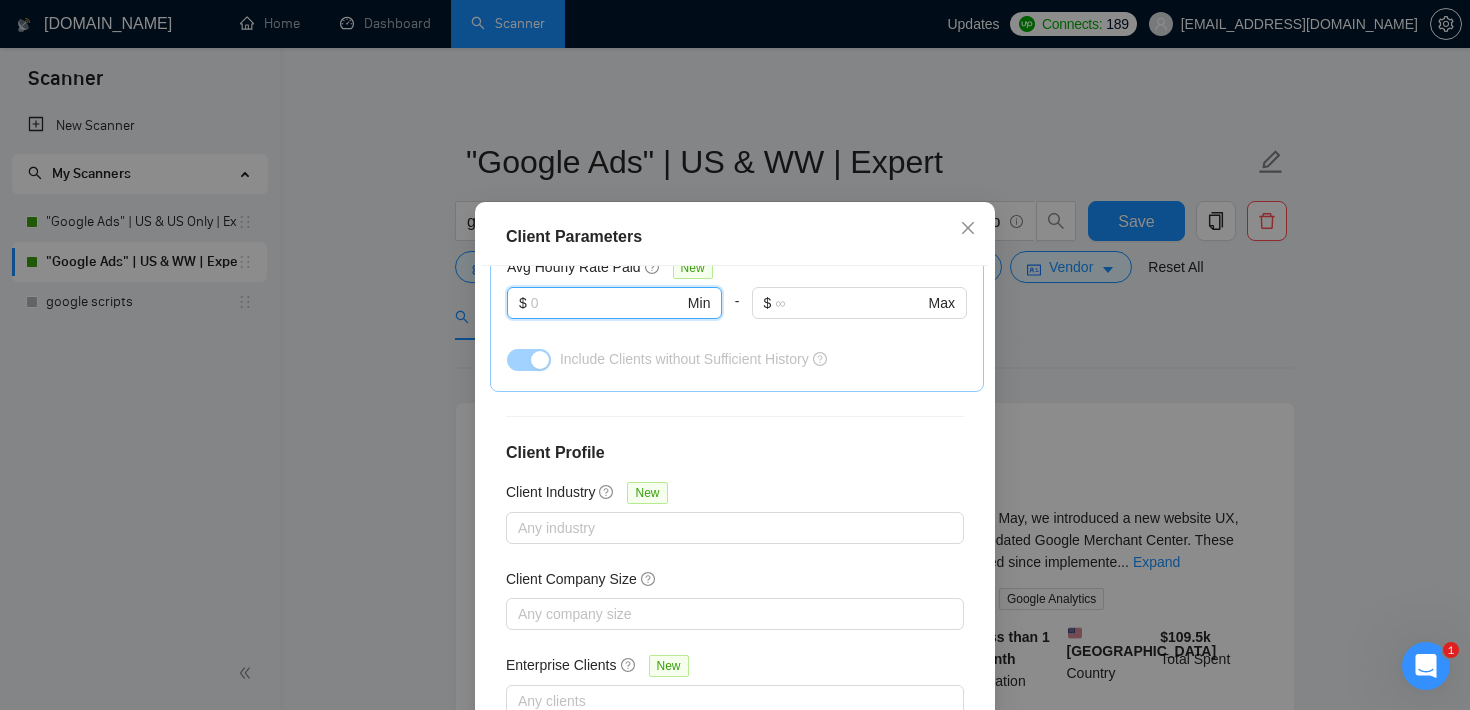 click on "Client Parameters Client Location Include Client Countries [GEOGRAPHIC_DATA]   Exclude Client Countries   Select Client Rating Client Min Average Feedback Include clients with no feedback Client Payment Details Payment Verified Hire Rate Stats   Client Total Spent $ Min - $ Max Client Hire Rate New   Any hire rate   Avg Hourly Rate Paid New $ Min - $ Max Include Clients without Sufficient History Client Profile Client Industry New   Any industry Client Company Size   Any company size Enterprise Clients New   Any clients Reset OK" at bounding box center [735, 355] 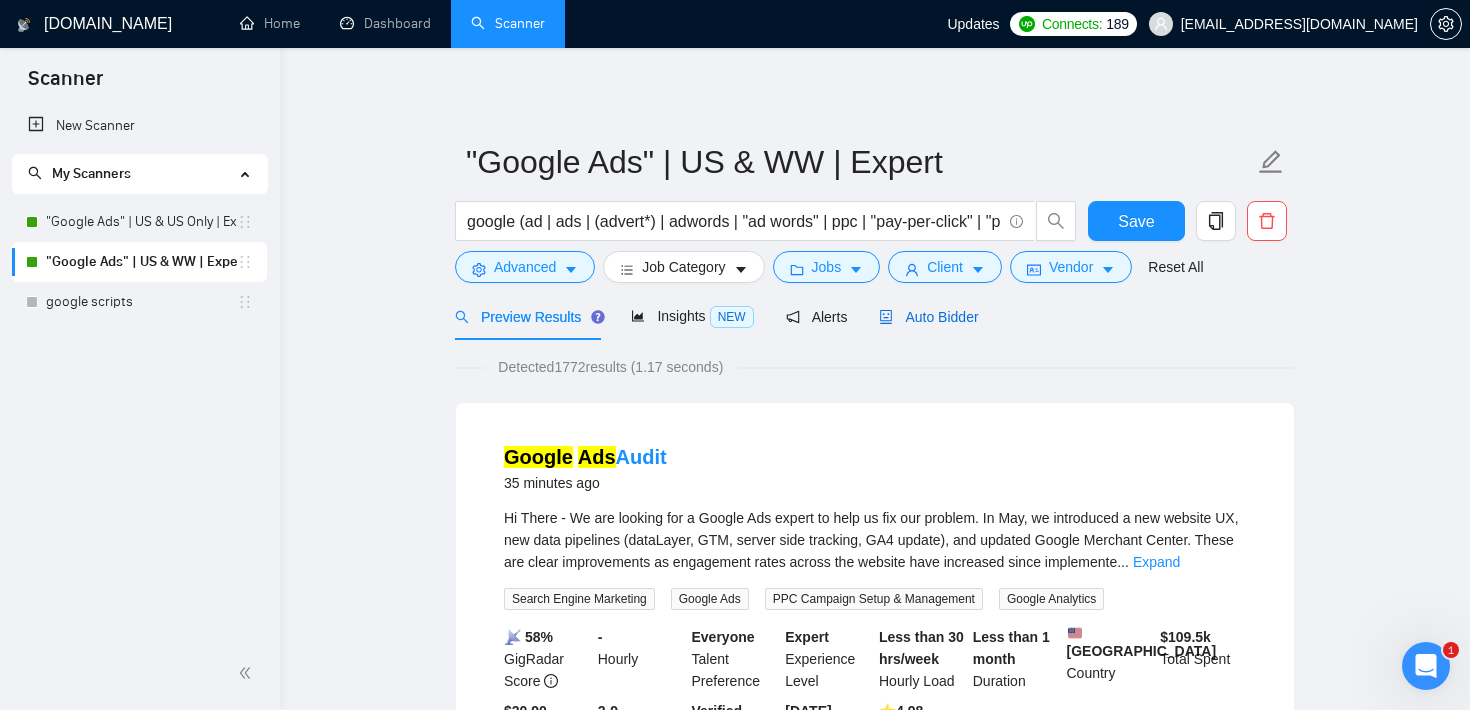 click on "Auto Bidder" at bounding box center [928, 317] 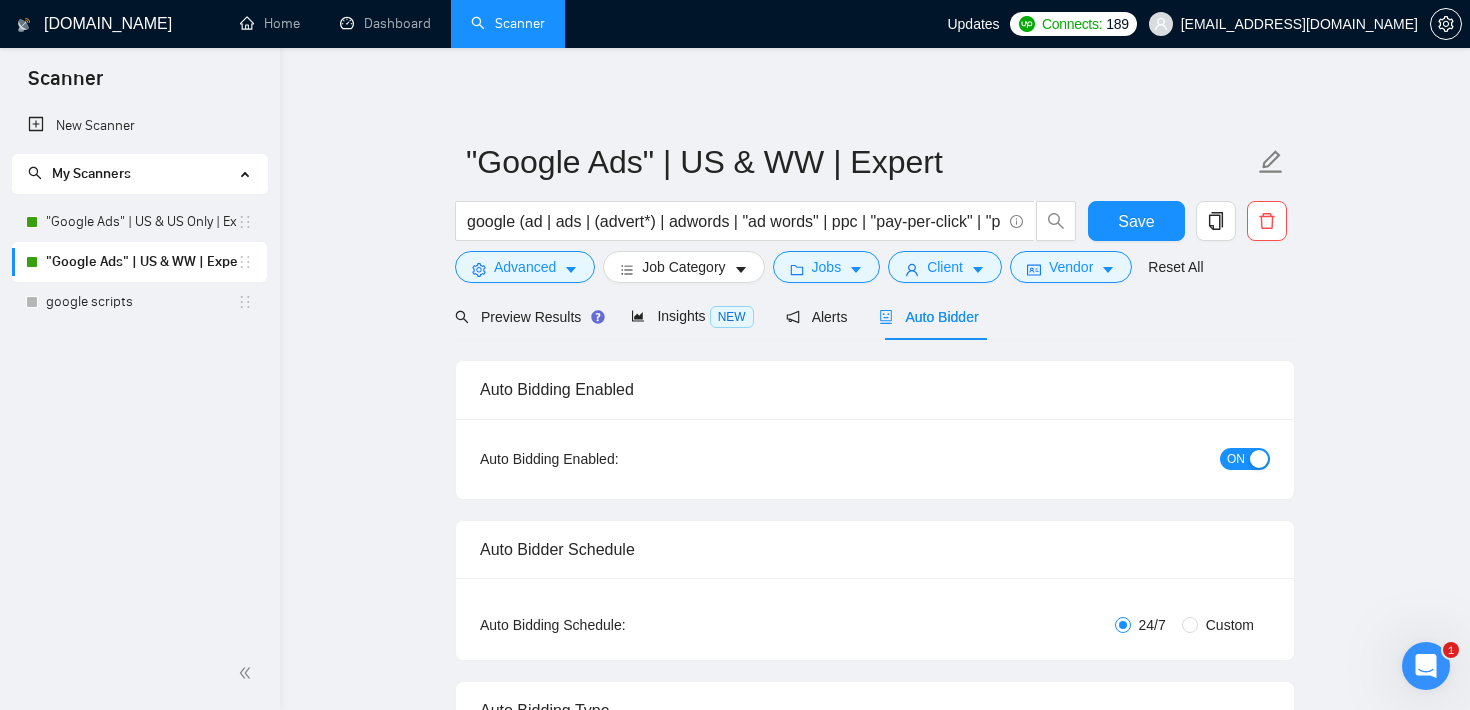 type 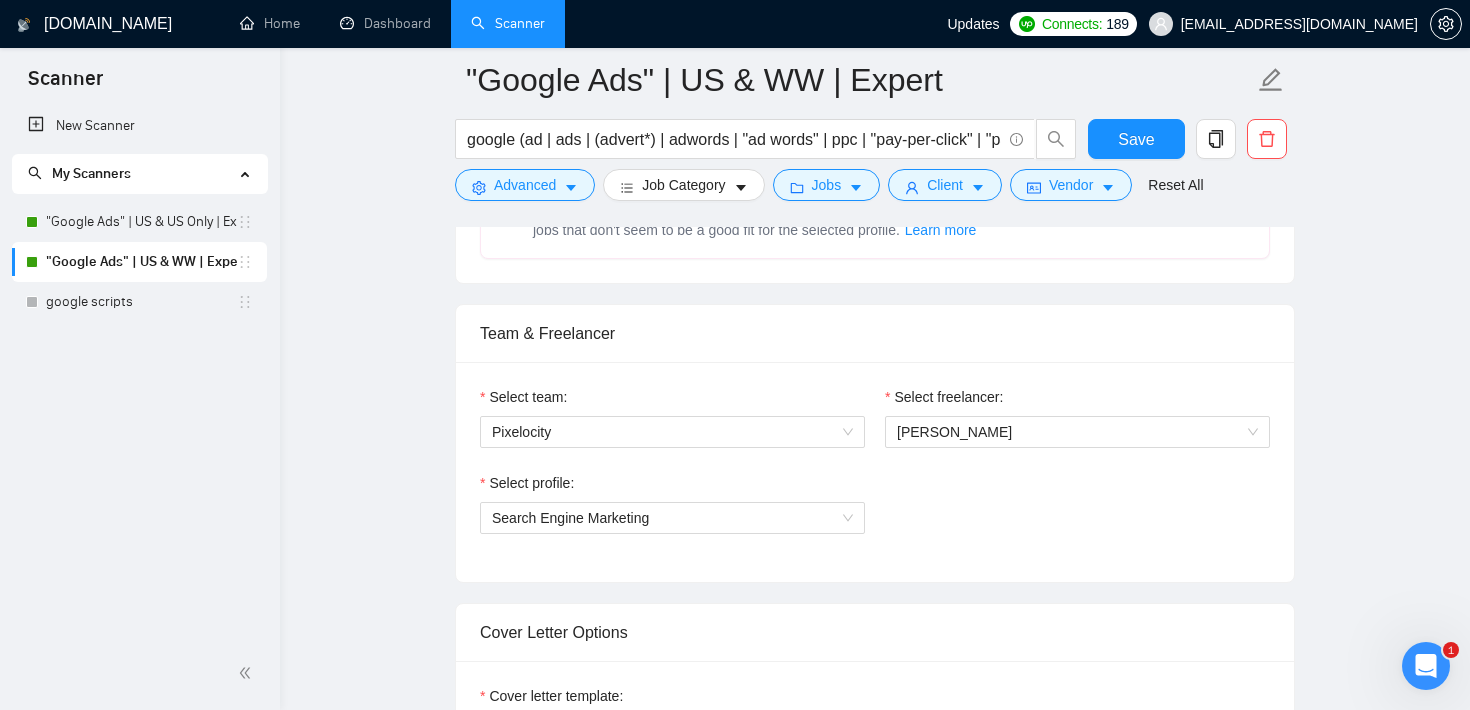 scroll, scrollTop: 927, scrollLeft: 0, axis: vertical 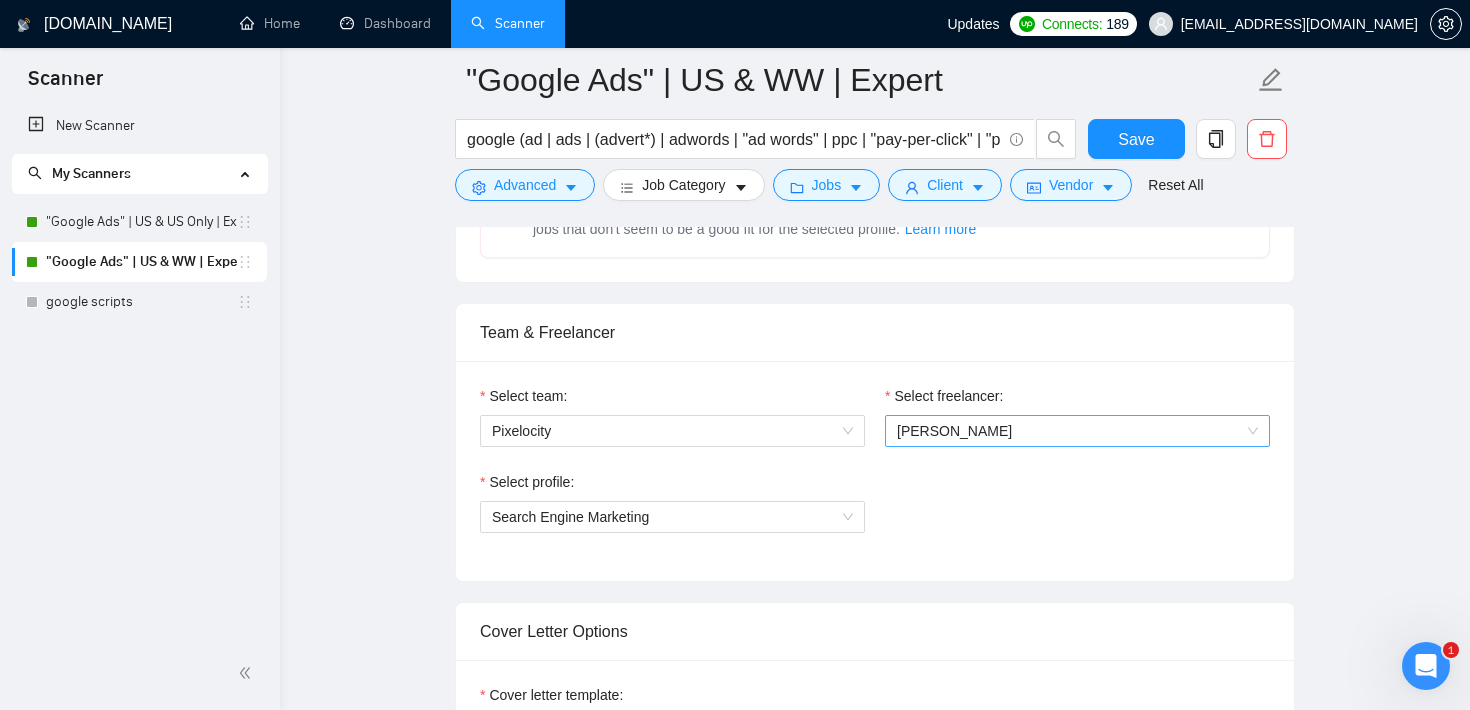 click on "[PERSON_NAME]" at bounding box center [1077, 431] 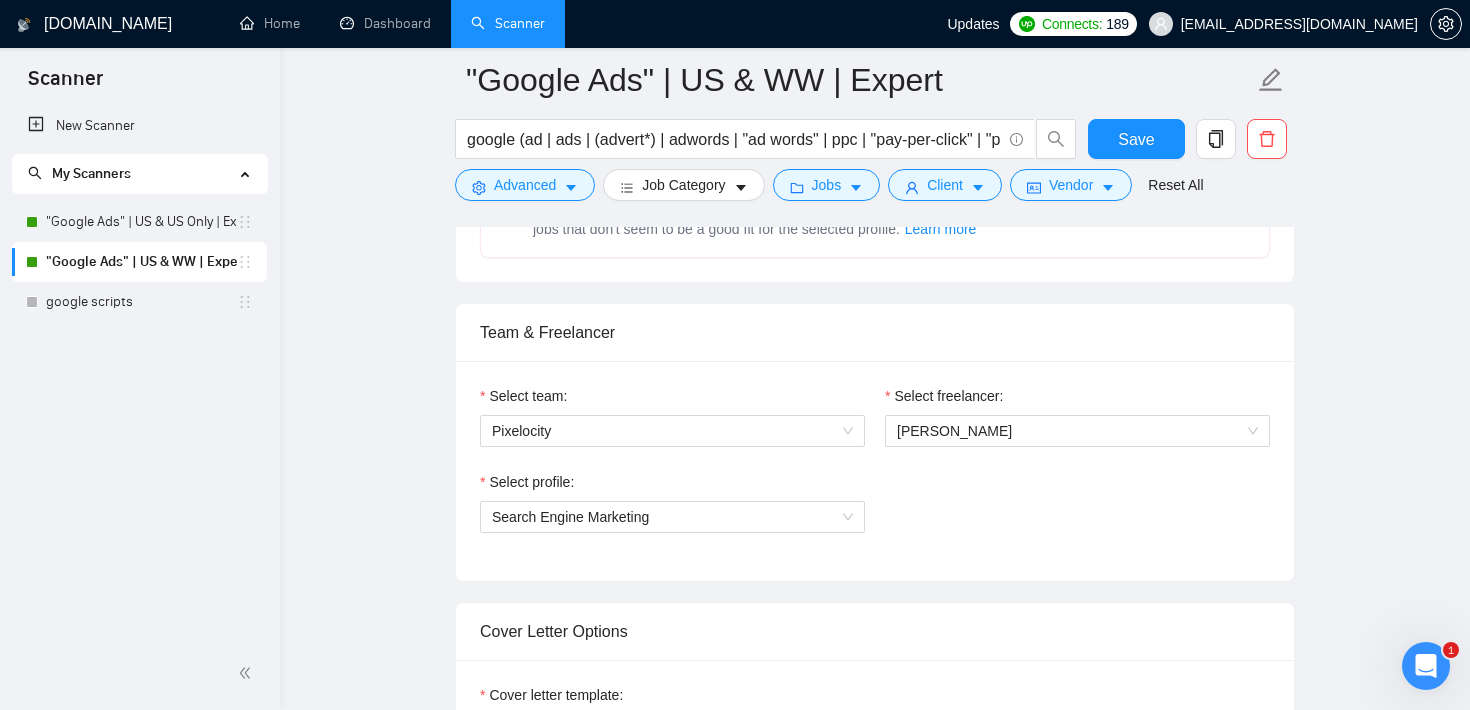 click on "Team & Freelancer" at bounding box center [875, 332] 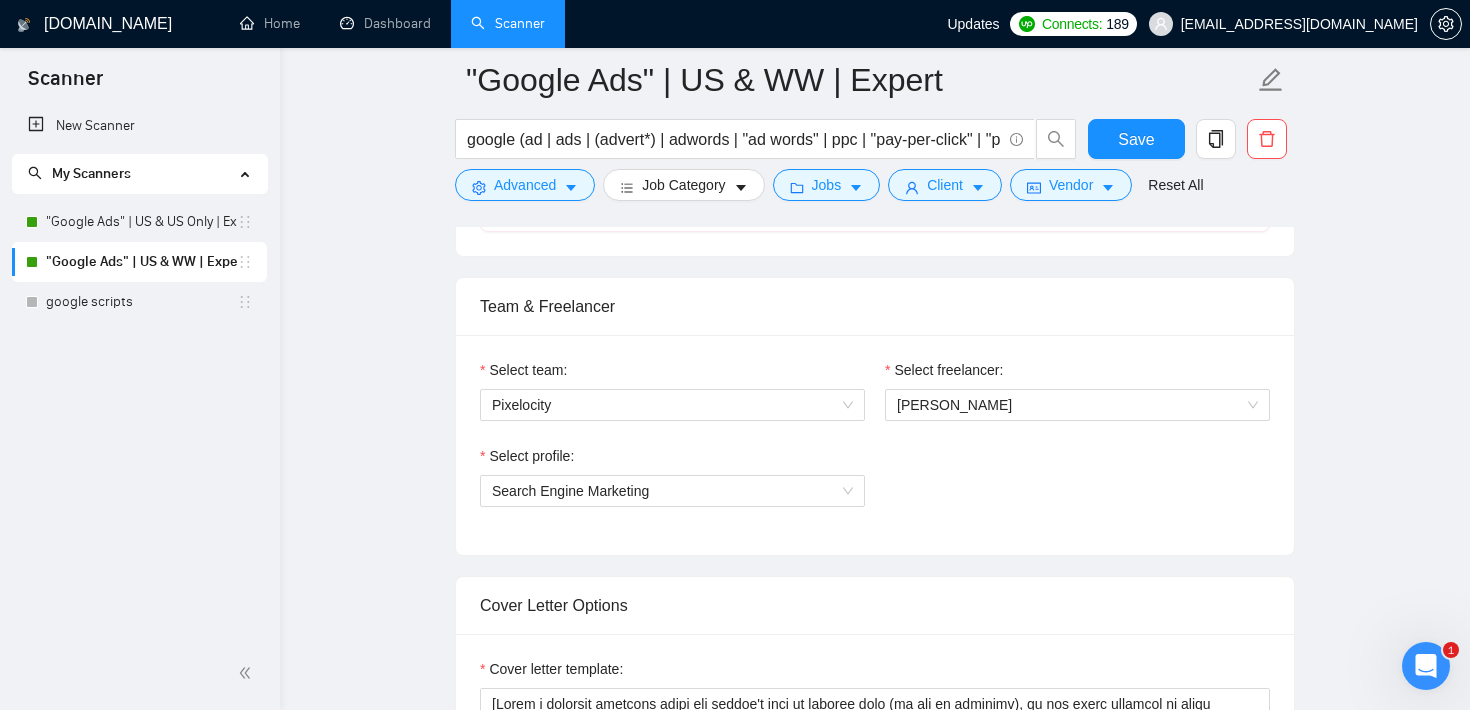 scroll, scrollTop: 955, scrollLeft: 0, axis: vertical 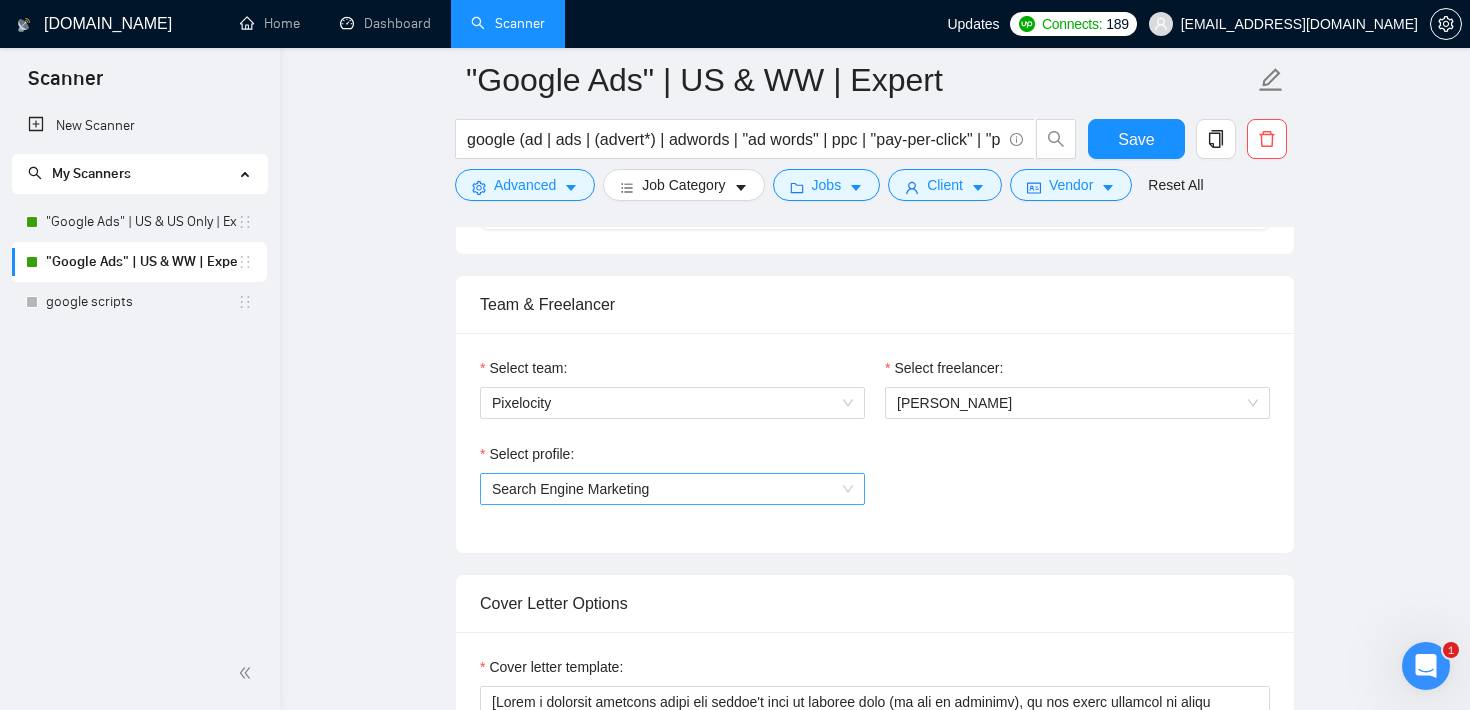 click on "Search Engine Marketing" at bounding box center (672, 489) 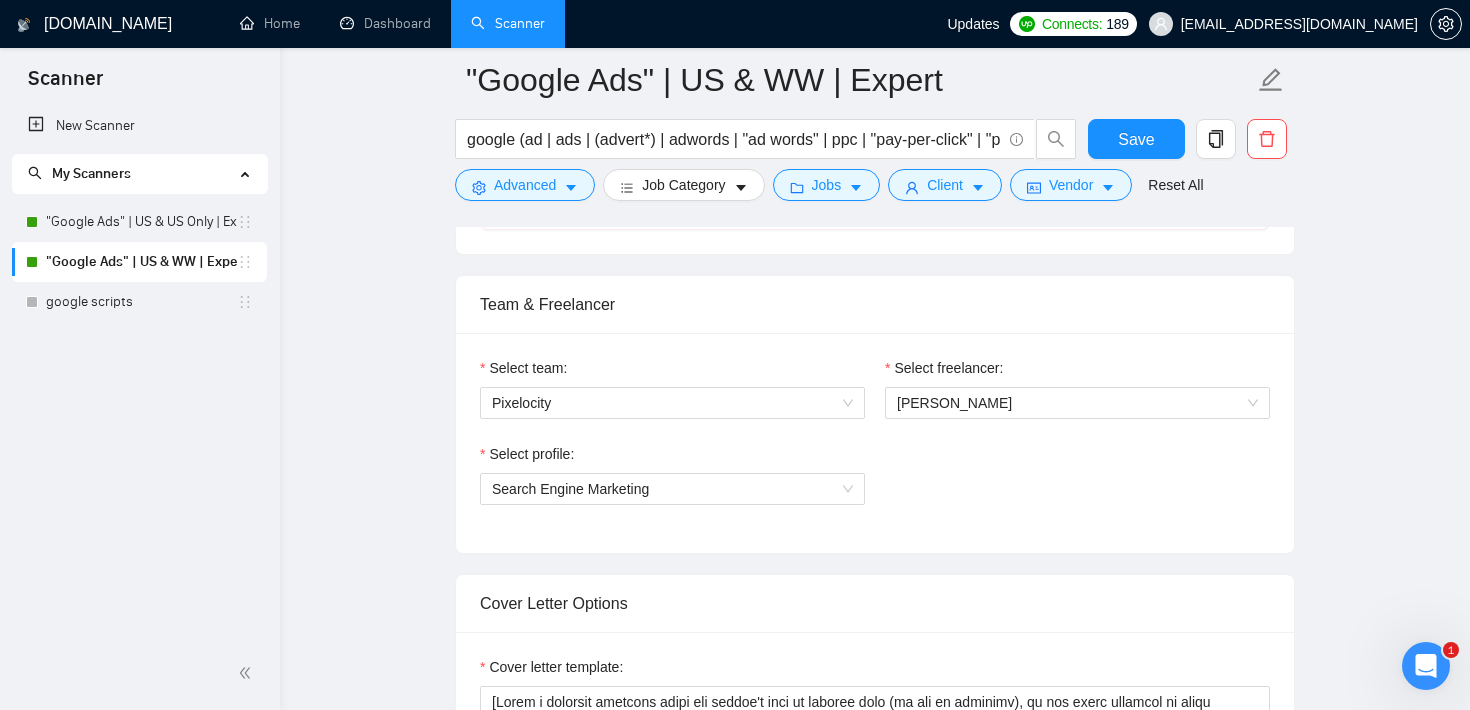 click on "Select profile: Search Engine Marketing" at bounding box center (875, 486) 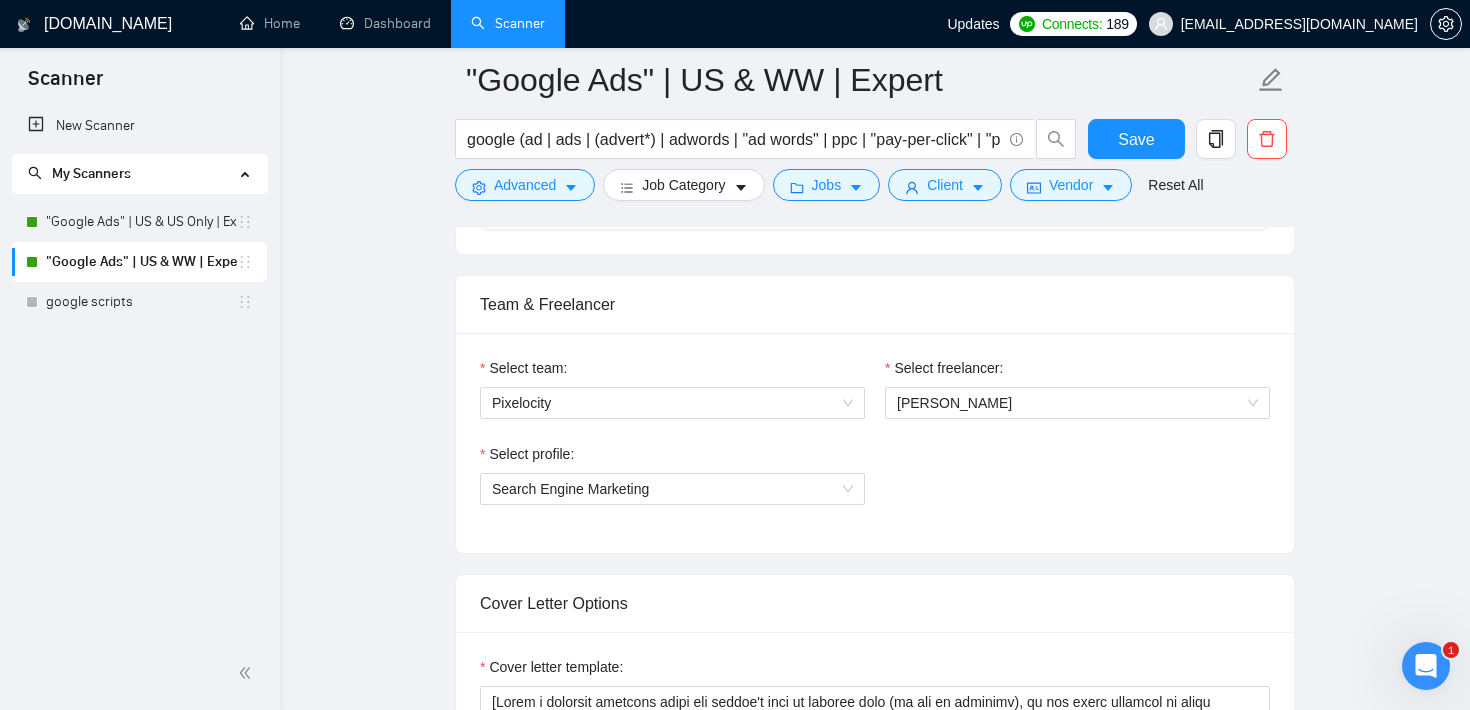 click on "Select profile: Search Engine Marketing" at bounding box center [875, 486] 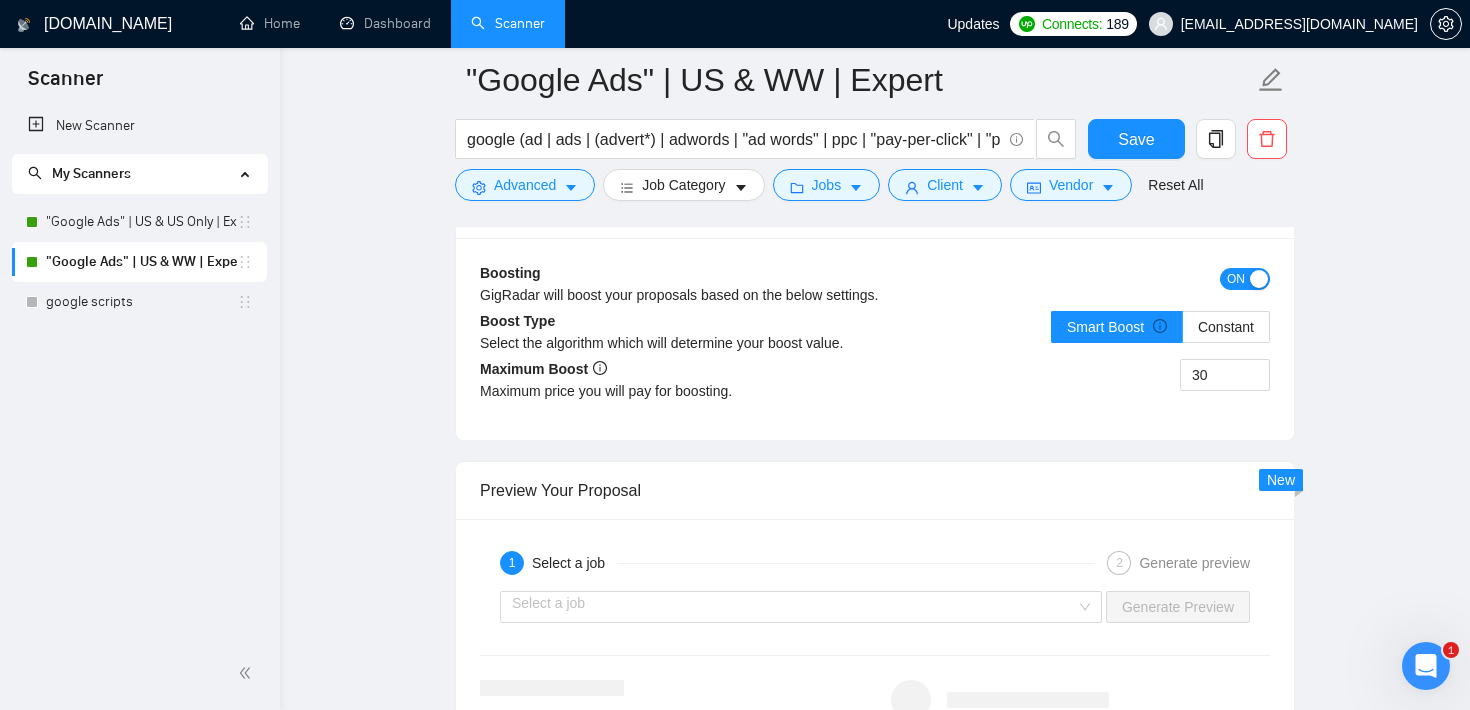 scroll, scrollTop: 2881, scrollLeft: 0, axis: vertical 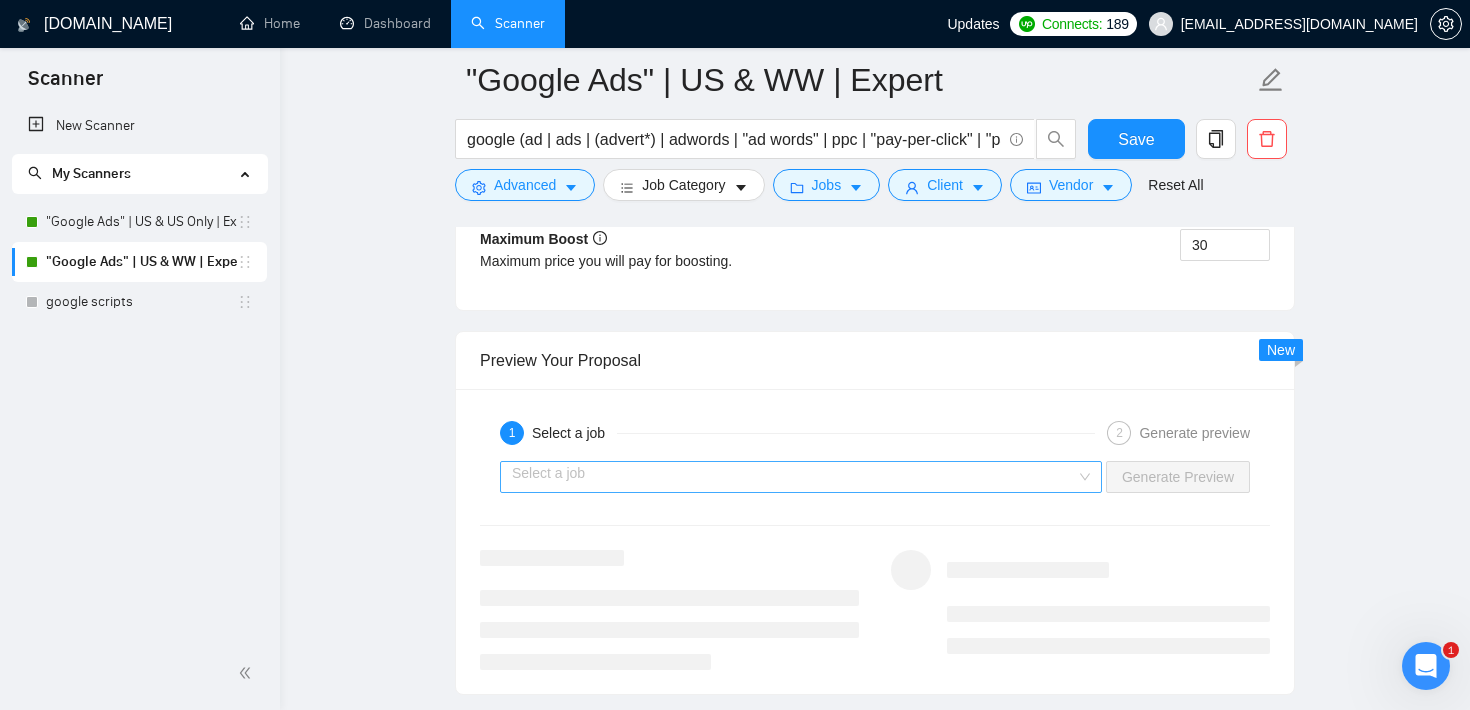 click at bounding box center (794, 477) 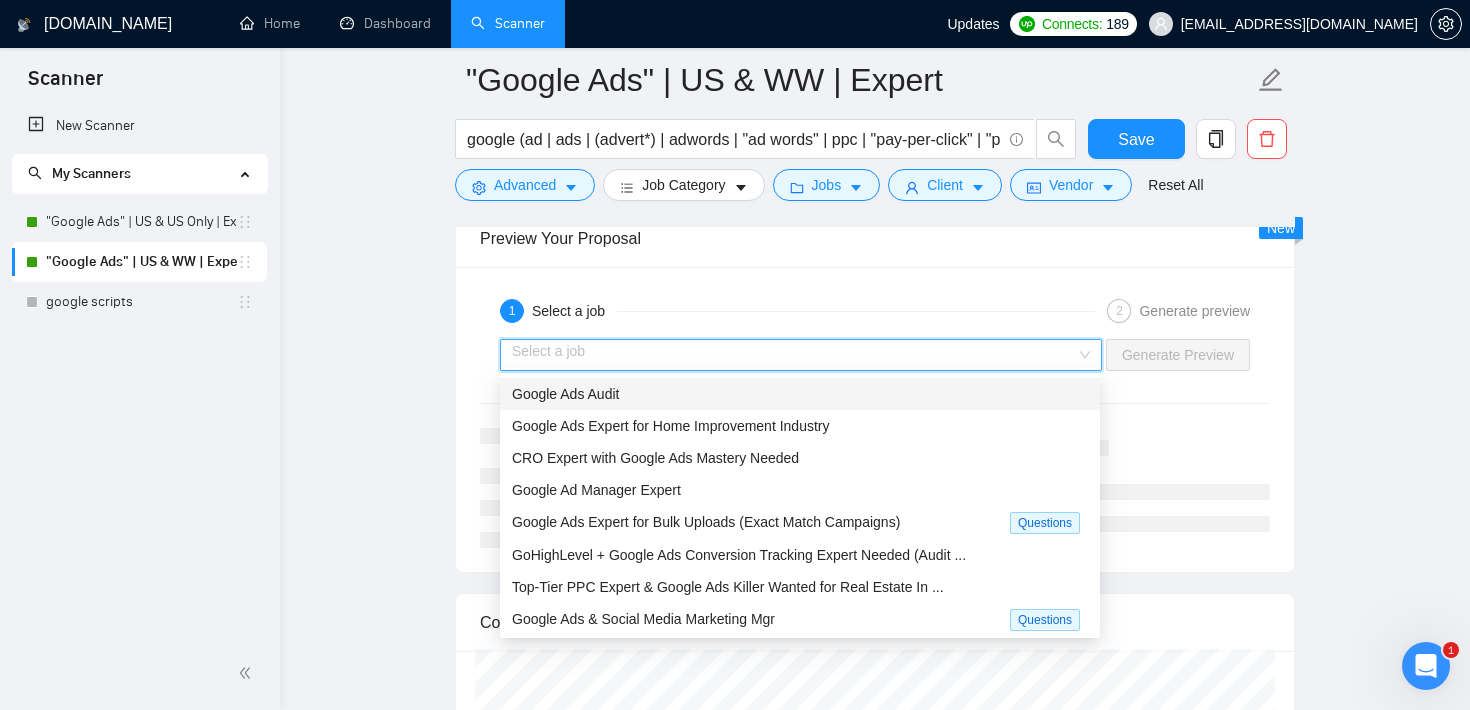 scroll, scrollTop: 3042, scrollLeft: 0, axis: vertical 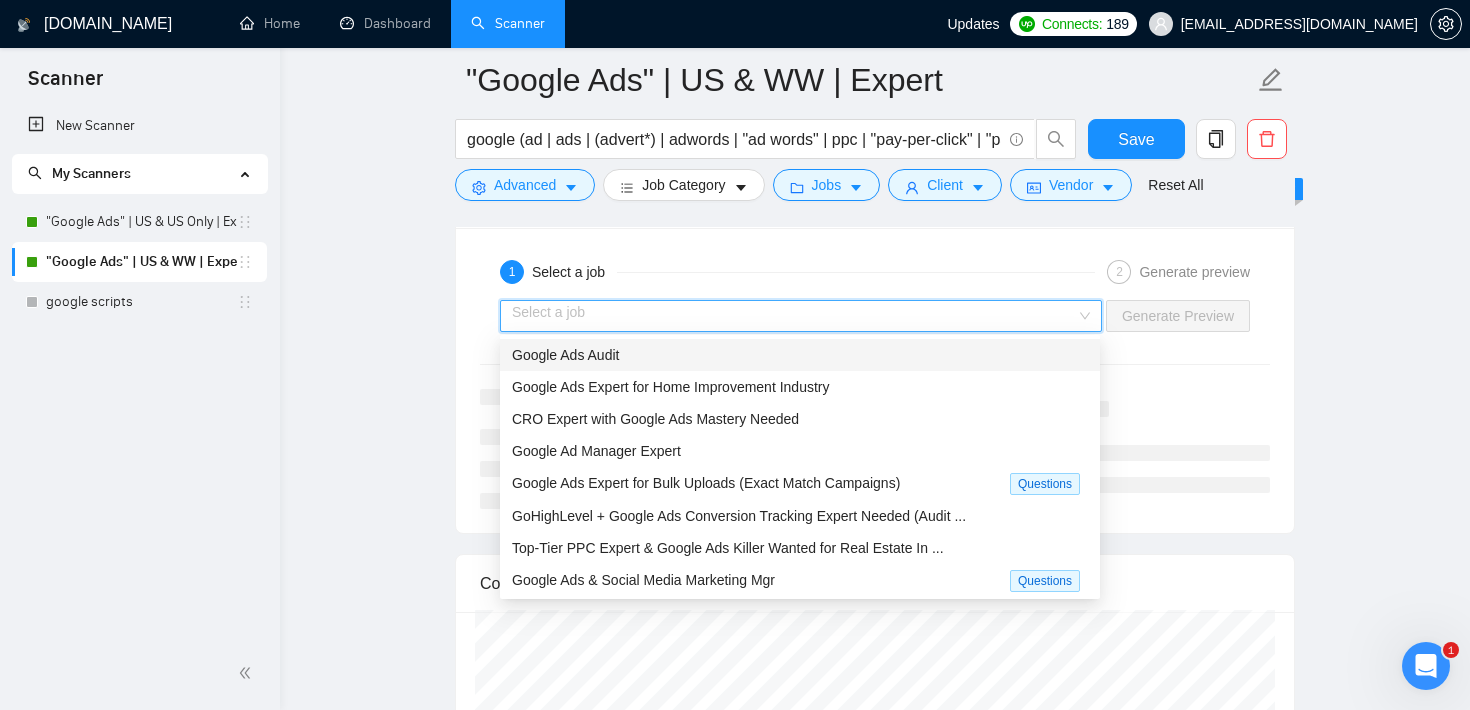 click on "[DOMAIN_NAME] Home Dashboard Scanner Updates  Connects: 189 [EMAIL_ADDRESS][DOMAIN_NAME] "Google Ads" | US & WW | Expert google (ad | ads | (advert*) | adwords | "ad words" | ppc | "pay-per-click" | "pay per click") Save Advanced   Job Category   Jobs   Client   Vendor   Reset All Preview Results Insights NEW Alerts Auto Bidder Auto Bidding Enabled Auto Bidding Enabled: ON Auto Bidder Schedule Auto Bidding Type: Automated (recommended) Semi-automated Auto Bidding Schedule: 24/7 Custom Custom Auto Bidder Schedule Repeat every week [DATE] [DATE] [DATE] [DATE] [DATE] [DATE] [DATE] Active Hours ( America/Los_Angeles ): From: To: ( 24  hours) [GEOGRAPHIC_DATA]/Los_Angeles Auto Bidding Type Select your bidding algorithm: Choose the algorithm for you bidding. The price per proposal does not include your connects expenditure. Template Bidder Works great for narrow segments and short cover letters that don't change. 0.50  credits / proposal Sardor AI 🤖 Personalise your cover letter with ai [placeholders] 1.00  credits 👑" at bounding box center [875, -343] 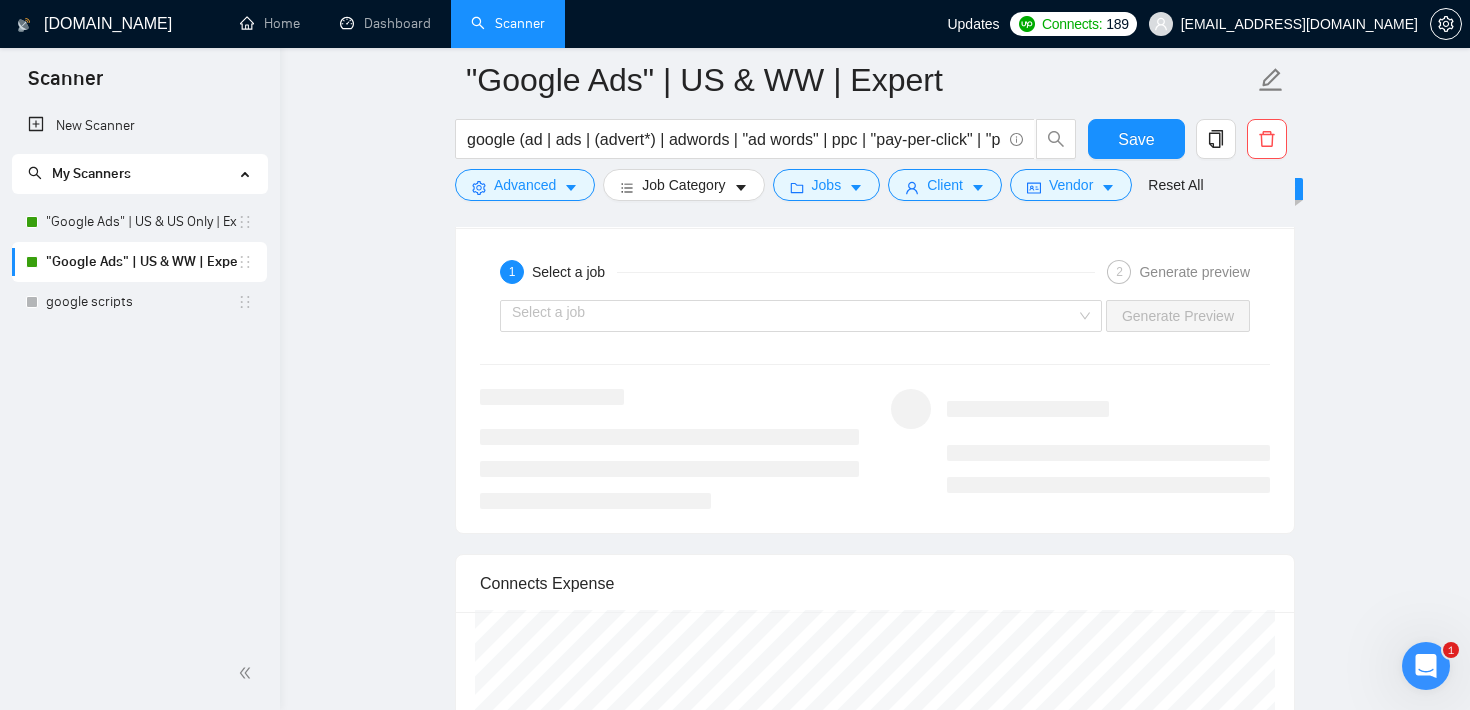 click on ""Google Ads" | US & WW | Expert google (ad | ads | (advert*) | adwords | "ad words" | ppc | "pay-per-click" | "pay per click") Save Advanced   Job Category   Jobs   Client   Vendor   Reset All Preview Results Insights NEW Alerts Auto Bidder Auto Bidding Enabled Auto Bidding Enabled: ON Auto Bidder Schedule Auto Bidding Type: Automated (recommended) Semi-automated Auto Bidding Schedule: 24/7 Custom Custom Auto Bidder Schedule Repeat every week [DATE] [DATE] [DATE] [DATE] [DATE] [DATE] [DATE] Active Hours ( America/Los_Angeles ): From: To: ( 24  hours) [GEOGRAPHIC_DATA]/Los_Angeles Auto Bidding Type Select your bidding algorithm: Choose the algorithm for you bidding. The price per proposal does not include your connects expenditure. Template Bidder Works great for narrow segments and short cover letters that don't change. 0.50  credits / proposal Sardor AI 🤖 Personalise your cover letter with ai [placeholders] 1.00  credits / proposal Experimental Laziza AI  👑   NEW   Learn more 2.00  credits / proposal" at bounding box center (875, -380) 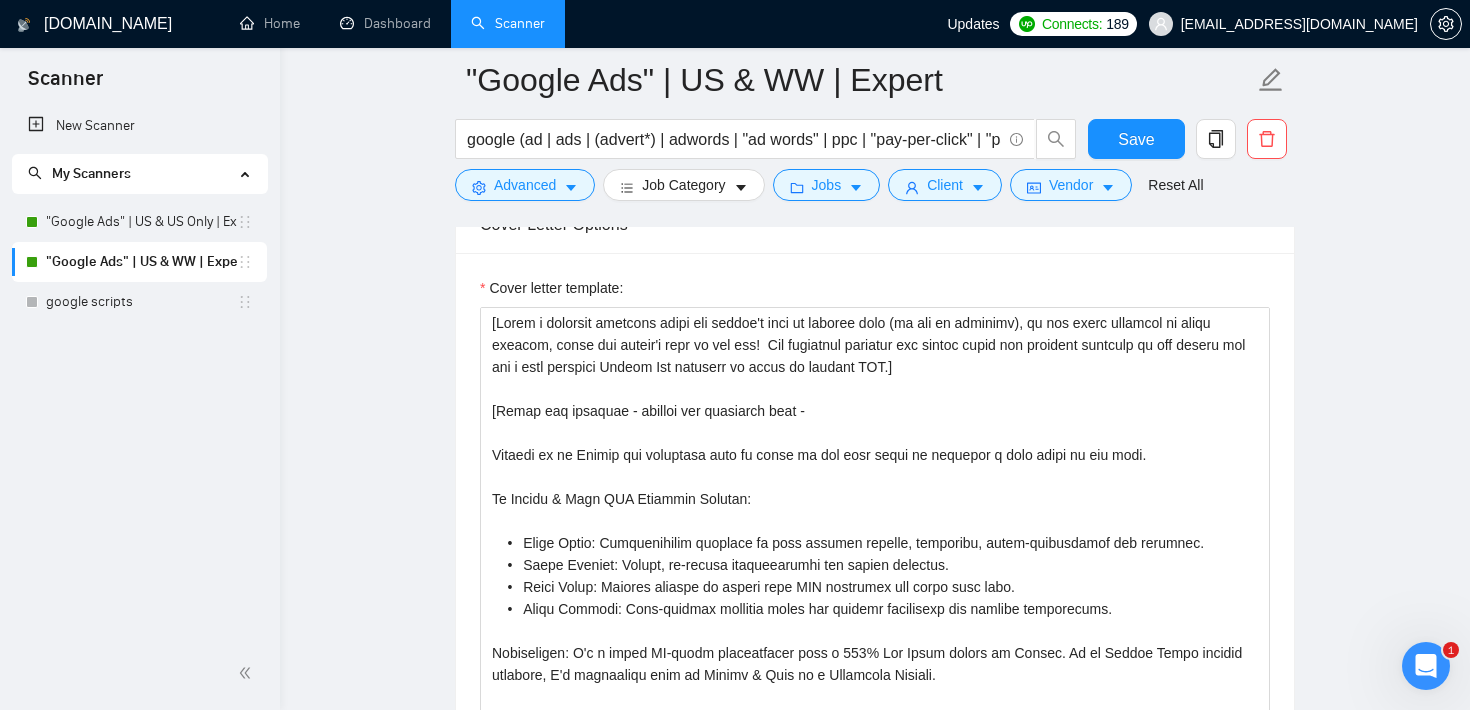 scroll, scrollTop: 1333, scrollLeft: 0, axis: vertical 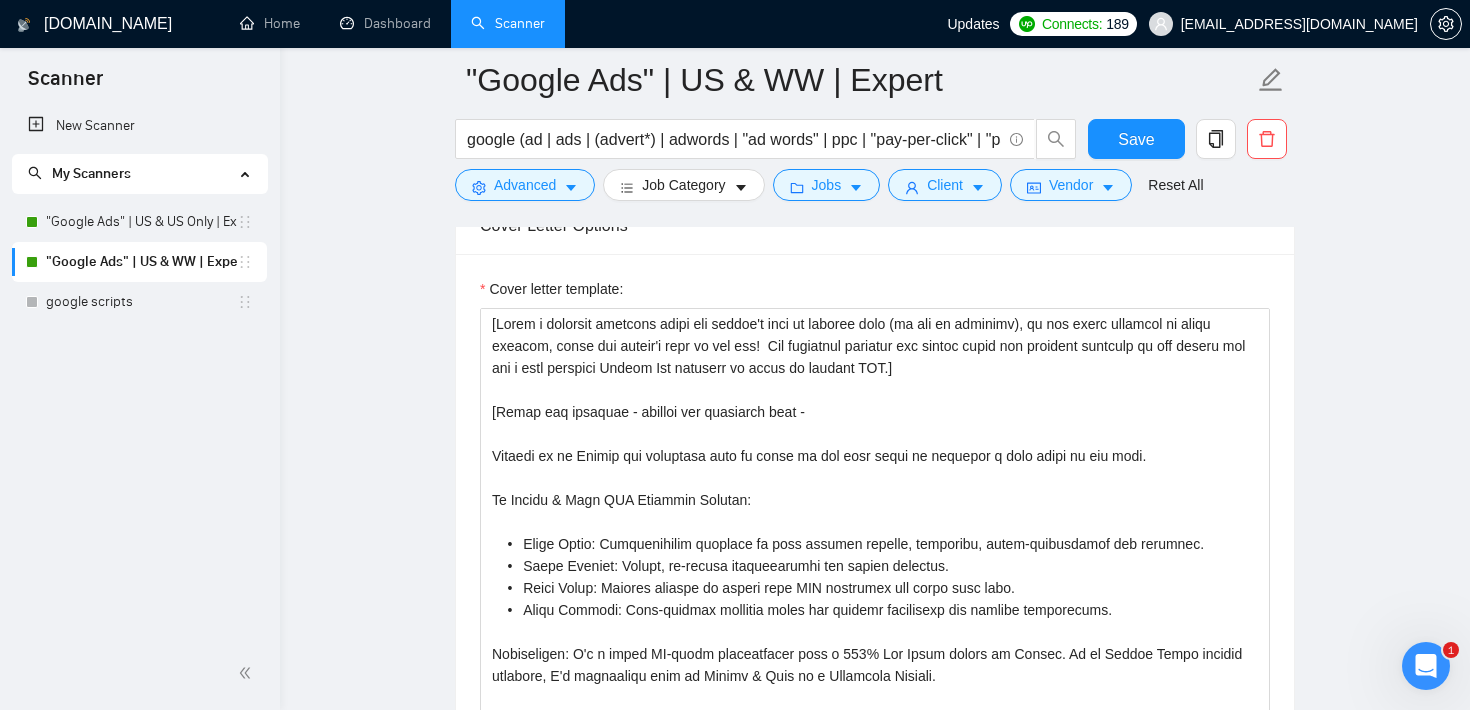 click on ""Google Ads" | US & WW | Expert google (ad | ads | (advert*) | adwords | "ad words" | ppc | "pay-per-click" | "pay per click") Save Advanced   Job Category   Jobs   Client   Vendor   Reset All Preview Results Insights NEW Alerts Auto Bidder Auto Bidding Enabled Auto Bidding Enabled: ON Auto Bidder Schedule Auto Bidding Type: Automated (recommended) Semi-automated Auto Bidding Schedule: 24/7 Custom Custom Auto Bidder Schedule Repeat every week [DATE] [DATE] [DATE] [DATE] [DATE] [DATE] [DATE] Active Hours ( America/Los_Angeles ): From: To: ( 24  hours) [GEOGRAPHIC_DATA]/Los_Angeles Auto Bidding Type Select your bidding algorithm: Choose the algorithm for you bidding. The price per proposal does not include your connects expenditure. Template Bidder Works great for narrow segments and short cover letters that don't change. 0.50  credits / proposal Sardor AI 🤖 Personalise your cover letter with ai [placeholders] 1.00  credits / proposal Experimental Laziza AI  👑   NEW   Learn more 2.00  credits / proposal" at bounding box center (875, 1329) 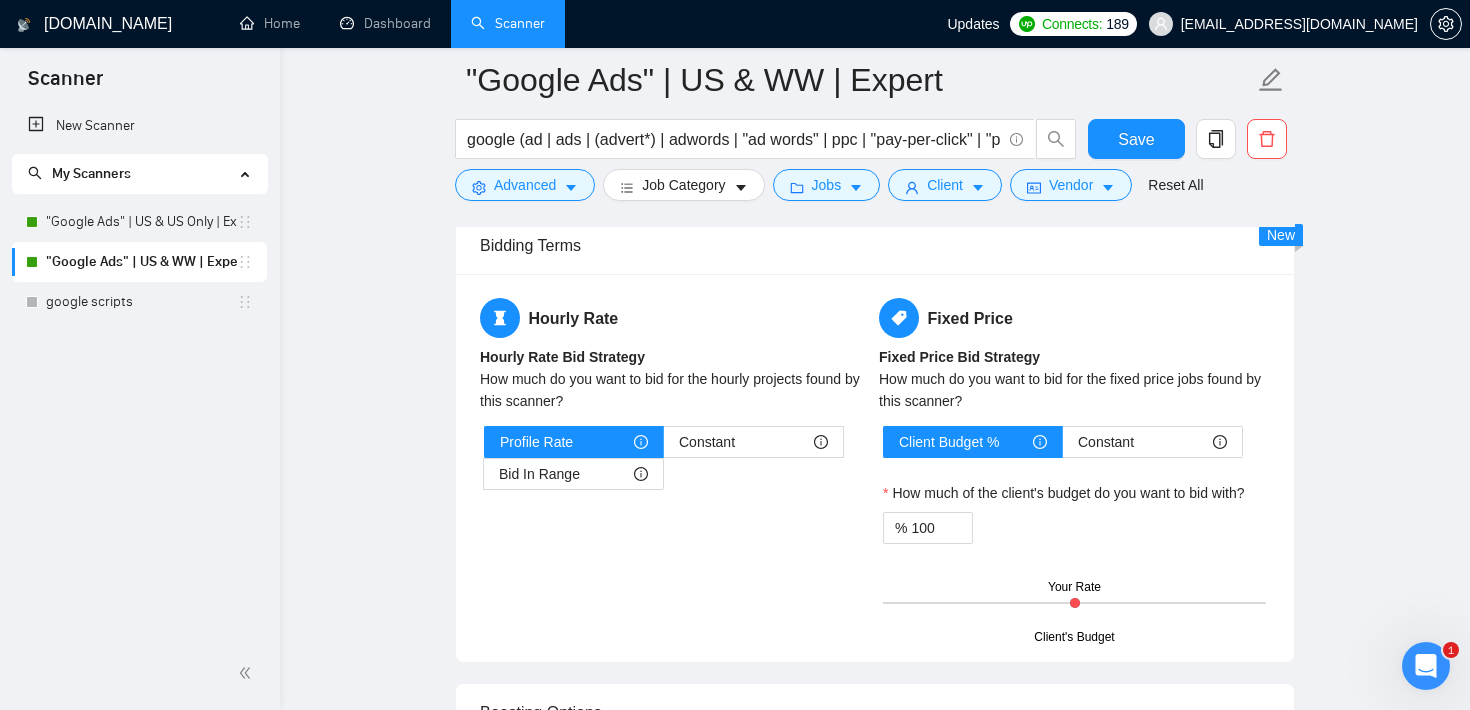 scroll, scrollTop: 2236, scrollLeft: 0, axis: vertical 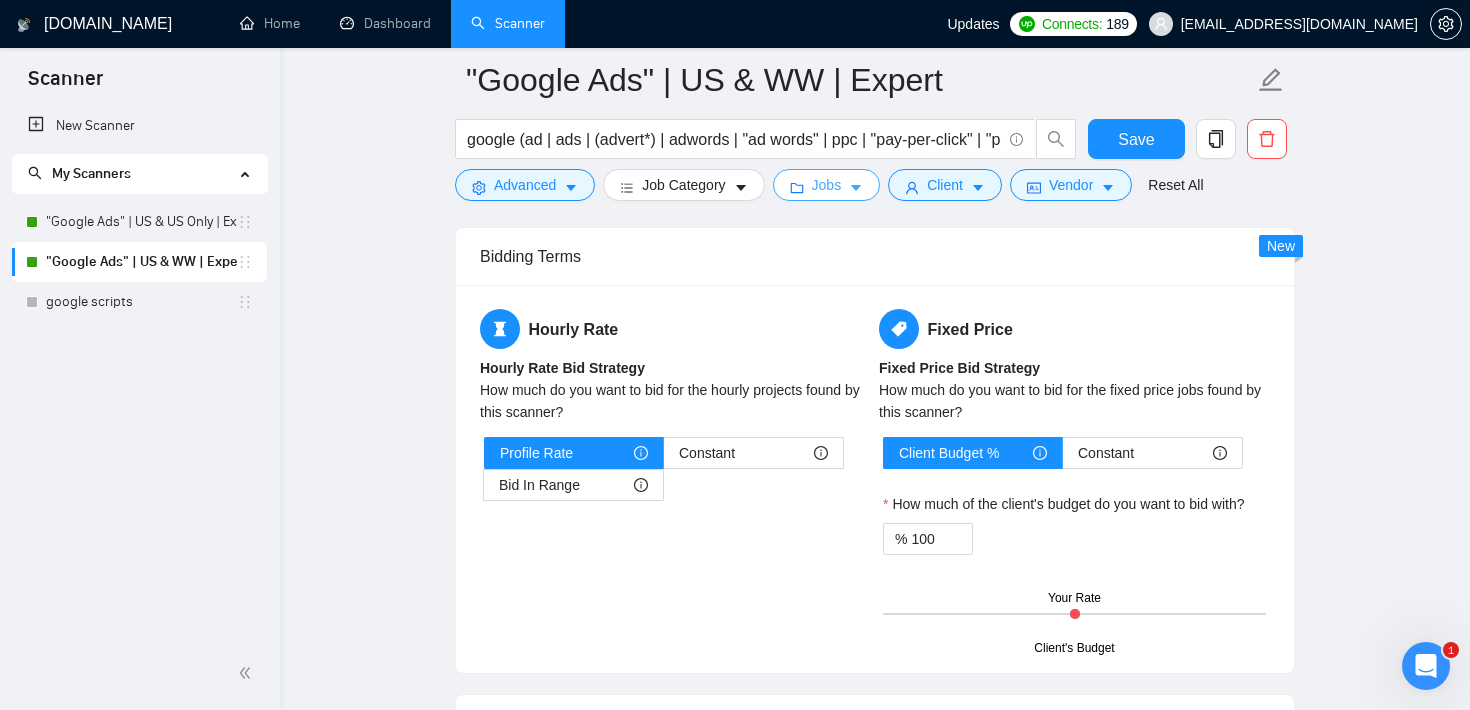 click on "Jobs" at bounding box center (827, 185) 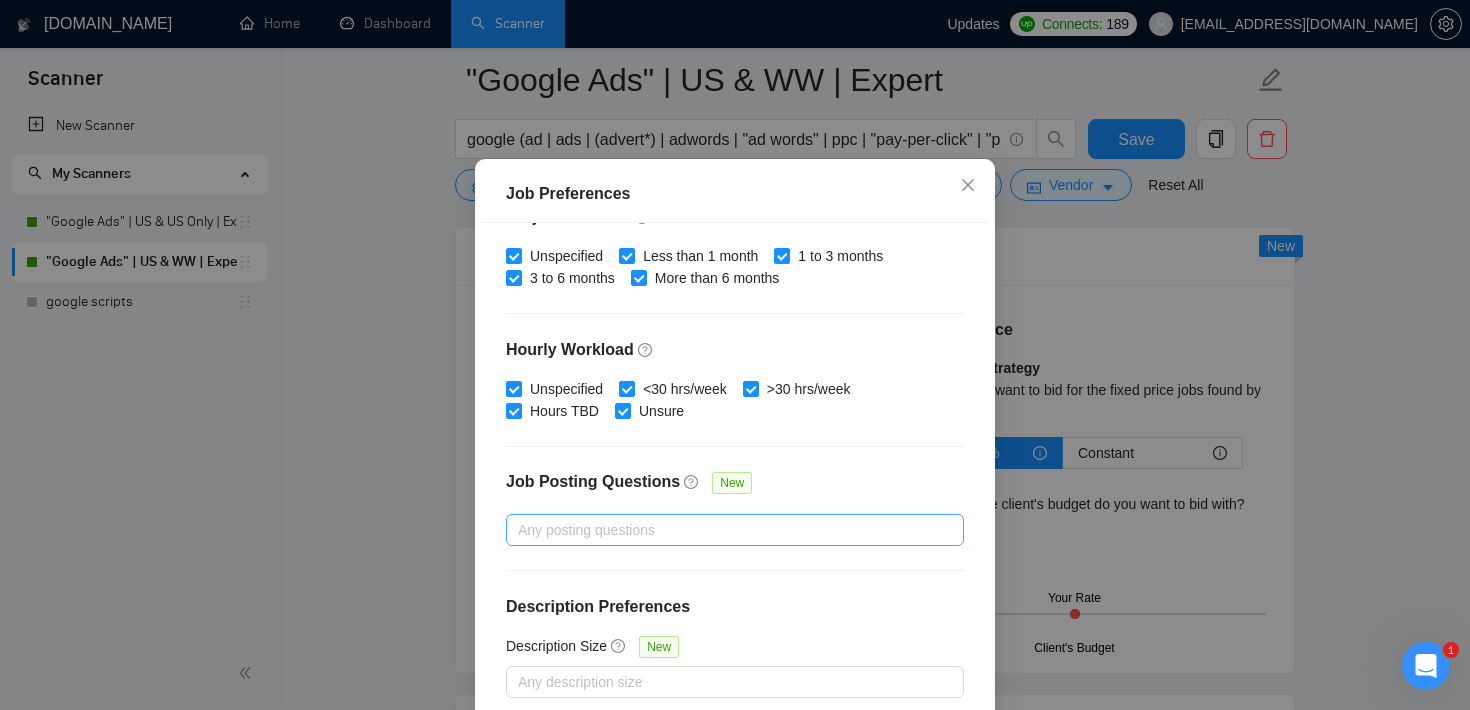 scroll, scrollTop: 0, scrollLeft: 0, axis: both 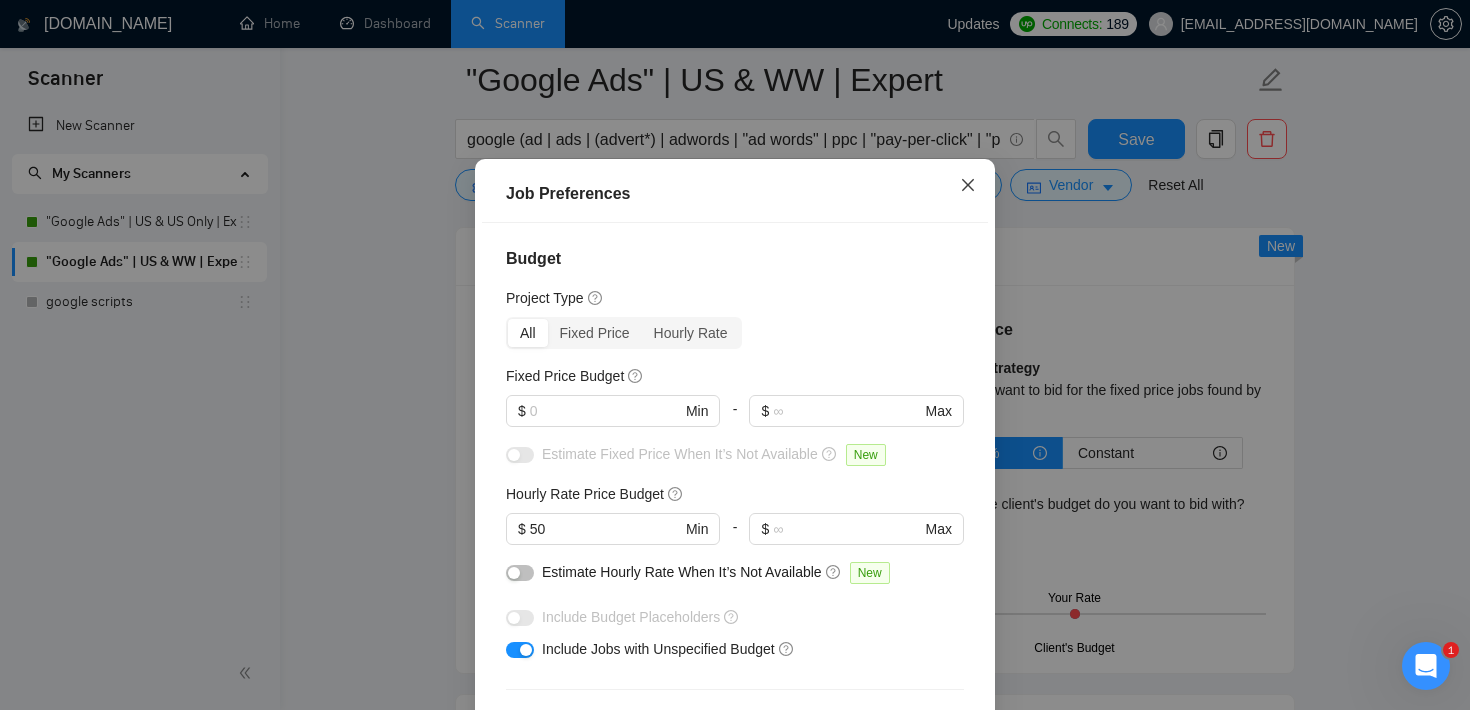 click 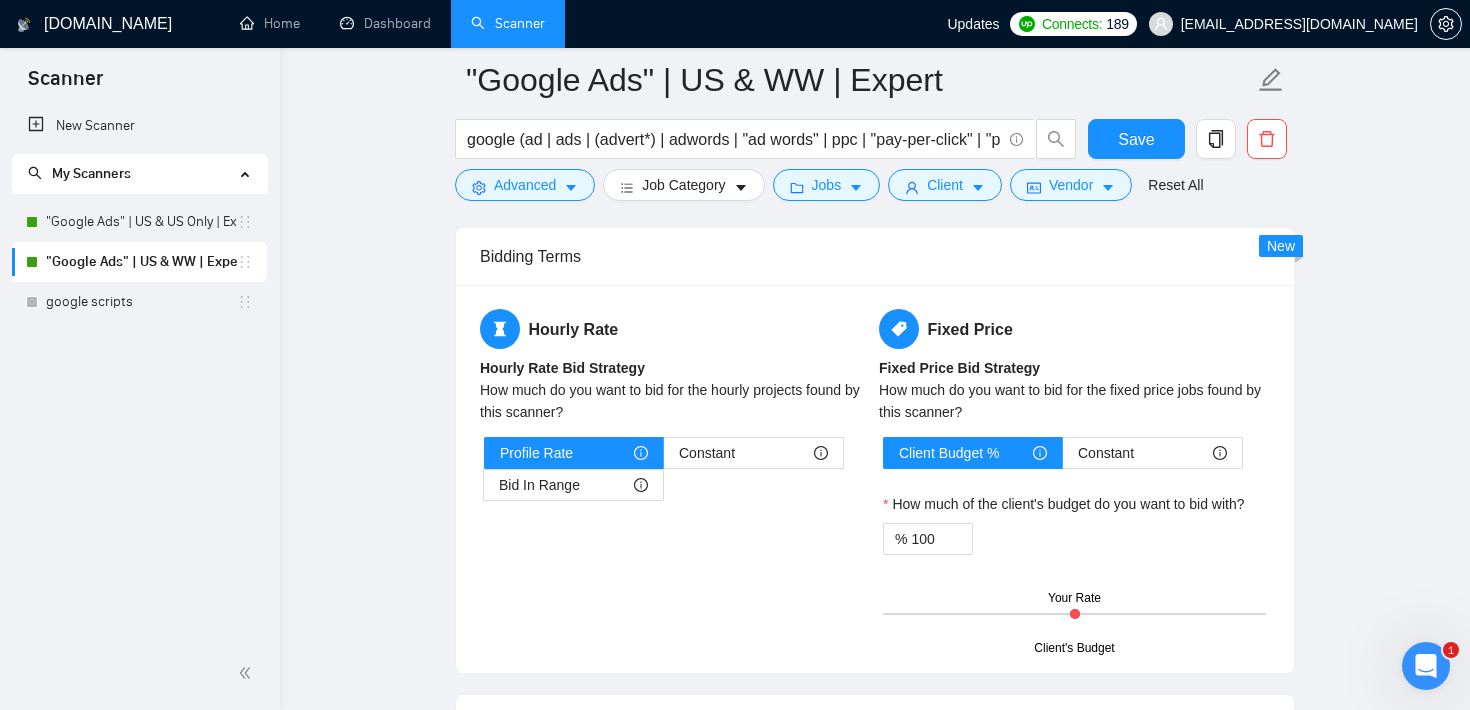 click on ""Google Ads" | US & WW | Expert google (ad | ads | (advert*) | adwords | "ad words" | ppc | "pay-per-click" | "pay per click") Save Advanced   Job Category   Jobs   Client   Vendor   Reset All Preview Results Insights NEW Alerts Auto Bidder Auto Bidding Enabled Auto Bidding Enabled: ON Auto Bidder Schedule Auto Bidding Type: Automated (recommended) Semi-automated Auto Bidding Schedule: 24/7 Custom Custom Auto Bidder Schedule Repeat every week [DATE] [DATE] [DATE] [DATE] [DATE] [DATE] [DATE] Active Hours ( America/Los_Angeles ): From: To: ( 24  hours) [GEOGRAPHIC_DATA]/Los_Angeles Auto Bidding Type Select your bidding algorithm: Choose the algorithm for you bidding. The price per proposal does not include your connects expenditure. Template Bidder Works great for narrow segments and short cover letters that don't change. 0.50  credits / proposal Sardor AI 🤖 Personalise your cover letter with ai [placeholders] 1.00  credits / proposal Experimental Laziza AI  👑   NEW   Learn more 2.00  credits / proposal" at bounding box center [875, 426] 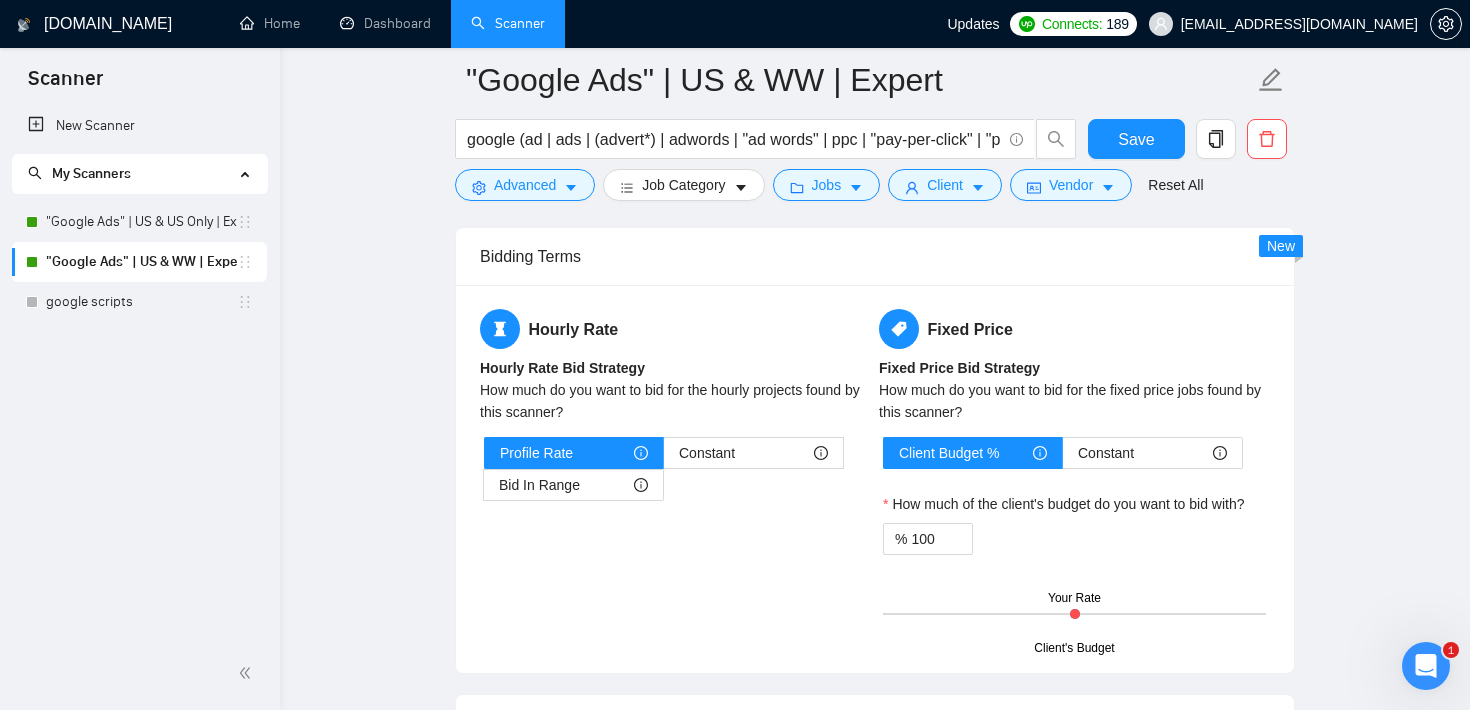 click on ""Google Ads" | US & WW | Expert google (ad | ads | (advert*) | adwords | "ad words" | ppc | "pay-per-click" | "pay per click") Save Advanced   Job Category   Jobs   Client   Vendor   Reset All Preview Results Insights NEW Alerts Auto Bidder Auto Bidding Enabled Auto Bidding Enabled: ON Auto Bidder Schedule Auto Bidding Type: Automated (recommended) Semi-automated Auto Bidding Schedule: 24/7 Custom Custom Auto Bidder Schedule Repeat every week [DATE] [DATE] [DATE] [DATE] [DATE] [DATE] [DATE] Active Hours ( America/Los_Angeles ): From: To: ( 24  hours) [GEOGRAPHIC_DATA]/Los_Angeles Auto Bidding Type Select your bidding algorithm: Choose the algorithm for you bidding. The price per proposal does not include your connects expenditure. Template Bidder Works great for narrow segments and short cover letters that don't change. 0.50  credits / proposal Sardor AI 🤖 Personalise your cover letter with ai [placeholders] 1.00  credits / proposal Experimental Laziza AI  👑   NEW   Learn more 2.00  credits / proposal" at bounding box center [875, 426] 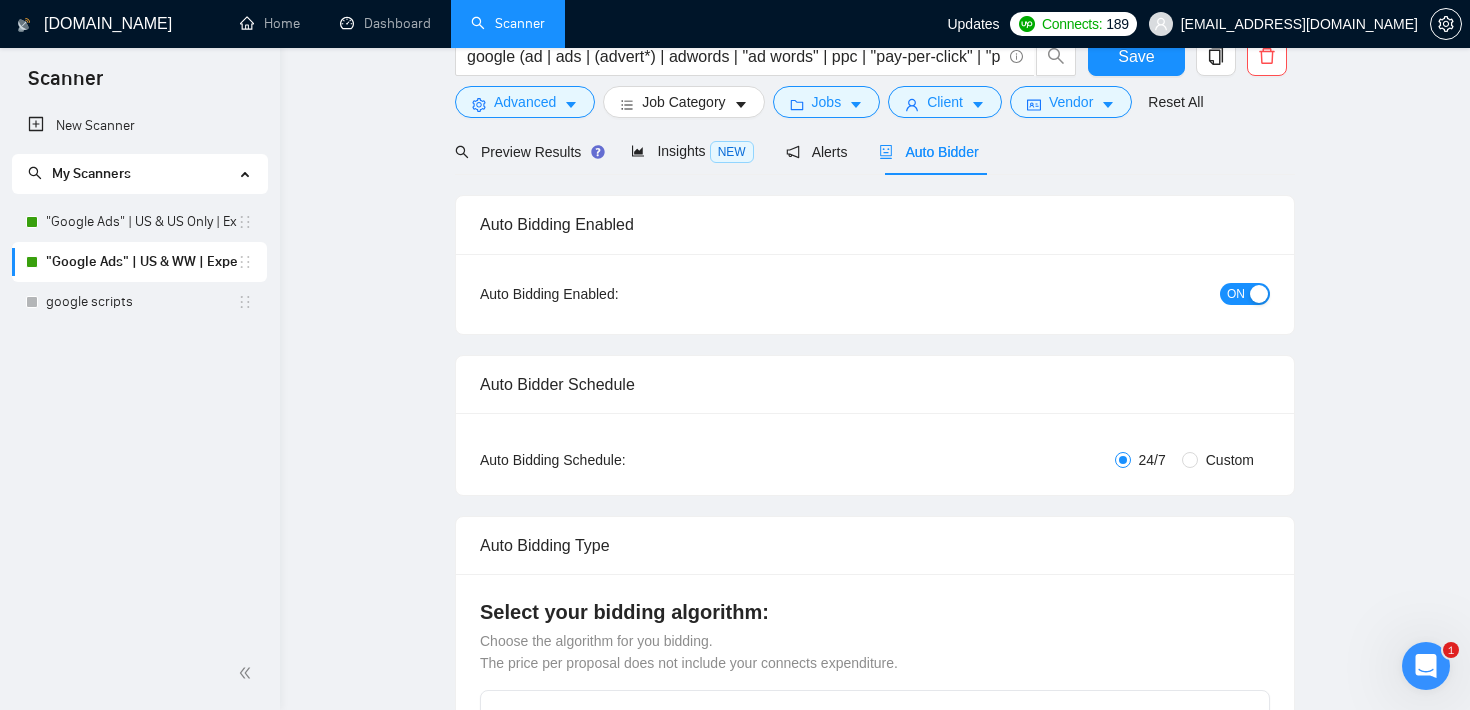 scroll, scrollTop: 0, scrollLeft: 0, axis: both 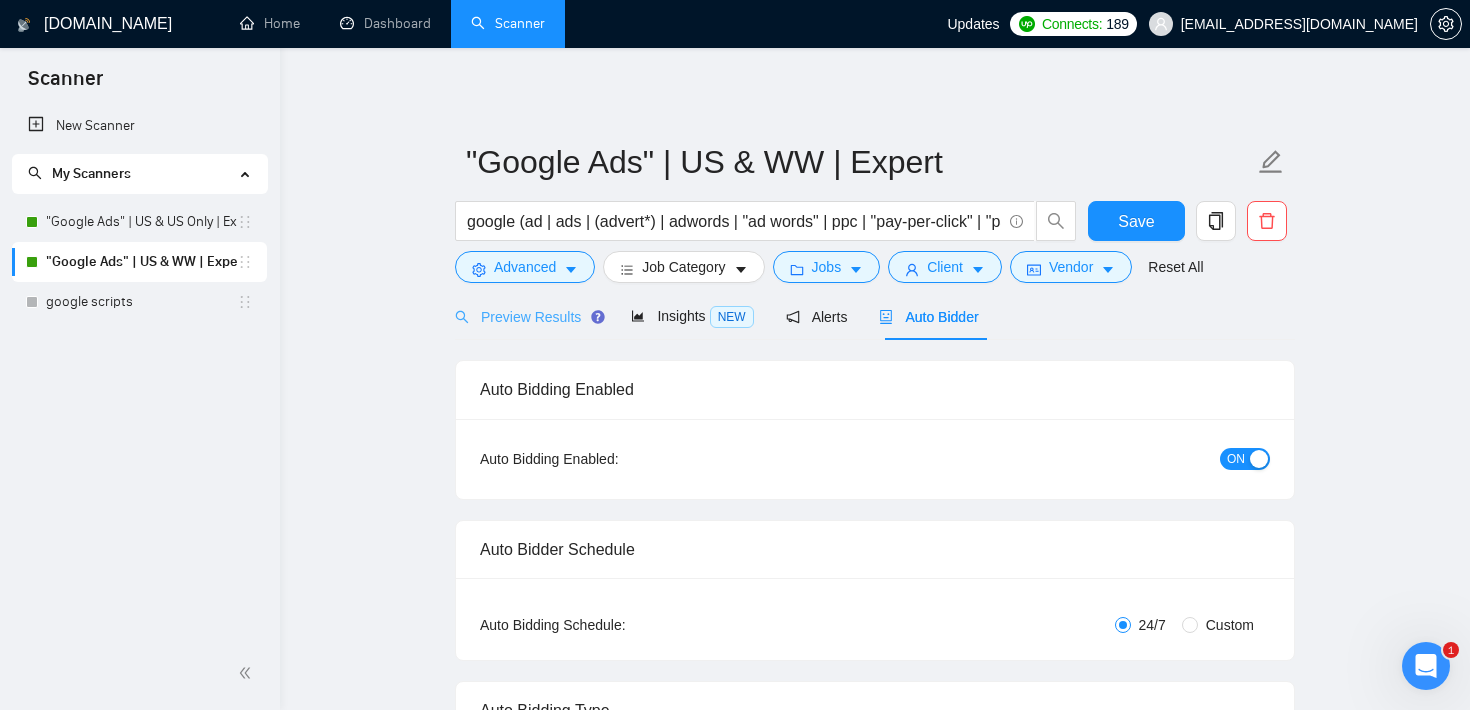 click on "Preview Results" at bounding box center (527, 316) 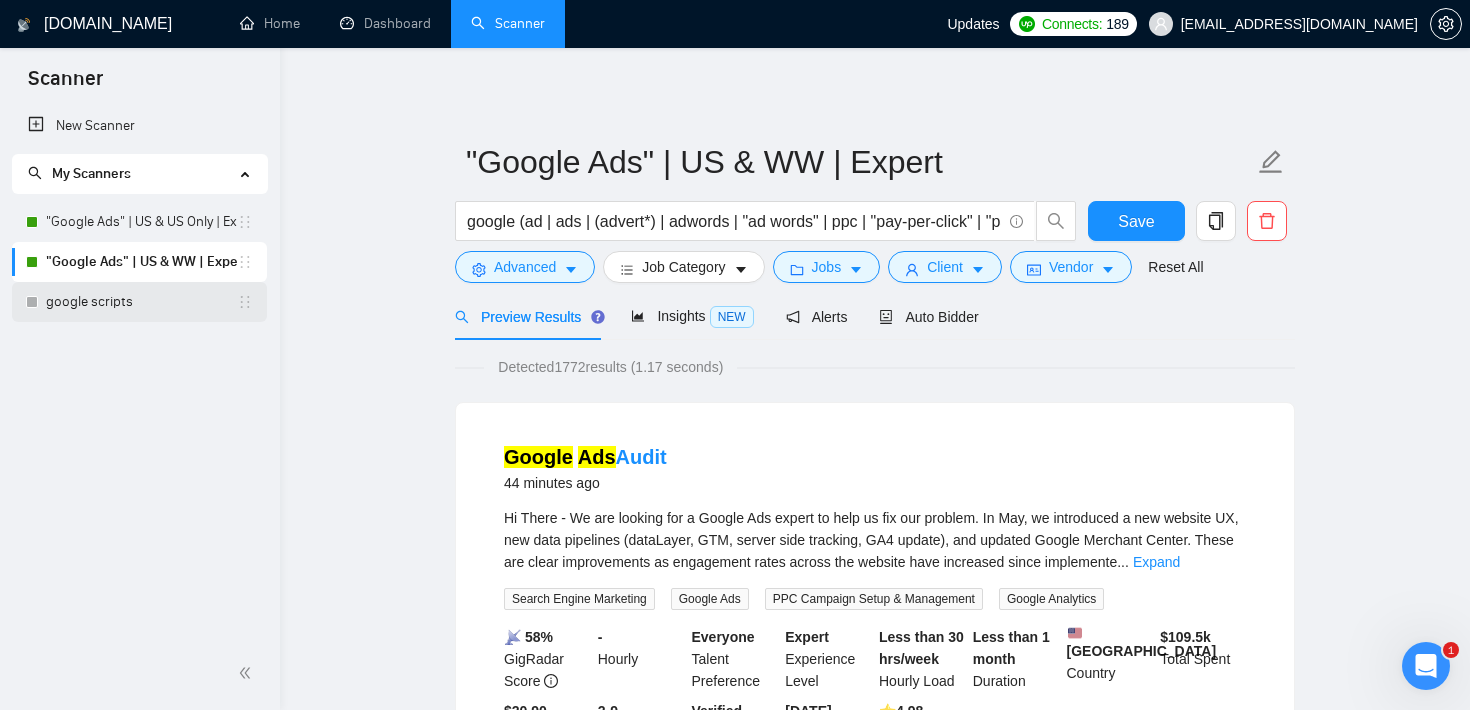 click on "google scripts" at bounding box center [141, 302] 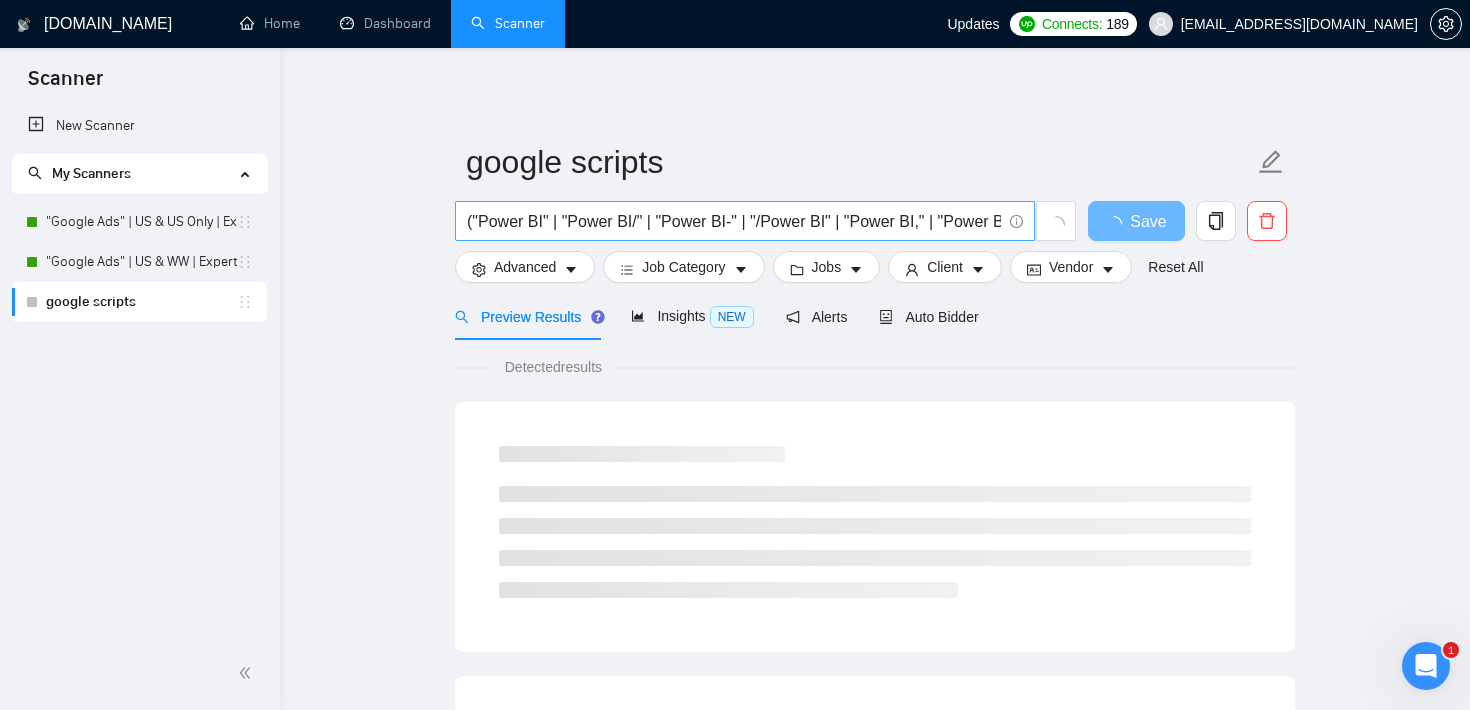 click on "("Power BI" | "Power BI/" | "Power BI-" | "/Power BI" | "Power BI," | "Power BI." | powerbi | "power-bi" | "power-bi")" at bounding box center (734, 221) 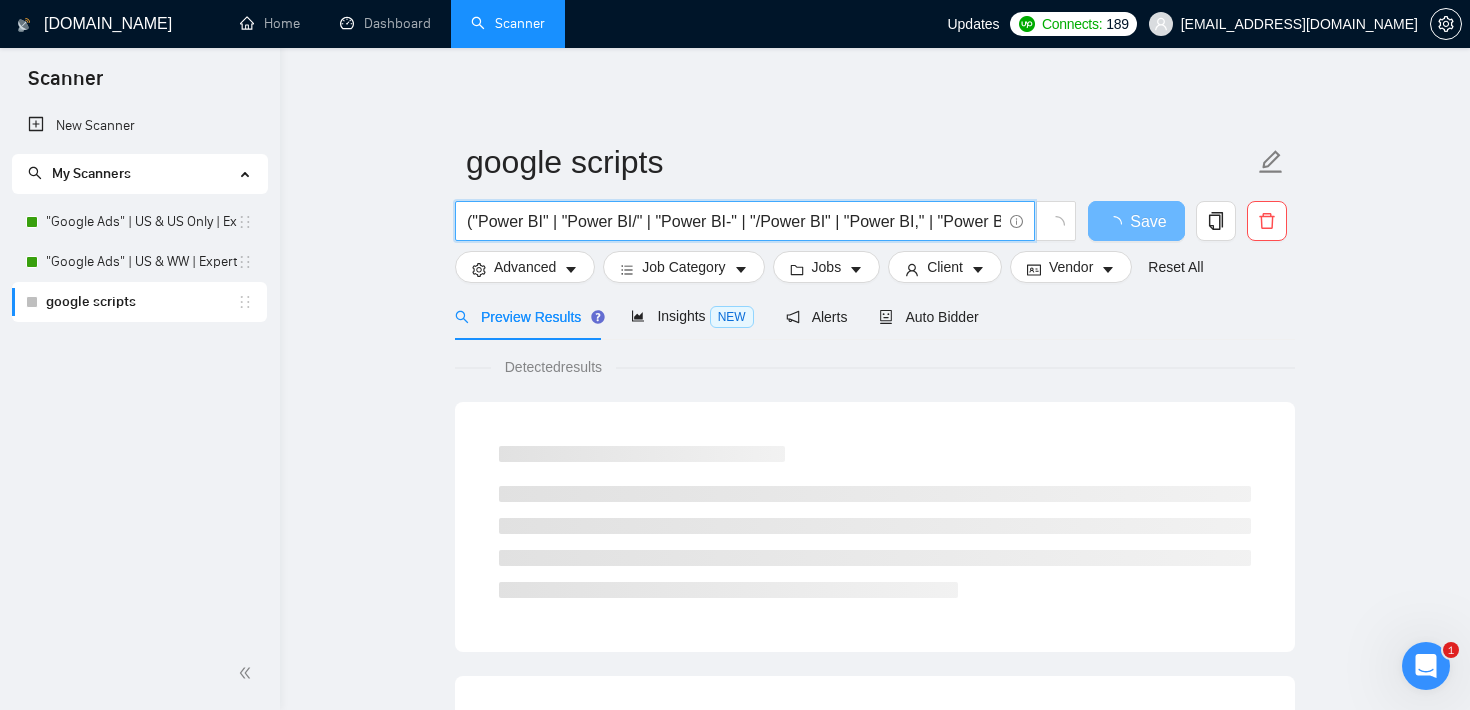click on "("Power BI" | "Power BI/" | "Power BI-" | "/Power BI" | "Power BI," | "Power BI." | powerbi | "power-bi" | "power-bi")" at bounding box center (734, 221) 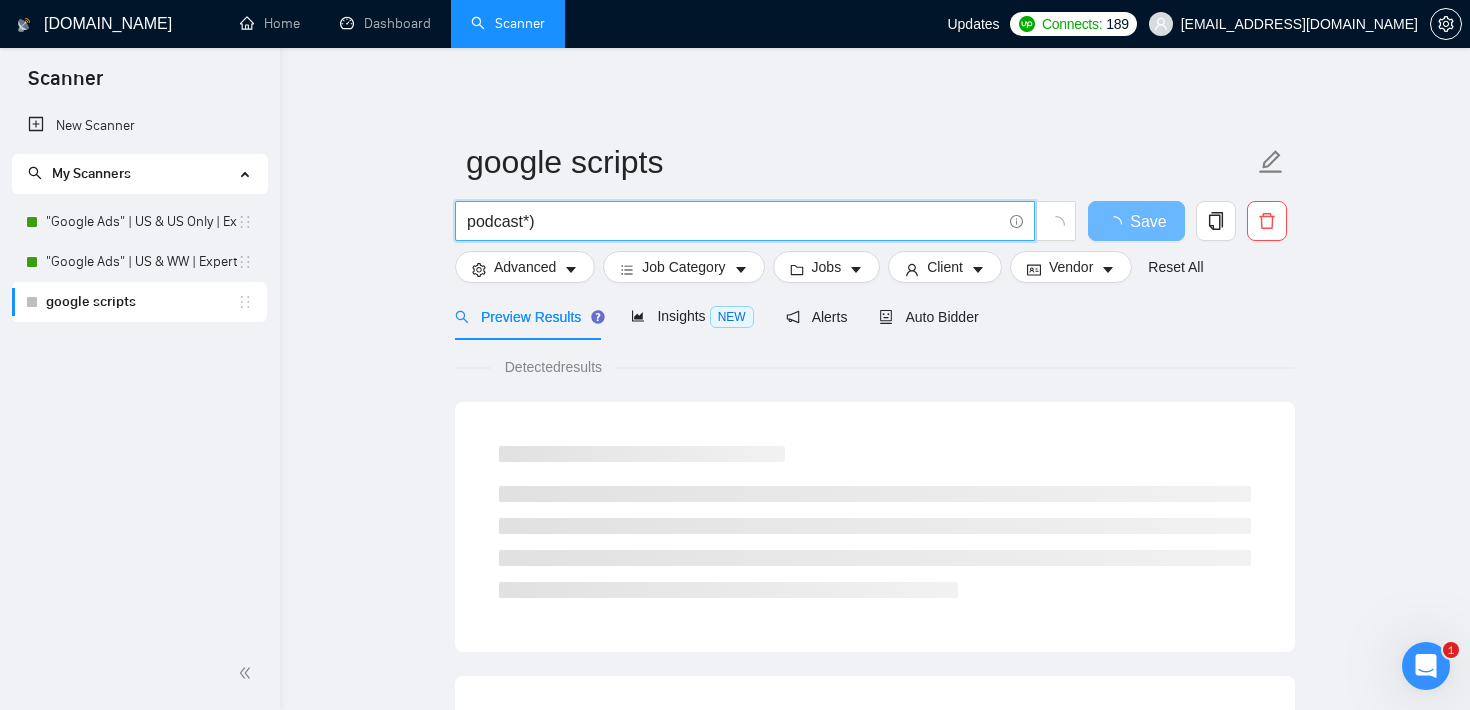 click on "podcast*)" at bounding box center [734, 221] 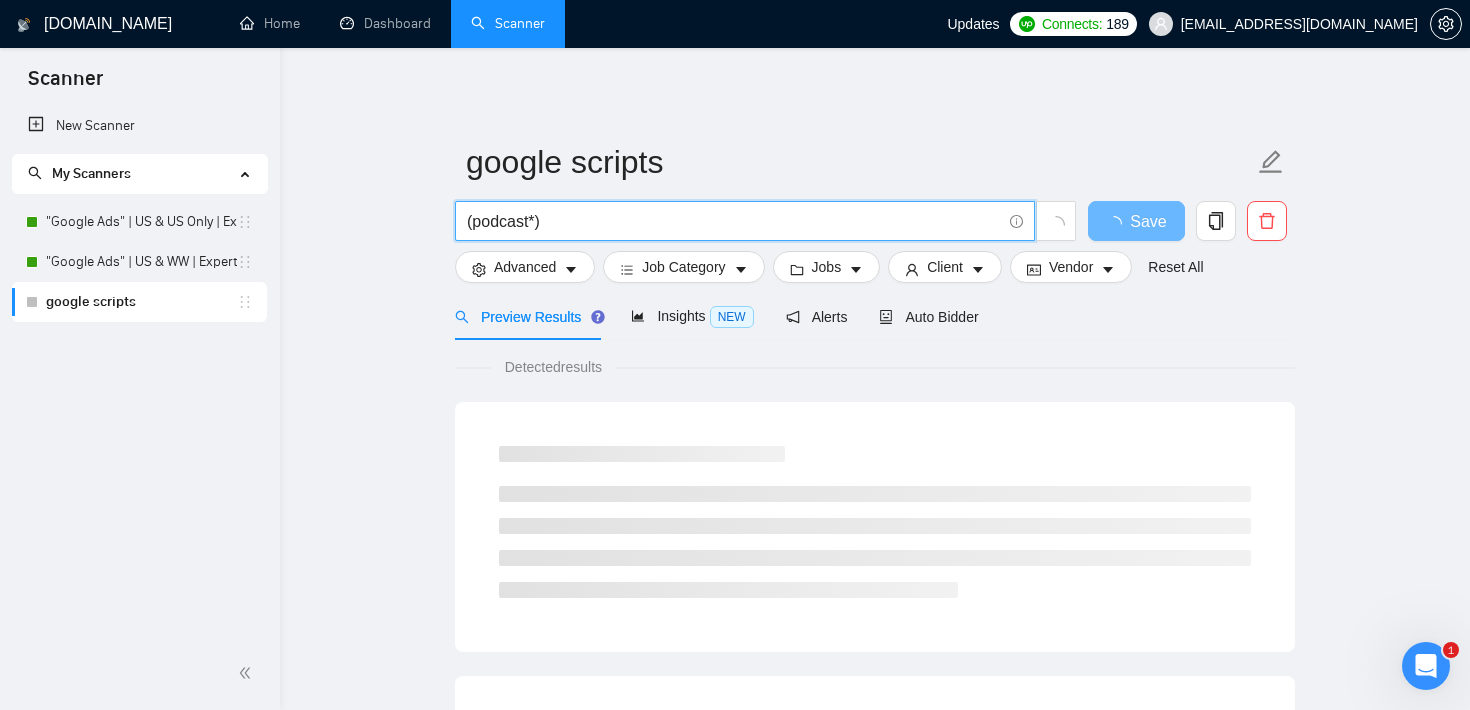 type on "(podcast*)" 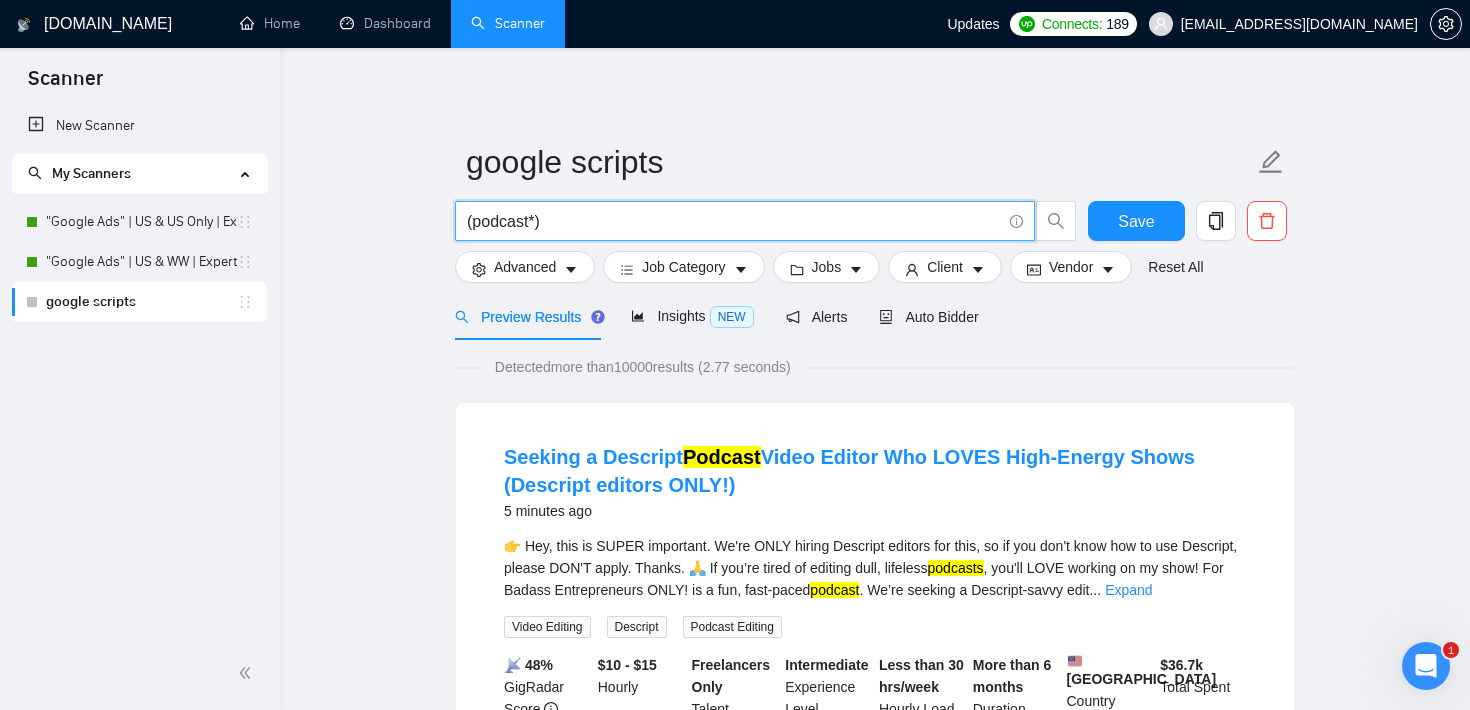 click on "(podcast*)" at bounding box center [734, 221] 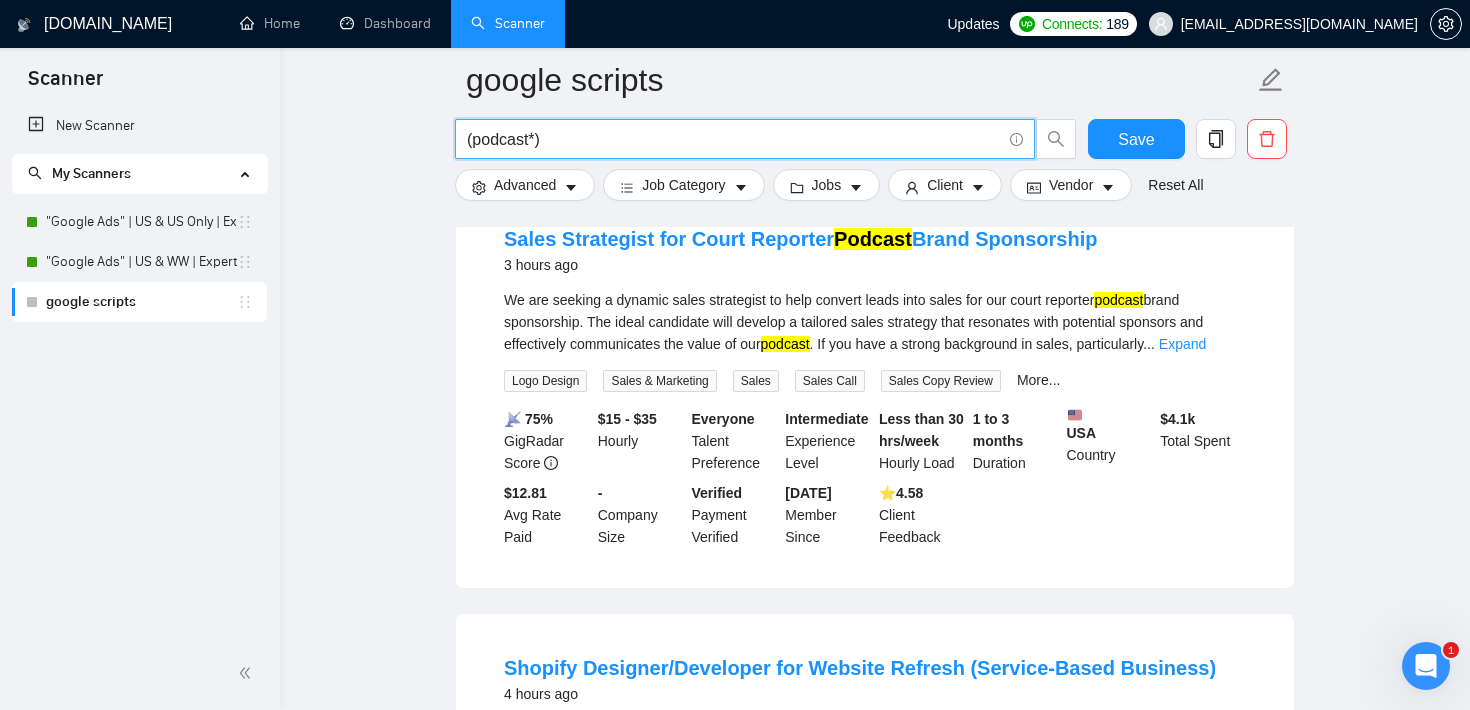 scroll, scrollTop: 2096, scrollLeft: 0, axis: vertical 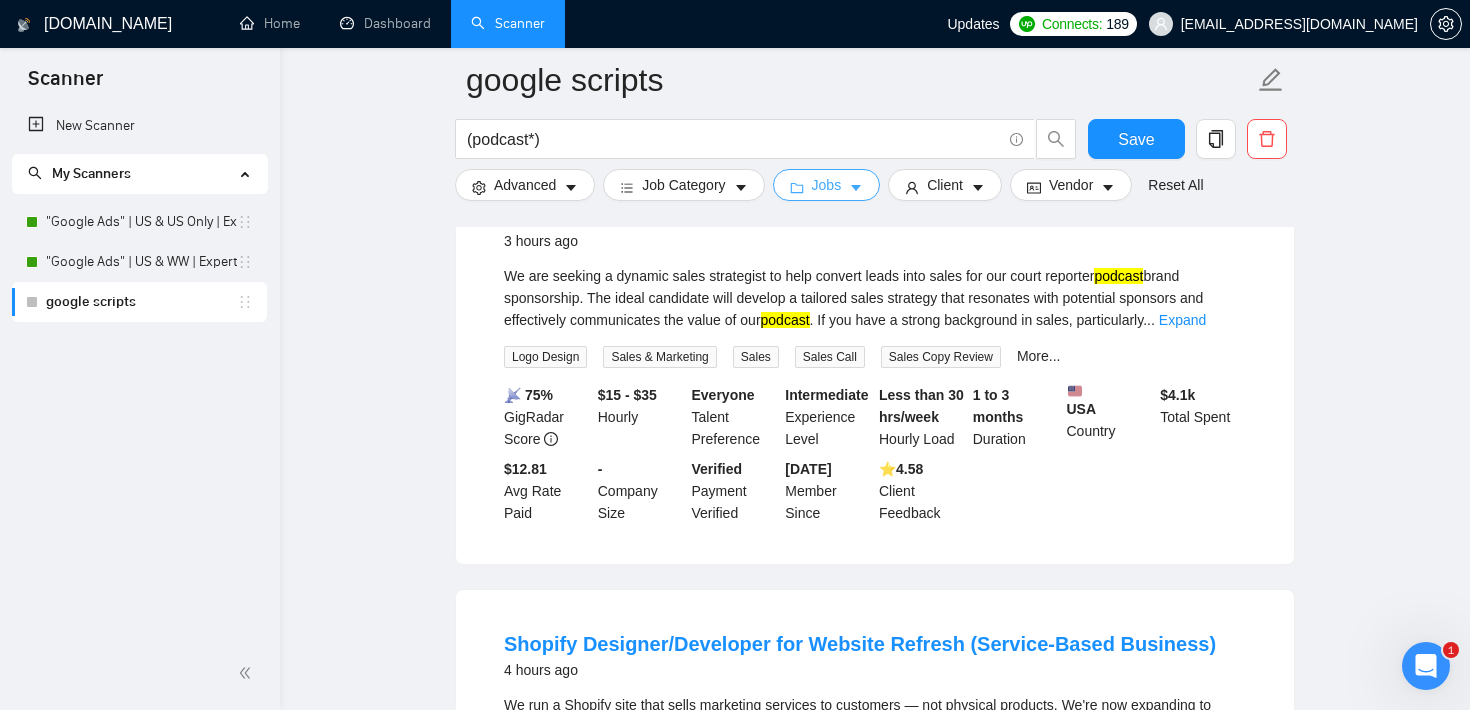 click on "Jobs" at bounding box center (827, 185) 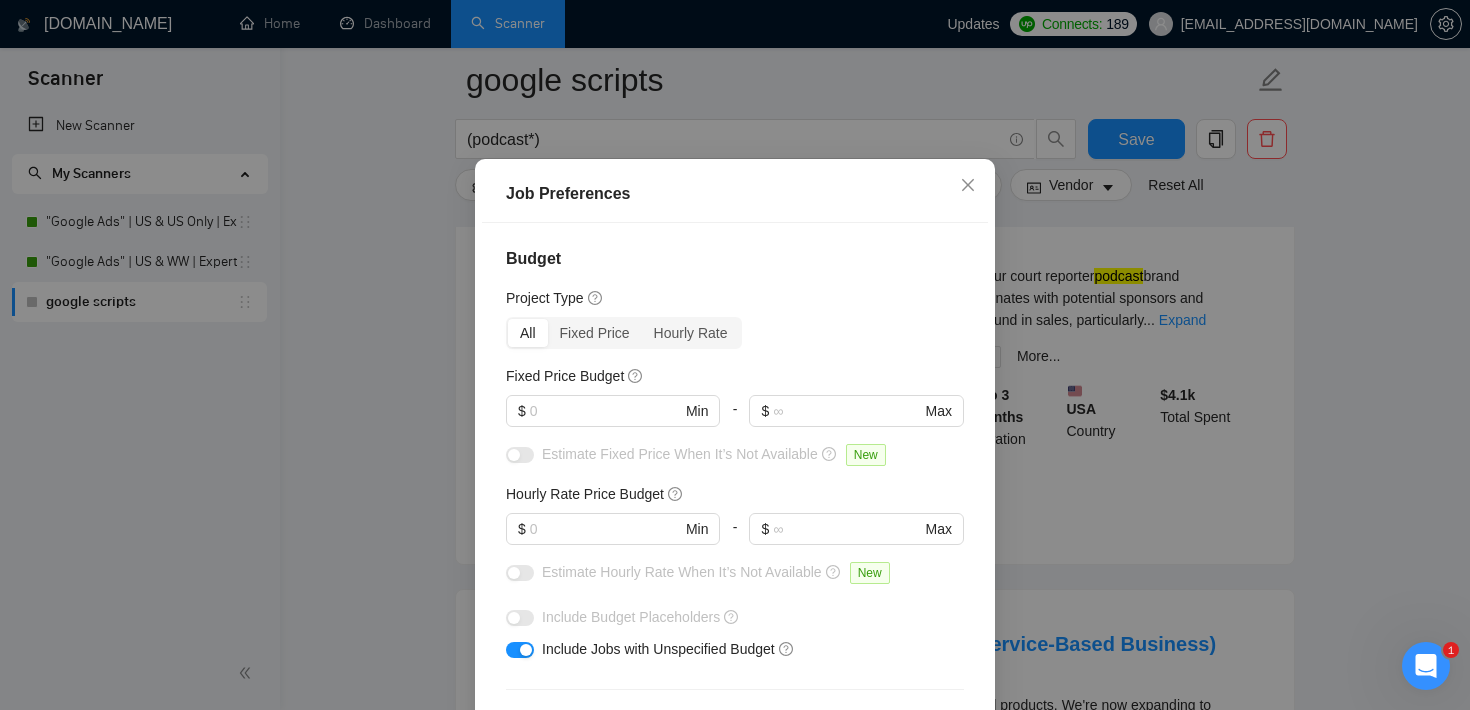click on "Job Preferences Budget Project Type All Fixed Price Hourly Rate   Fixed Price Budget $ Min - $ Max Estimate Fixed Price When It’s Not Available New   Hourly Rate Price Budget $ Min - $ Max Estimate Hourly Rate When It’s Not Available New Include Budget Placeholders Include Jobs with Unspecified Budget   Connects Price New Min - Max Project Duration   Unspecified Less than 1 month 1 to 3 months 3 to 6 months More than 6 months Hourly Workload   Unspecified <30 hrs/week >30 hrs/week Hours TBD Unsure Job Posting Questions New   Any posting questions Description Preferences Description Size New   Any description size Reset OK" at bounding box center (735, 355) 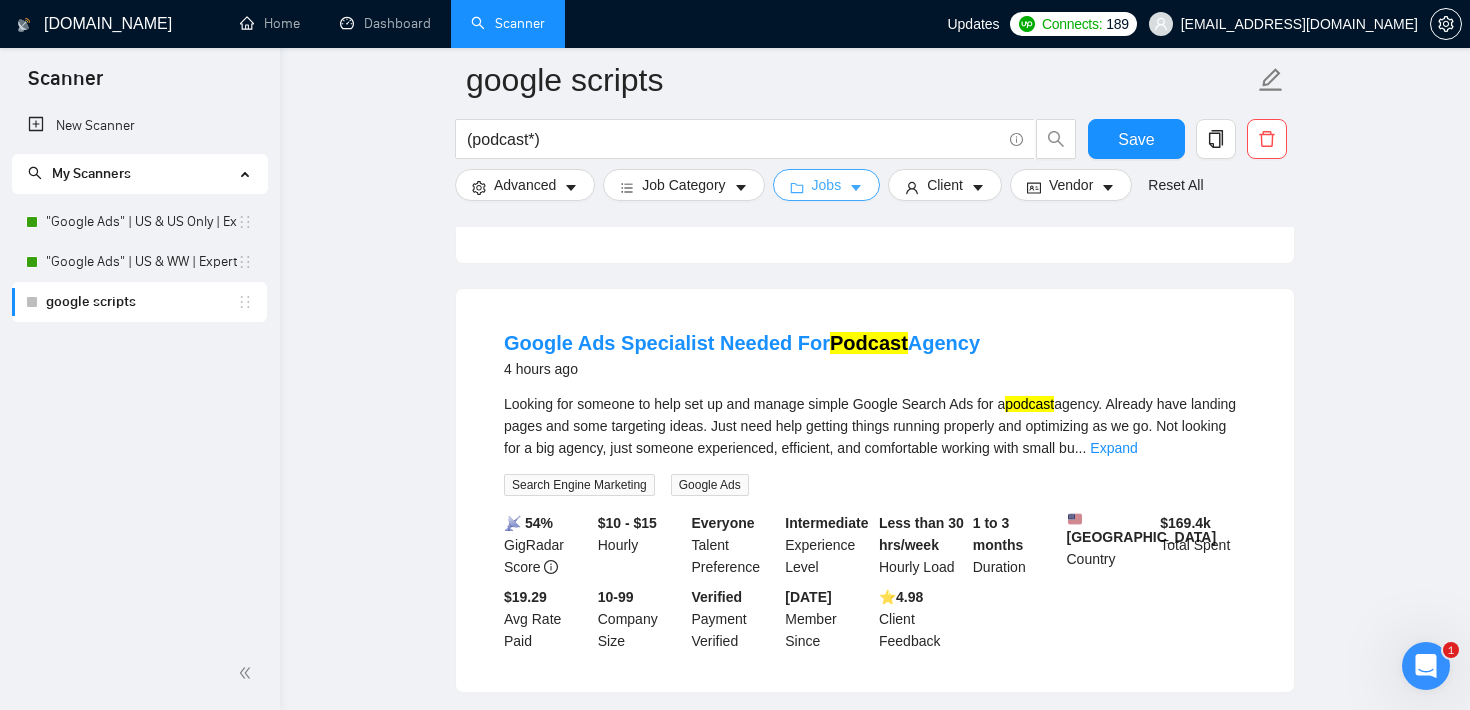 scroll, scrollTop: 3328, scrollLeft: 0, axis: vertical 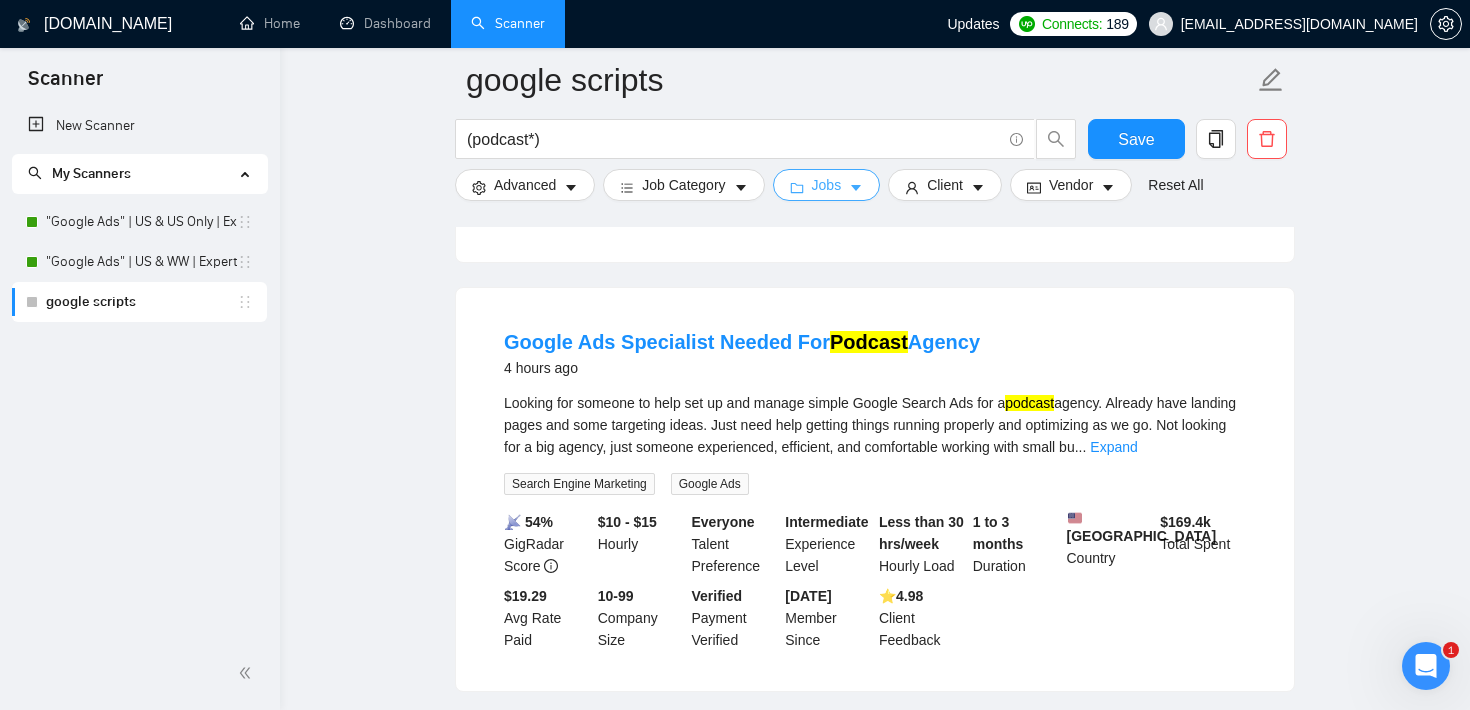 click on "Jobs" at bounding box center (827, 185) 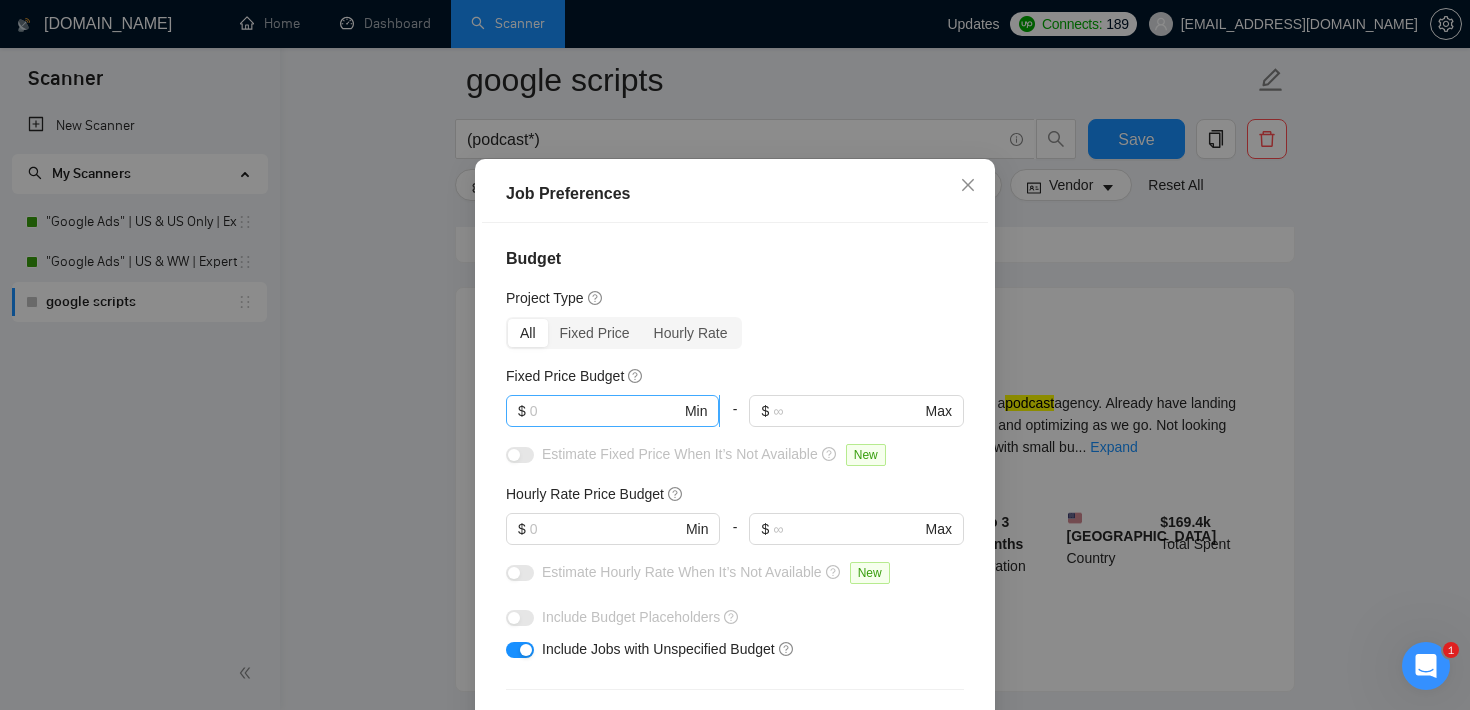 click at bounding box center (605, 411) 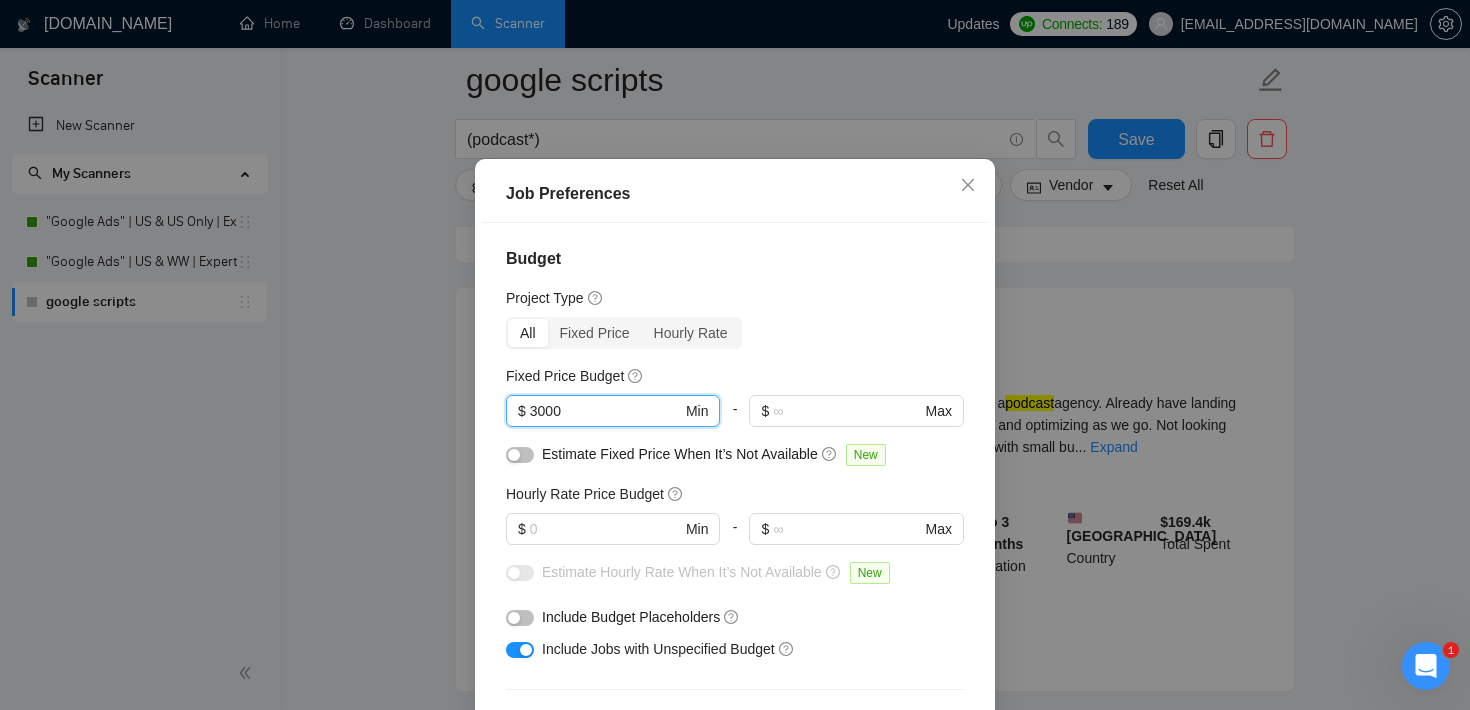 type on "3000" 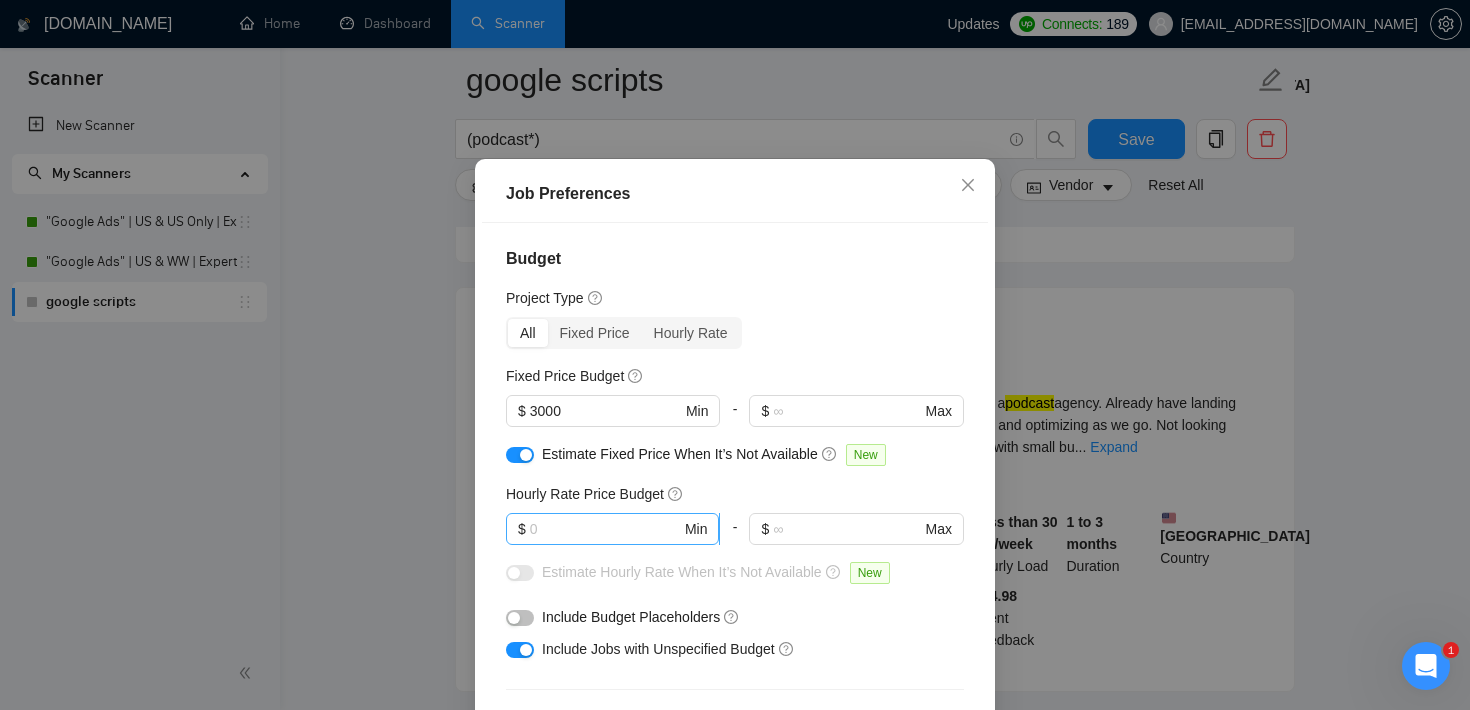 click at bounding box center (605, 529) 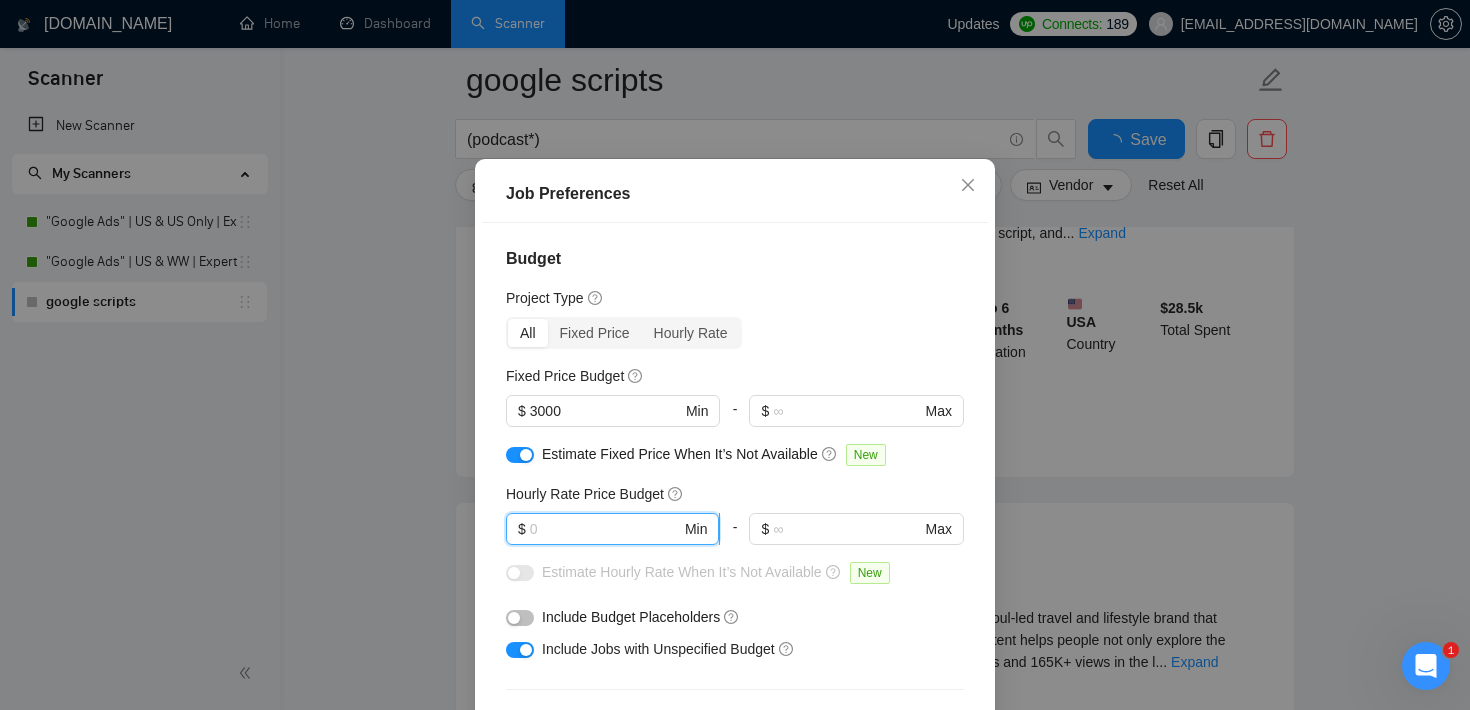 scroll, scrollTop: 3328, scrollLeft: 0, axis: vertical 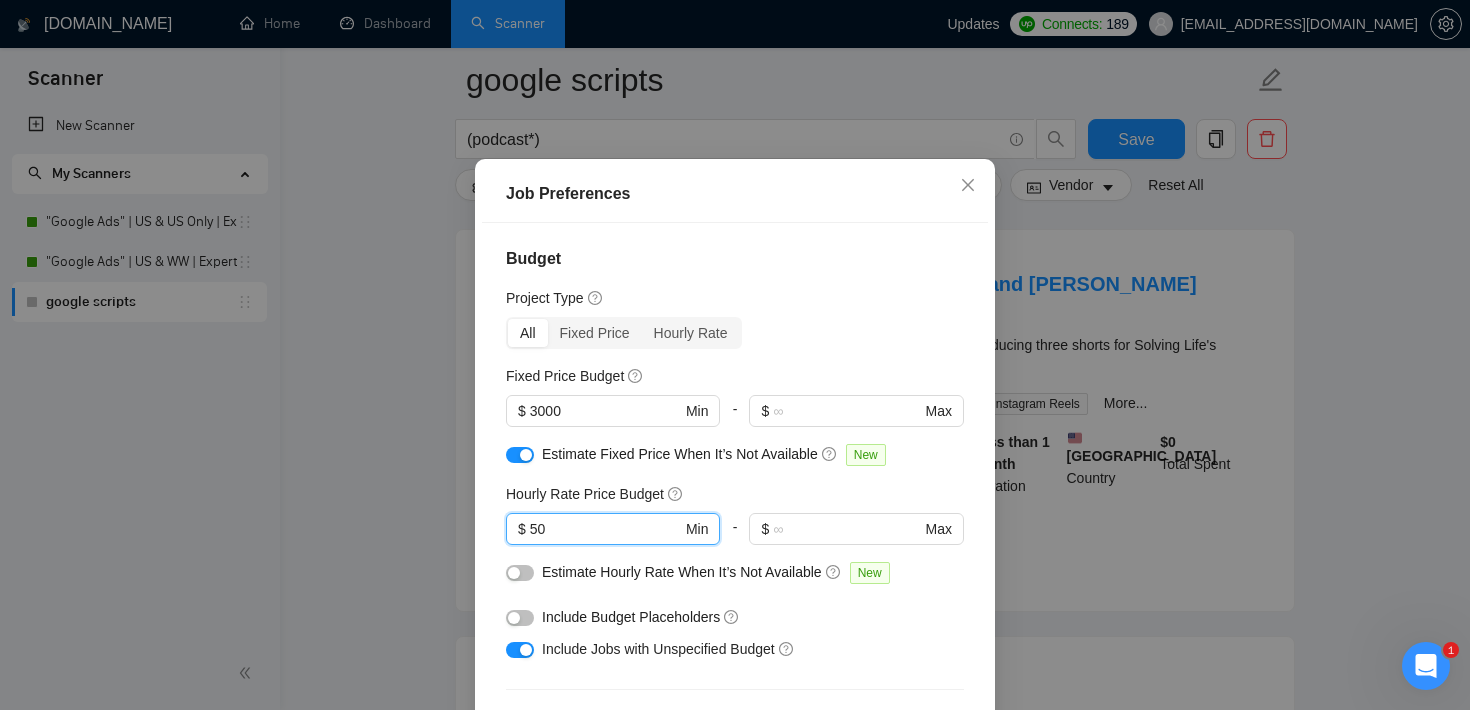 type on "50" 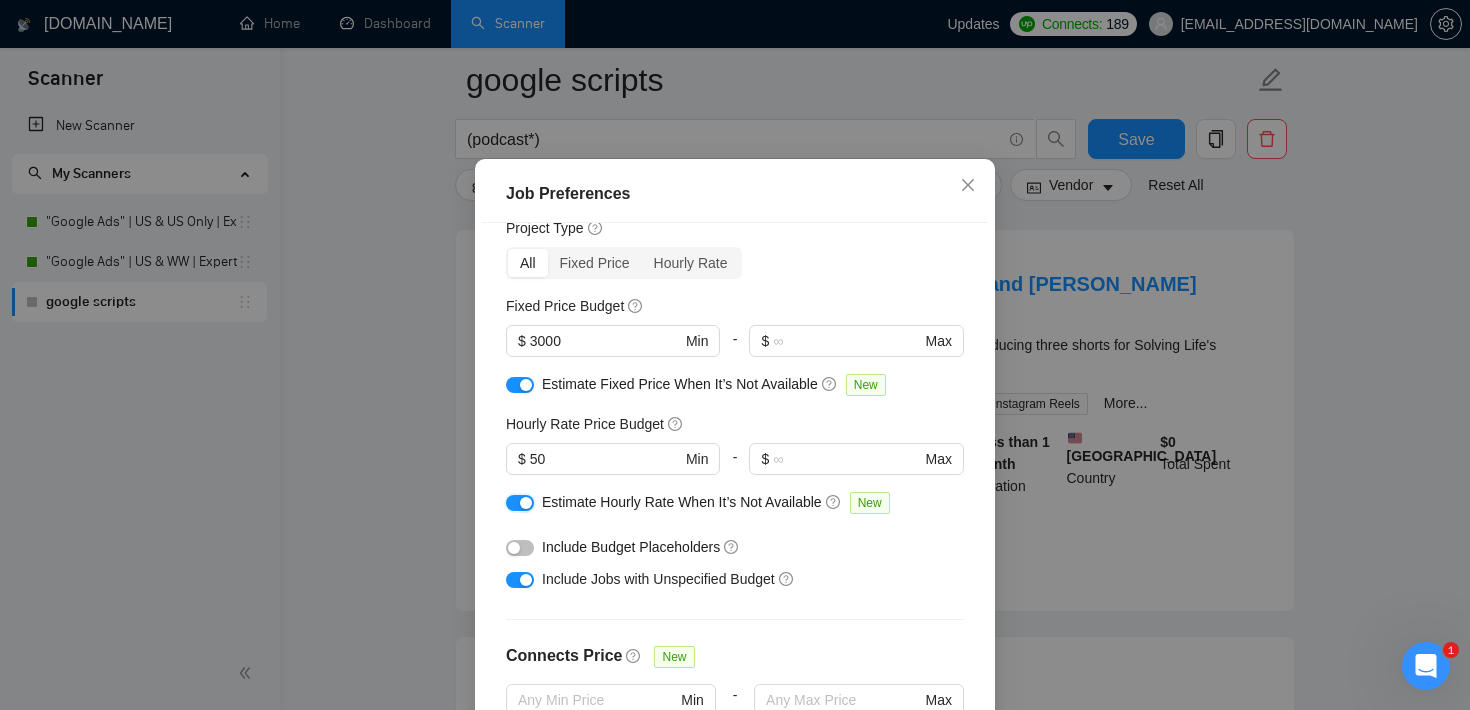 scroll, scrollTop: 74, scrollLeft: 0, axis: vertical 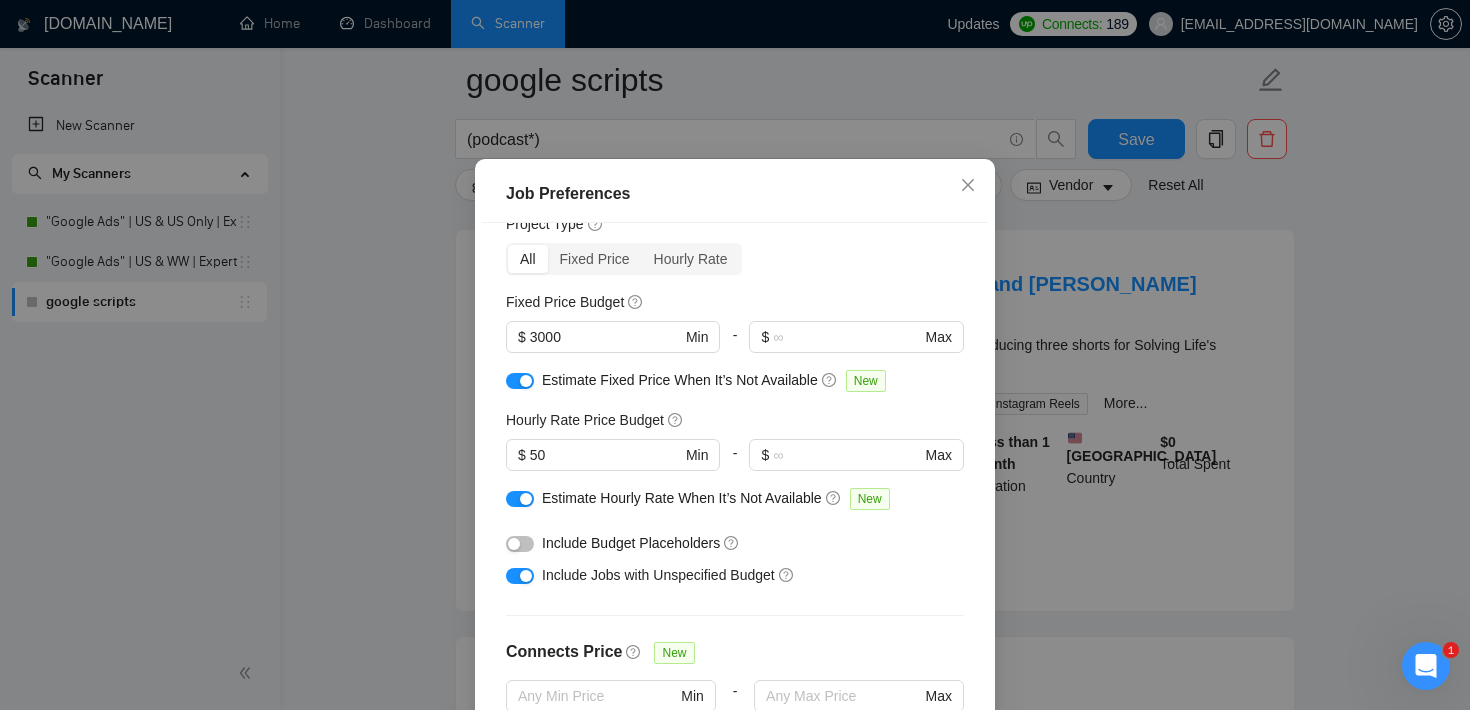 click at bounding box center [526, 576] 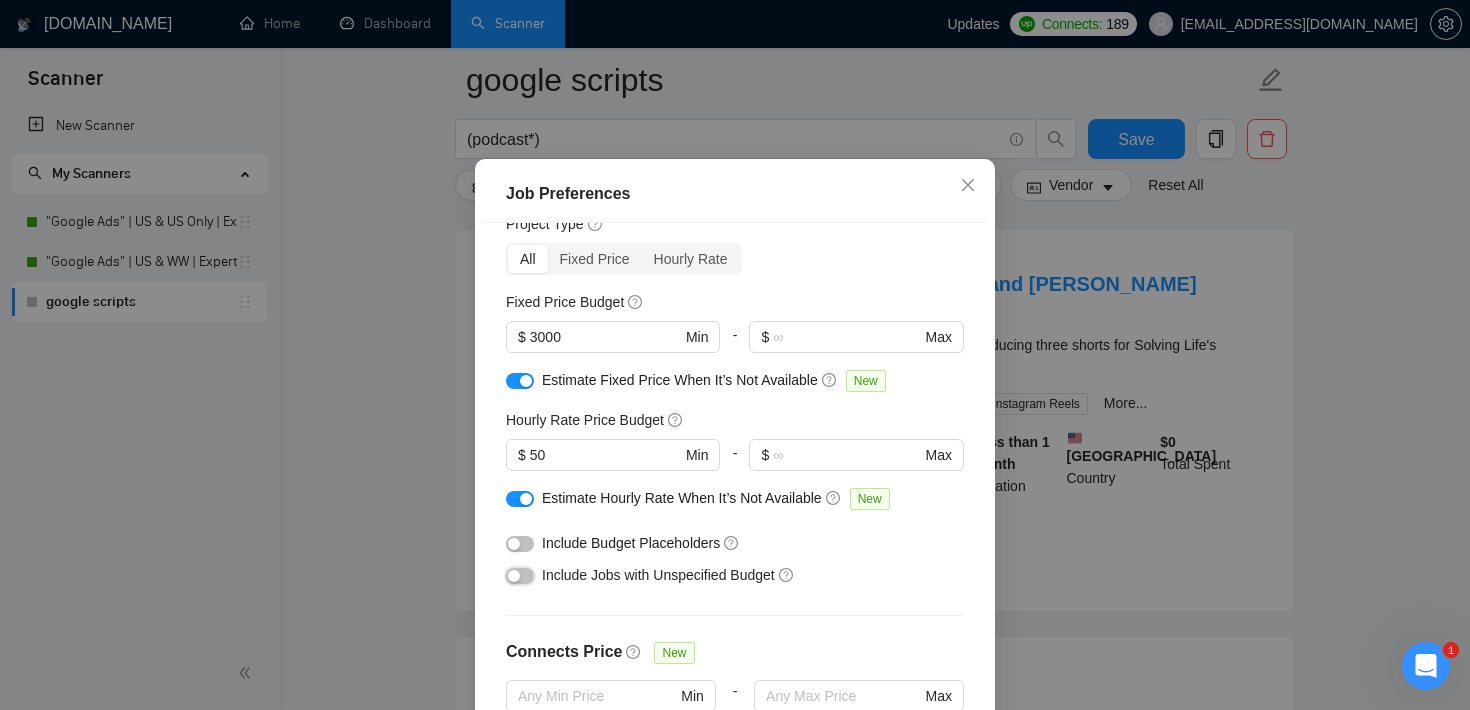 scroll, scrollTop: 630, scrollLeft: 0, axis: vertical 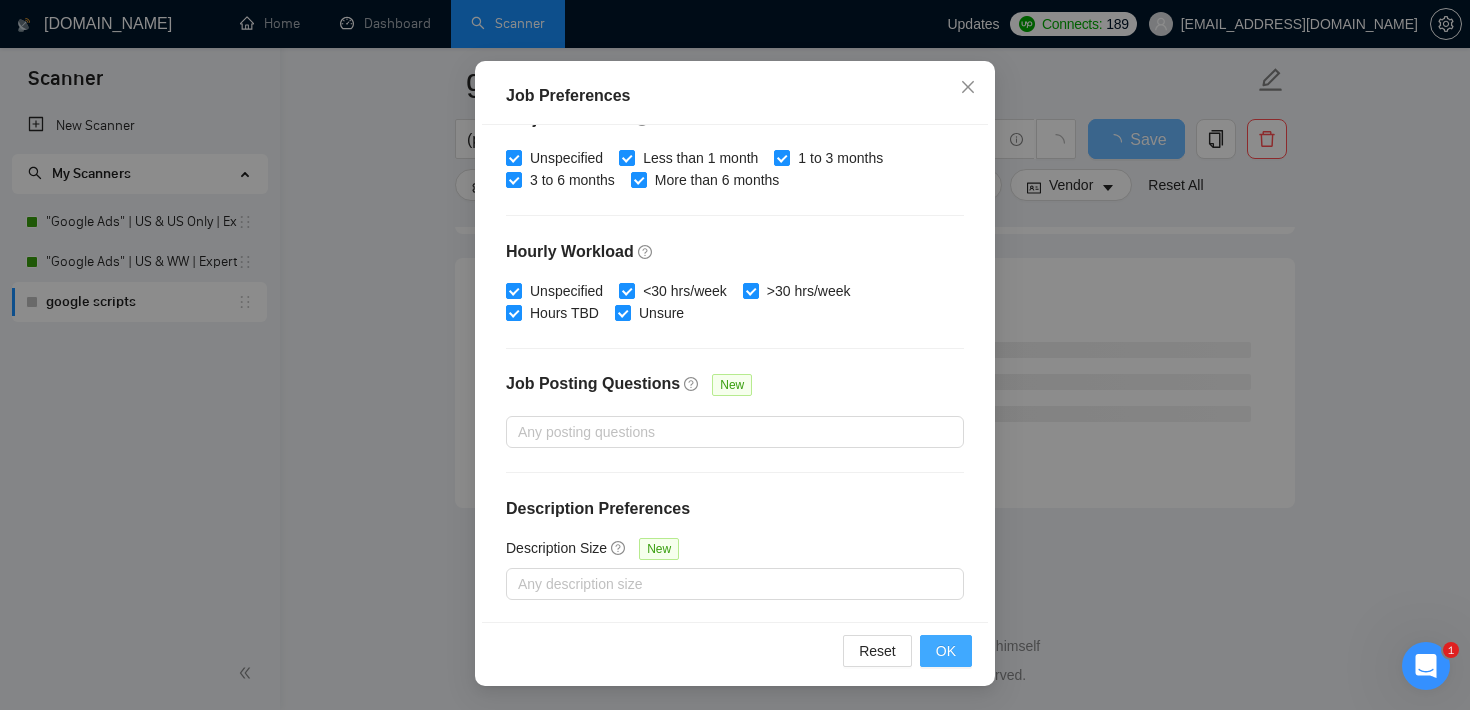 click on "OK" at bounding box center [946, 651] 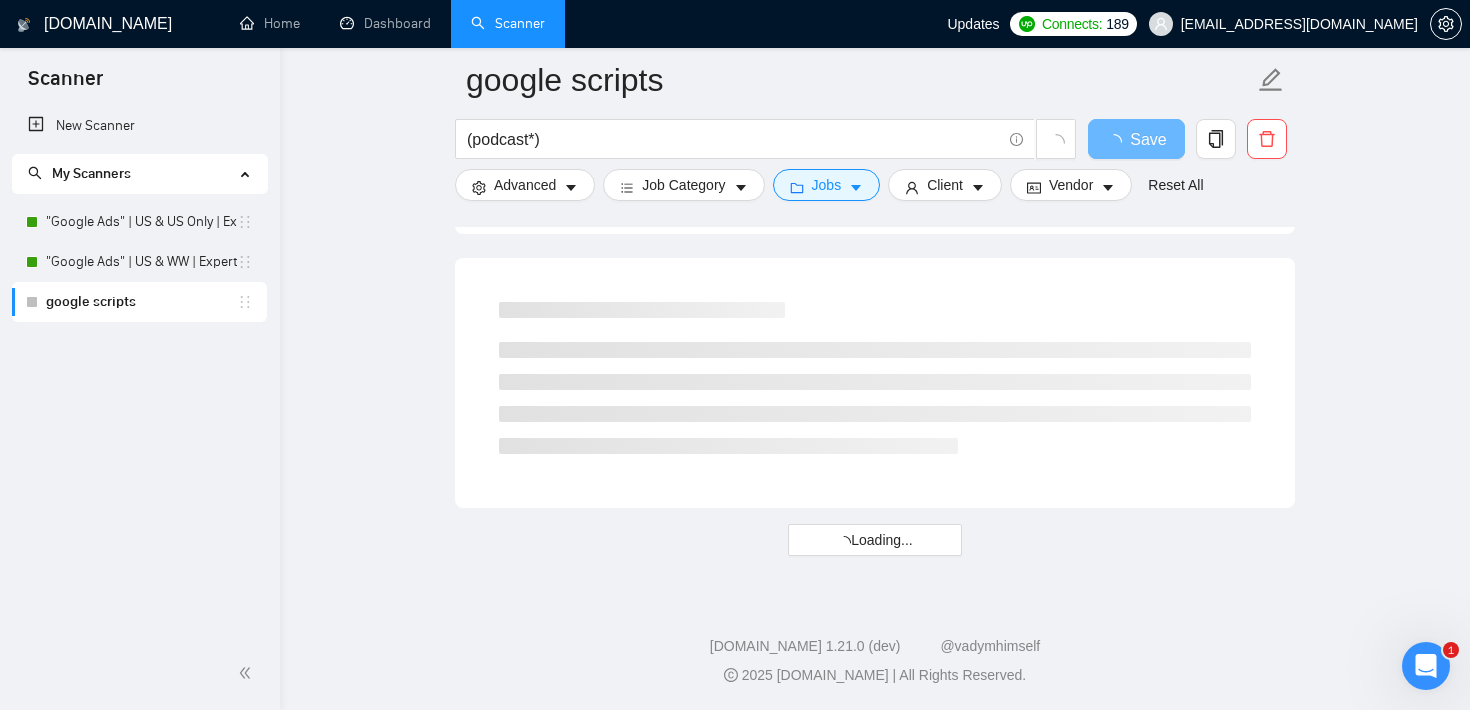scroll, scrollTop: 59, scrollLeft: 0, axis: vertical 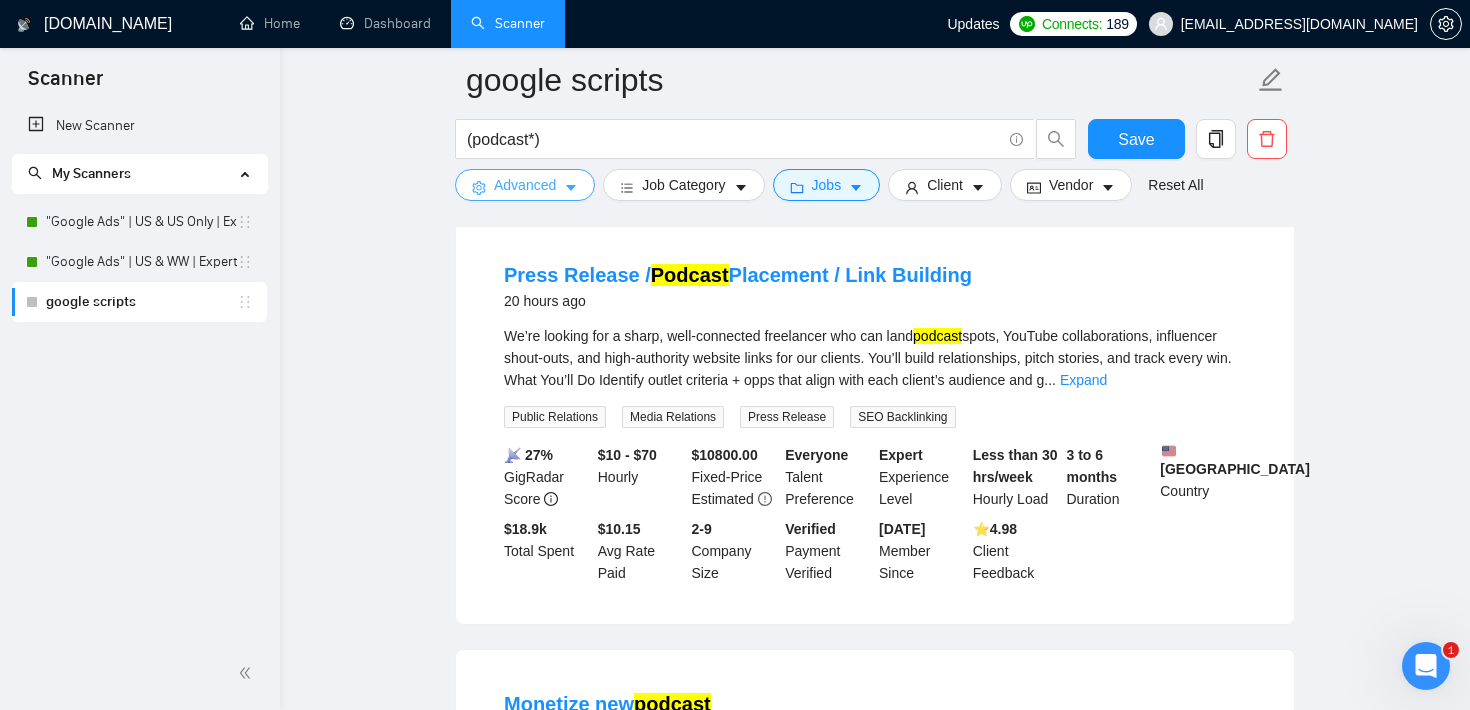 click on "Advanced" at bounding box center [525, 185] 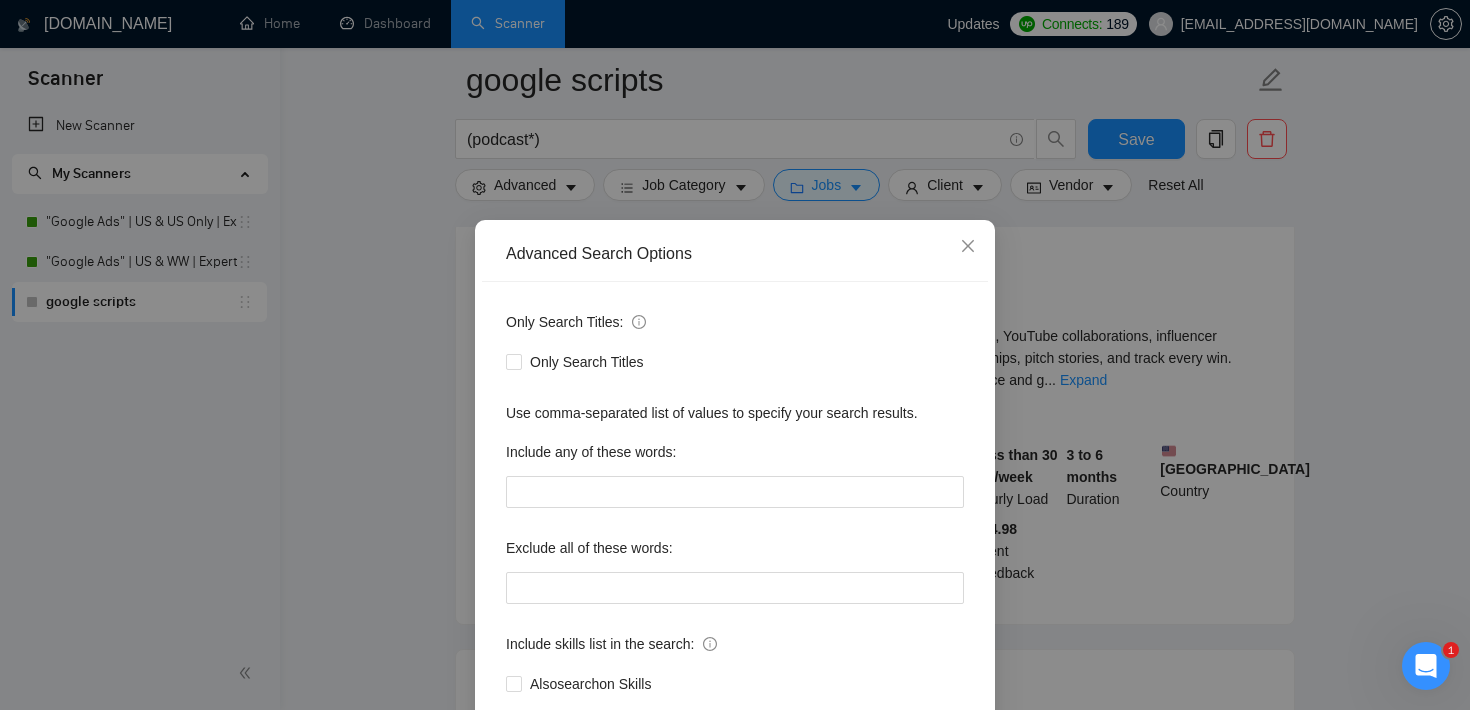 click on "Advanced Search Options Only Search Titles:   Only Search Titles Use comma-separated list of values to specify your search results. Include any of these words: Exclude all of these words: Include skills list in the search:   Also  search  on Skills Reset OK" at bounding box center [735, 355] 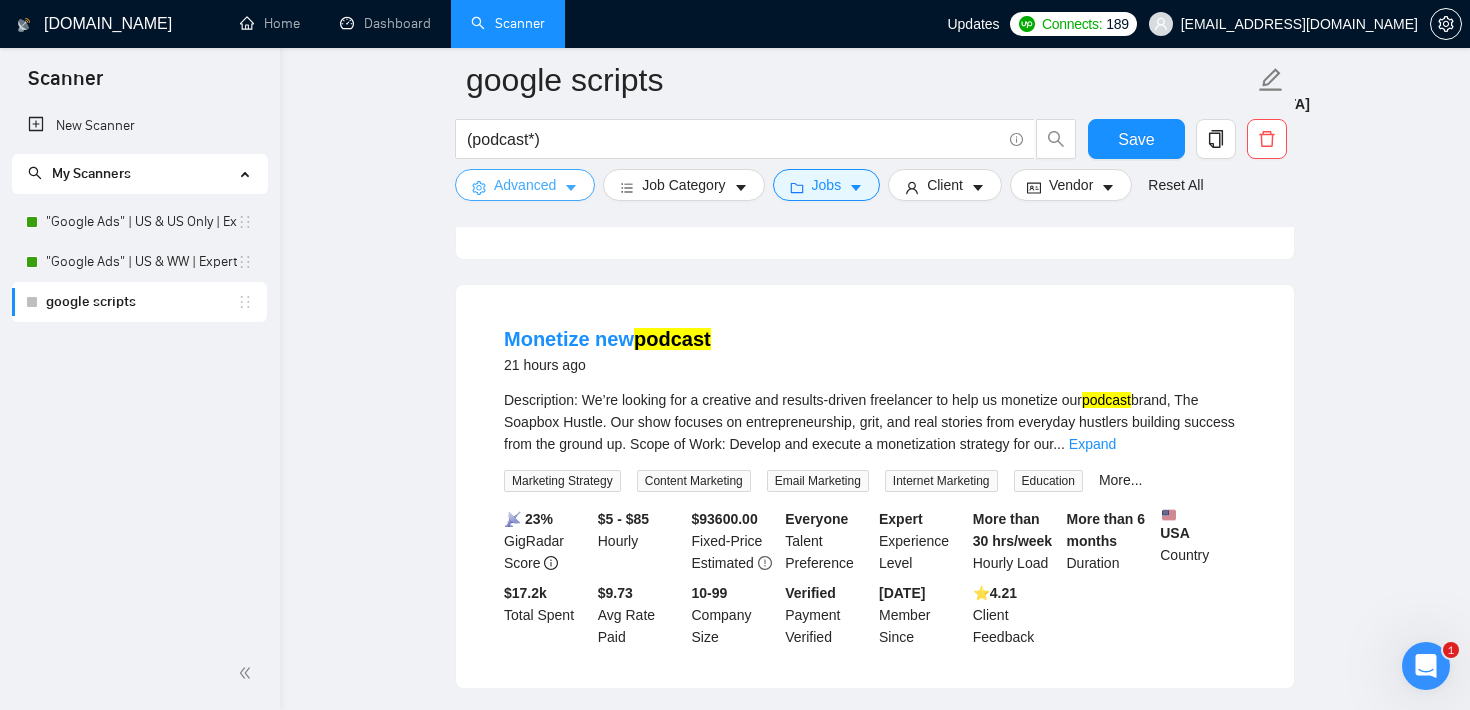 scroll, scrollTop: 567, scrollLeft: 0, axis: vertical 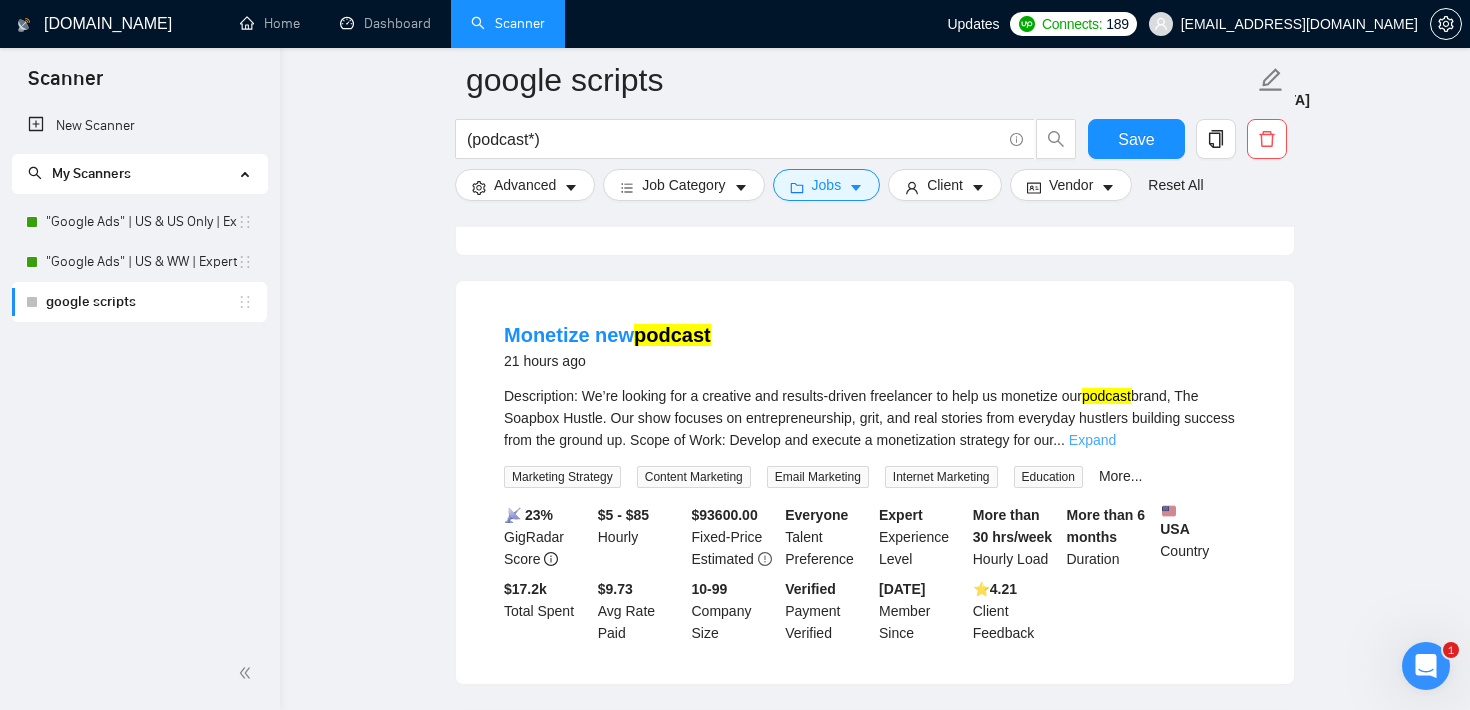 click on "Expand" at bounding box center [1092, 440] 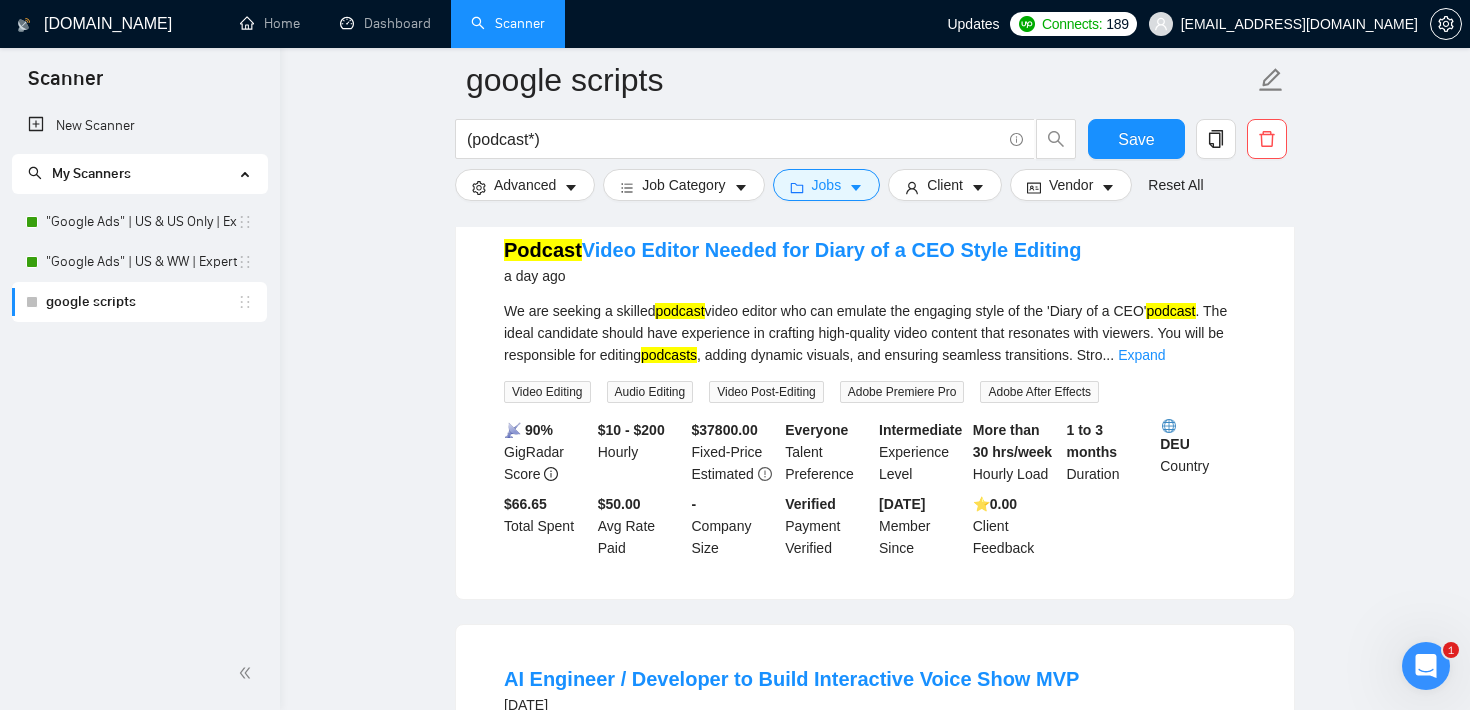 scroll, scrollTop: 2092, scrollLeft: 0, axis: vertical 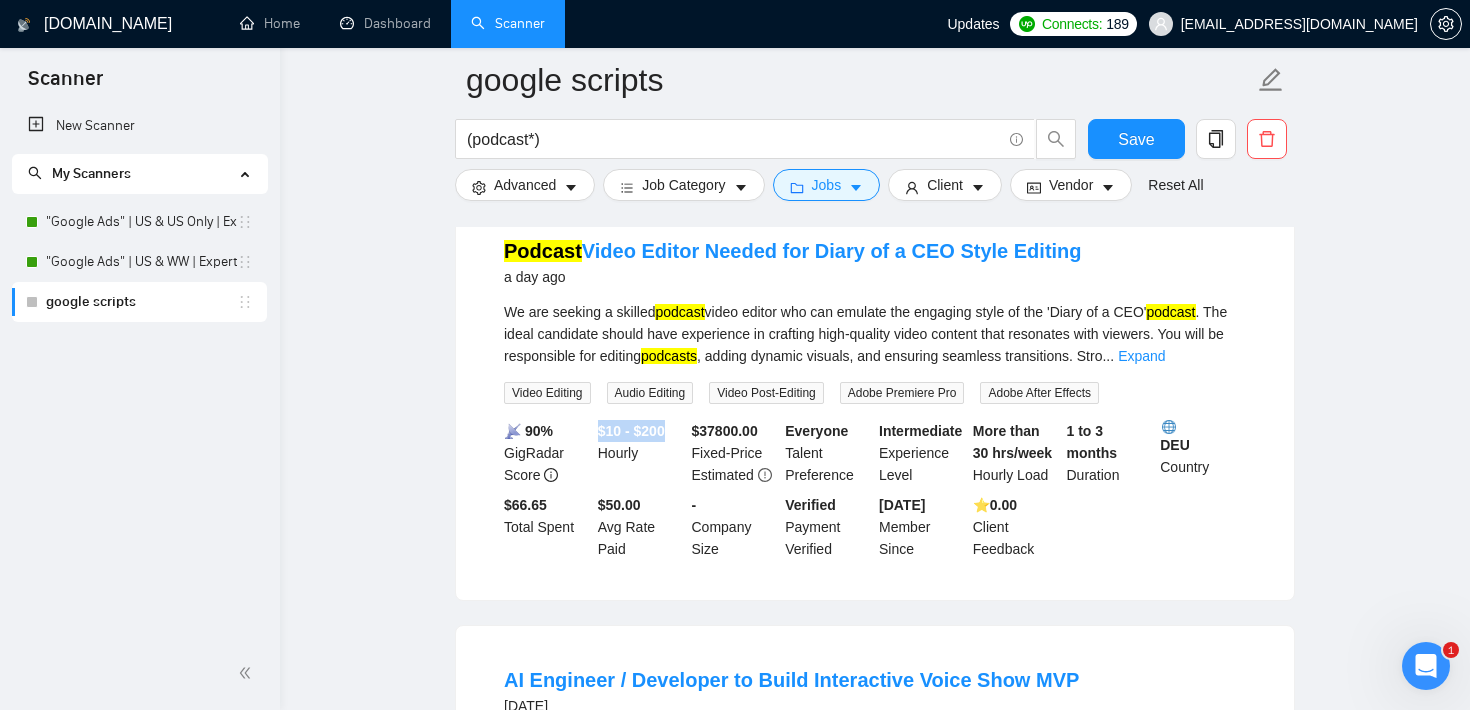drag, startPoint x: 593, startPoint y: 442, endPoint x: 680, endPoint y: 434, distance: 87.36704 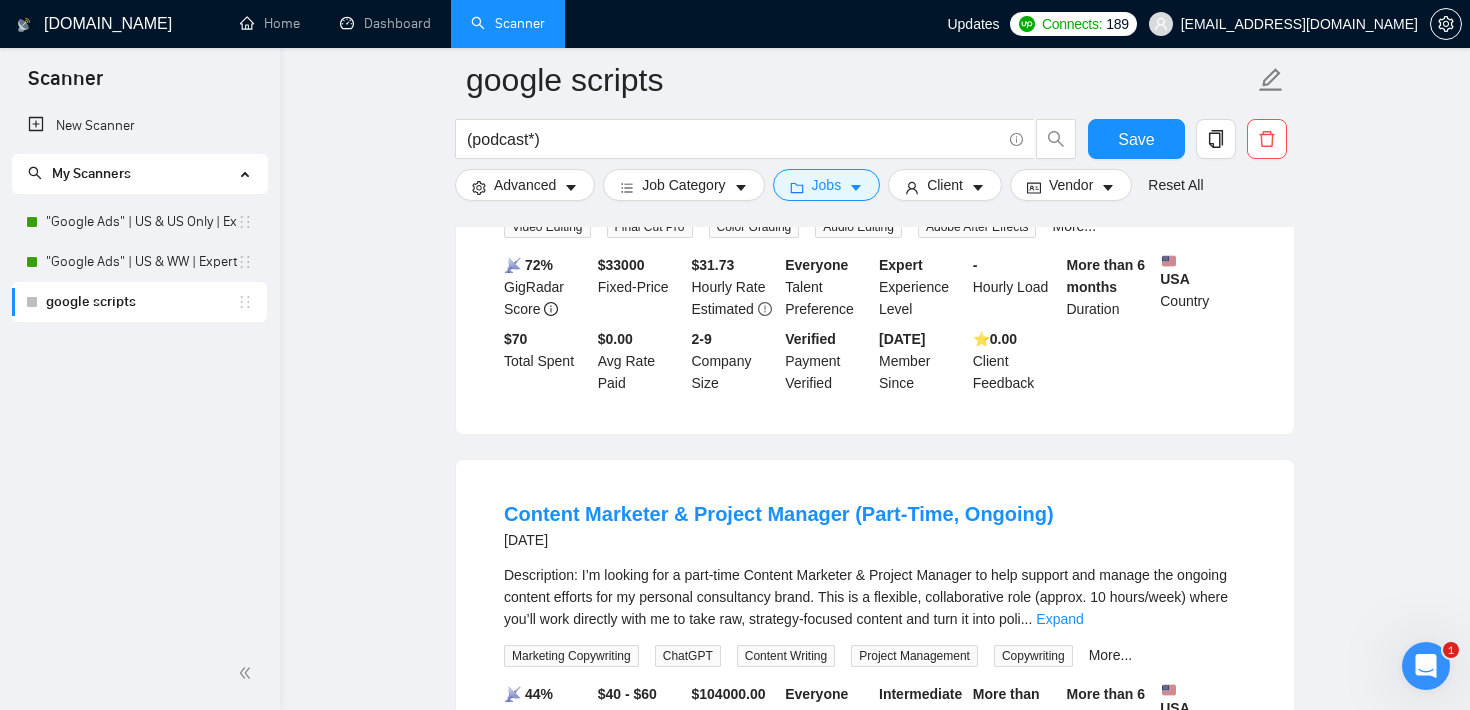 scroll, scrollTop: 3600, scrollLeft: 0, axis: vertical 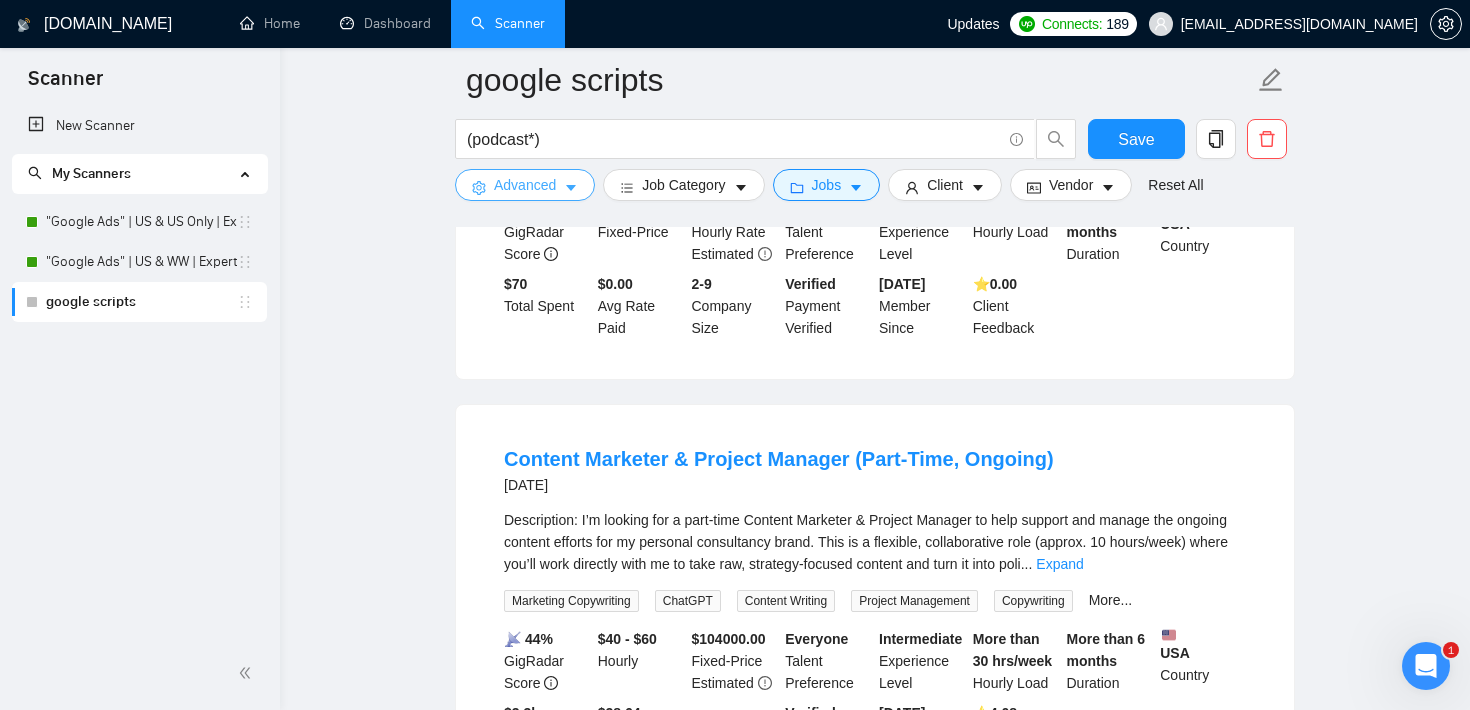 click on "Advanced" at bounding box center [525, 185] 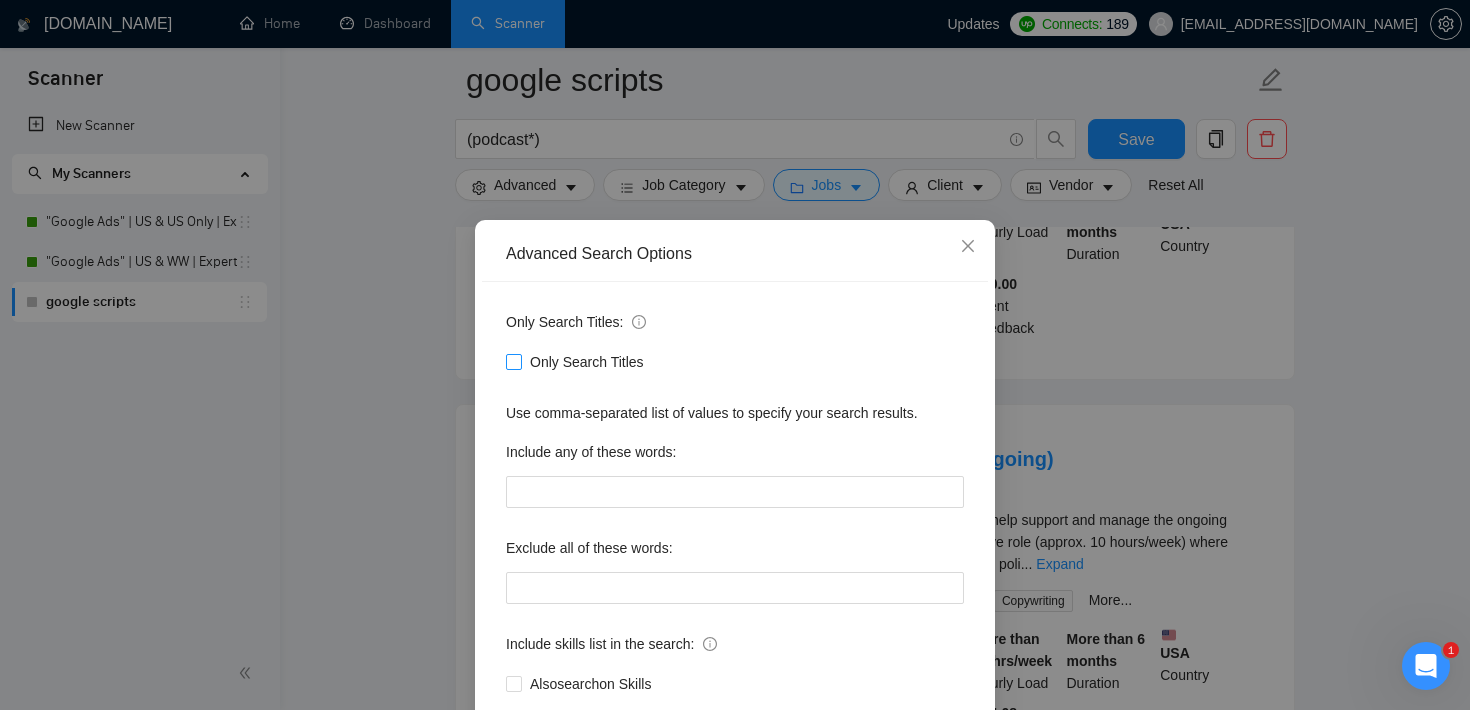 click on "Only Search Titles" at bounding box center [513, 361] 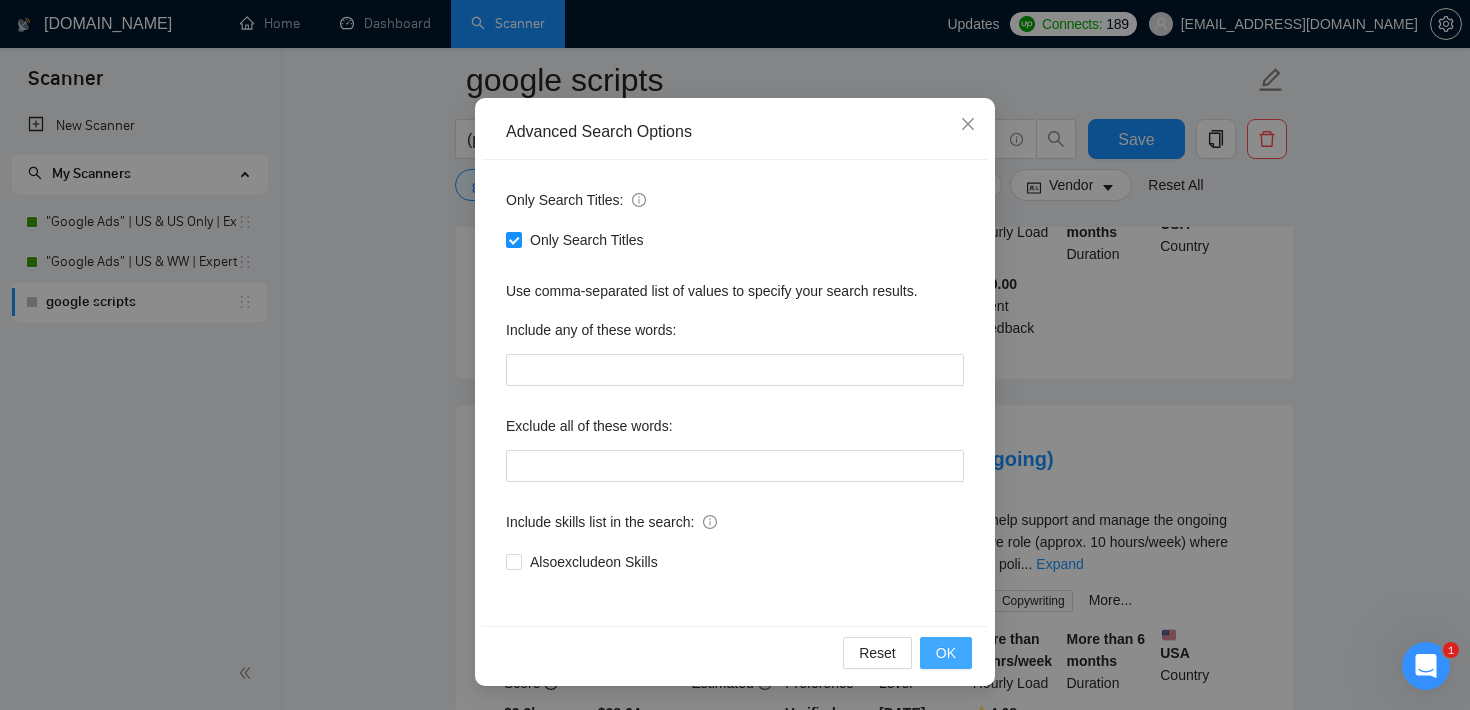 click on "OK" at bounding box center [946, 653] 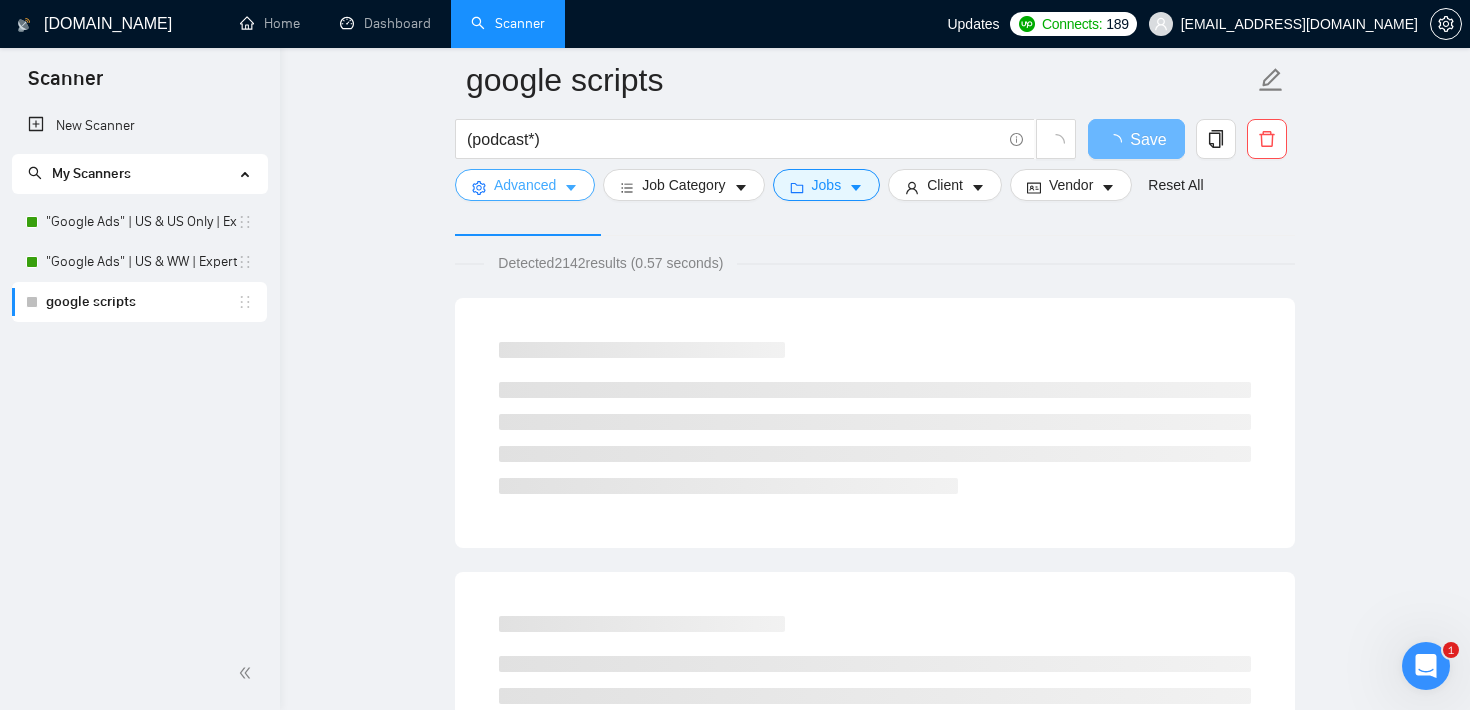 scroll, scrollTop: 0, scrollLeft: 0, axis: both 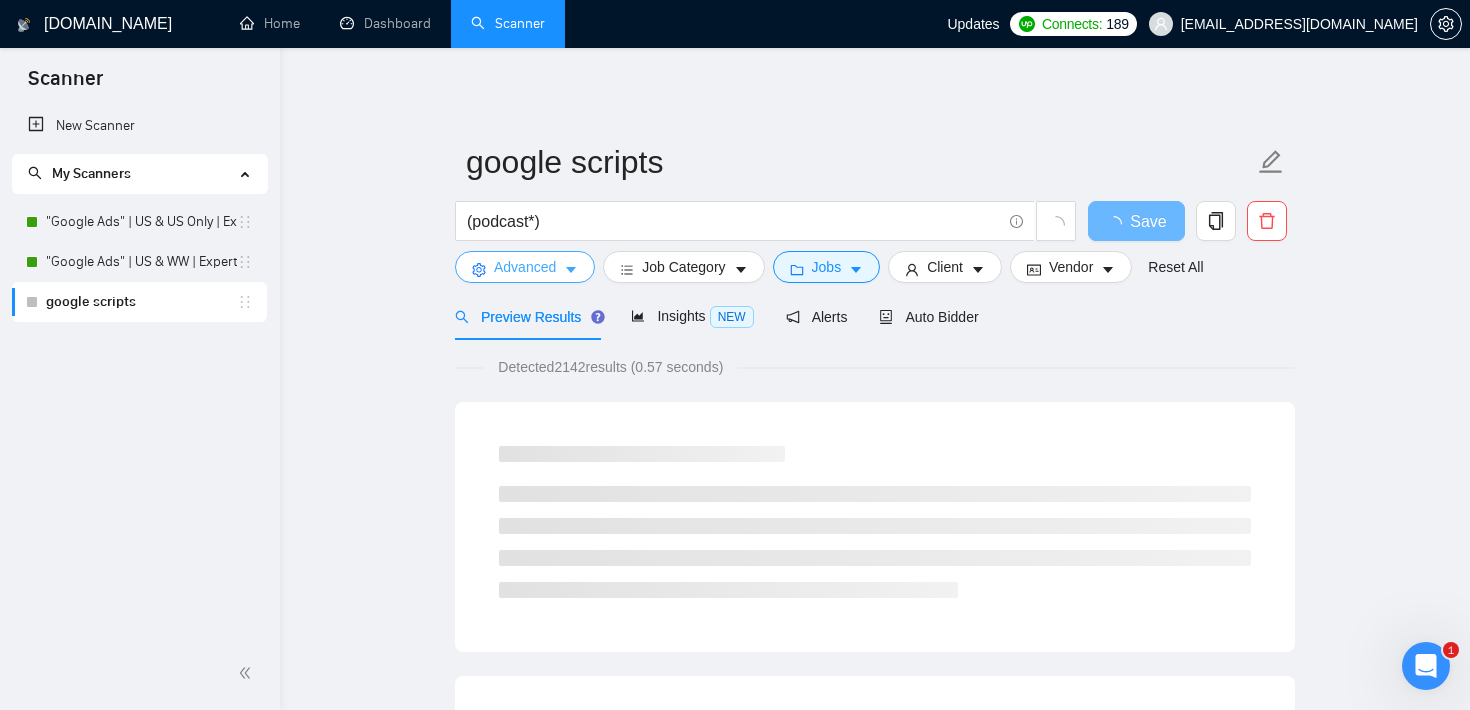 click on "Advanced" at bounding box center [525, 267] 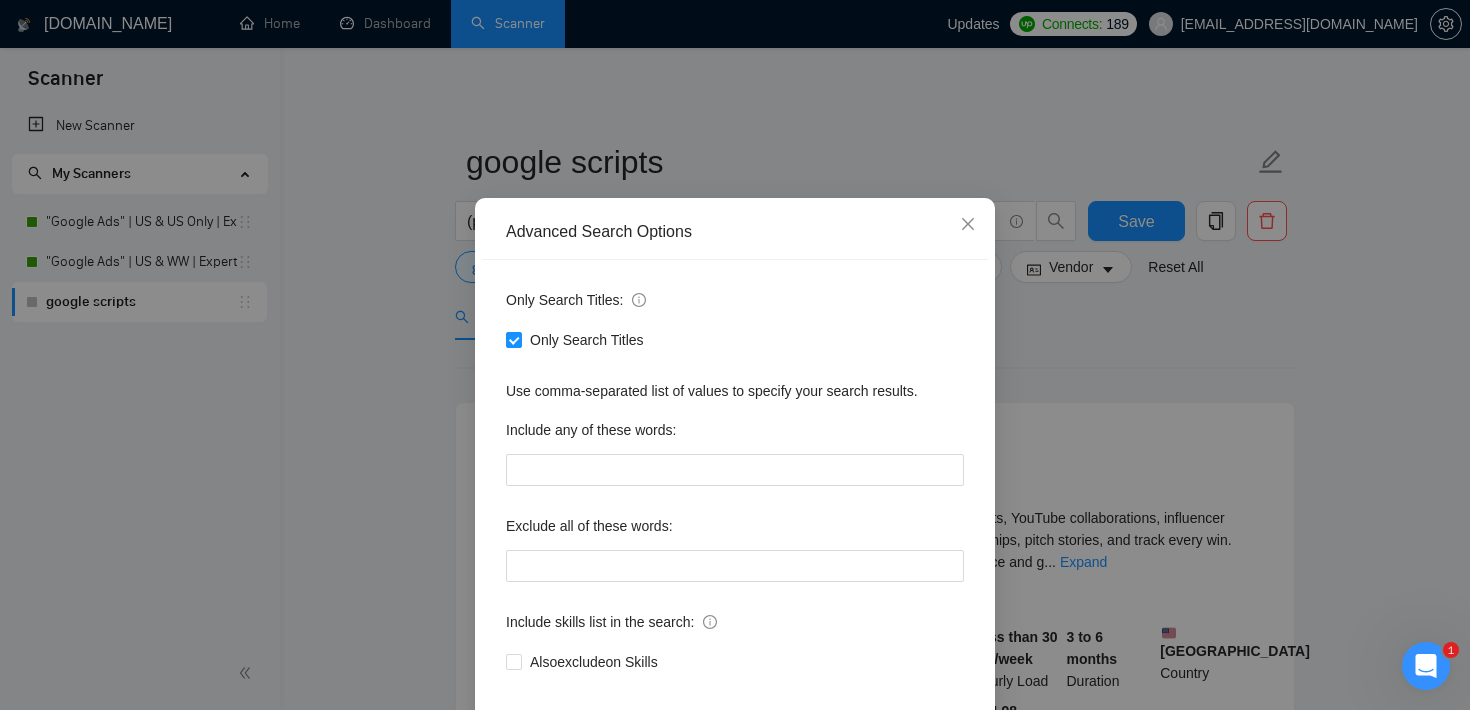 click on "Advanced Search Options Only Search Titles:   Only Search Titles Use comma-separated list of values to specify your search results. Include any of these words: Exclude all of these words: Include skills list in the search:   Also  exclude  on Skills Reset OK" at bounding box center [735, 355] 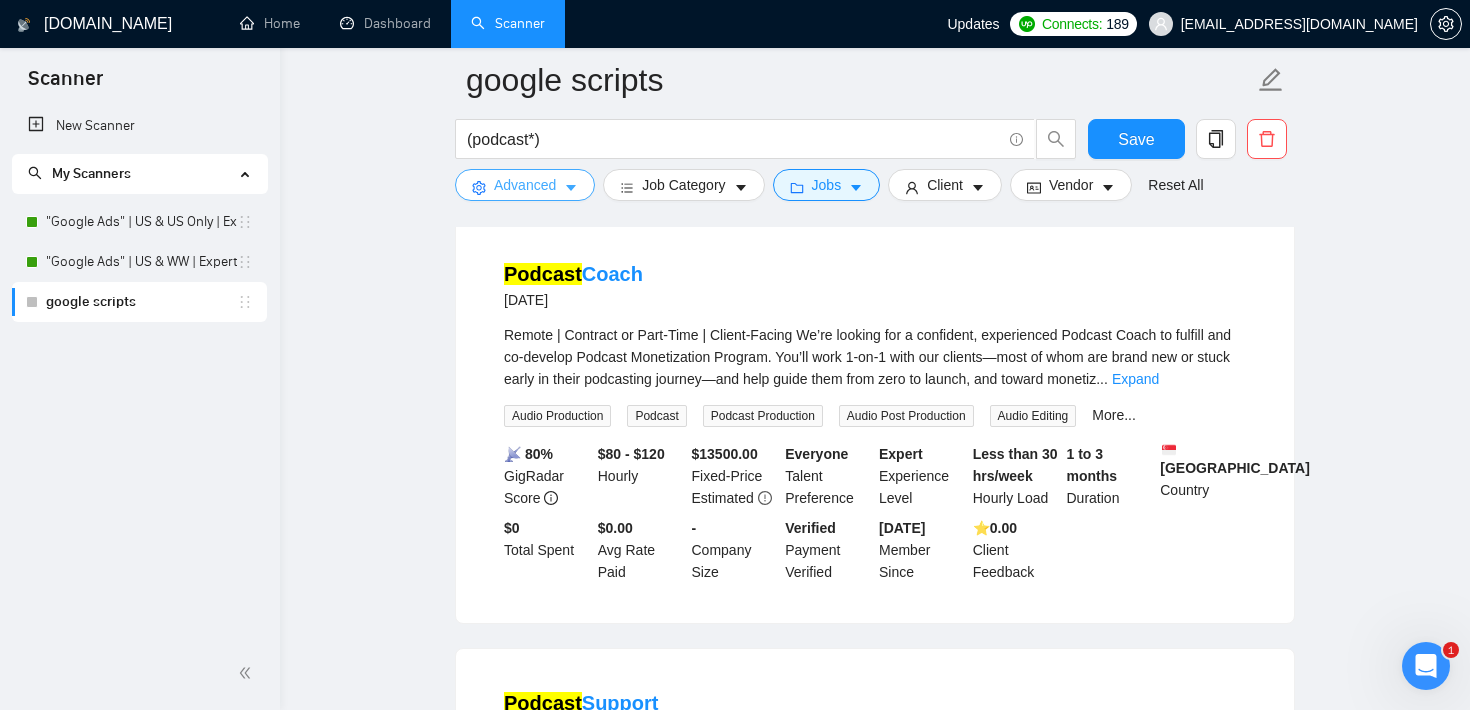 scroll, scrollTop: 2793, scrollLeft: 0, axis: vertical 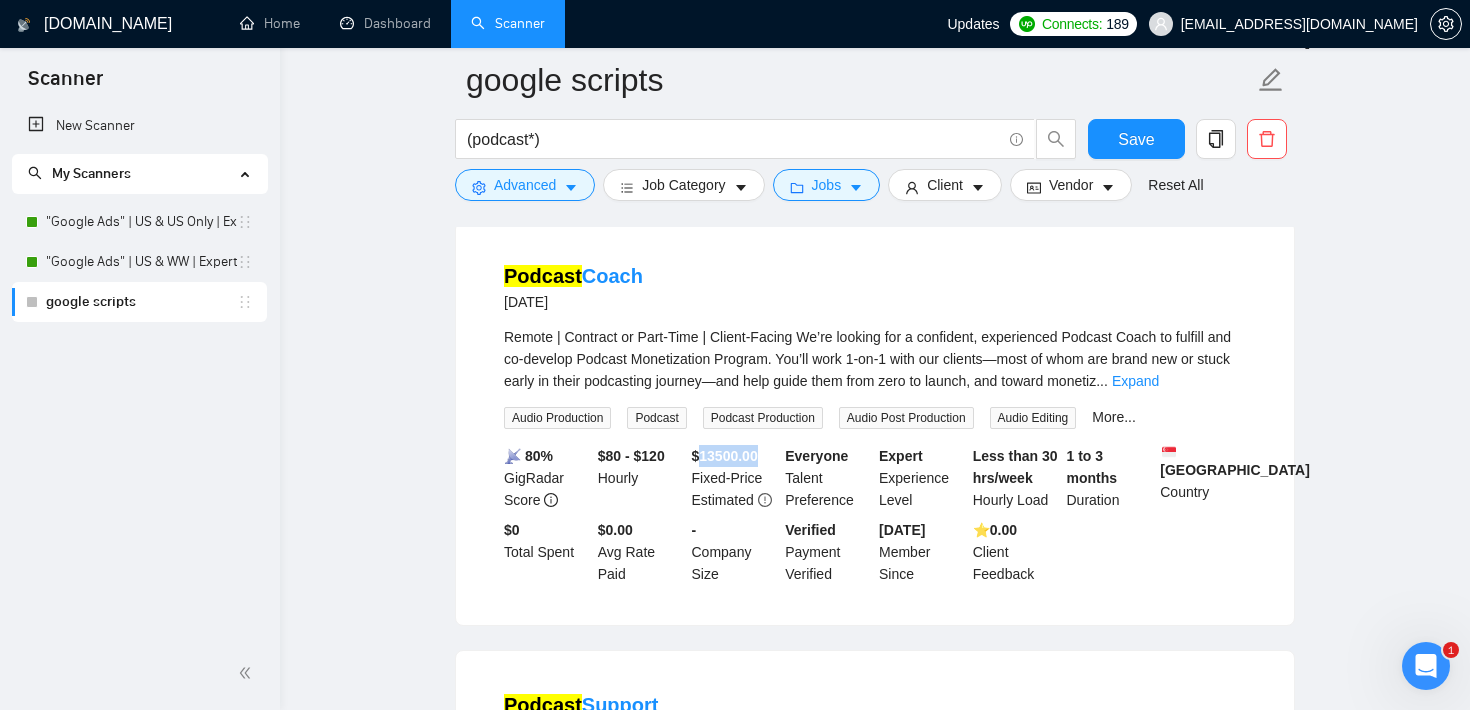 drag, startPoint x: 698, startPoint y: 472, endPoint x: 769, endPoint y: 470, distance: 71.02816 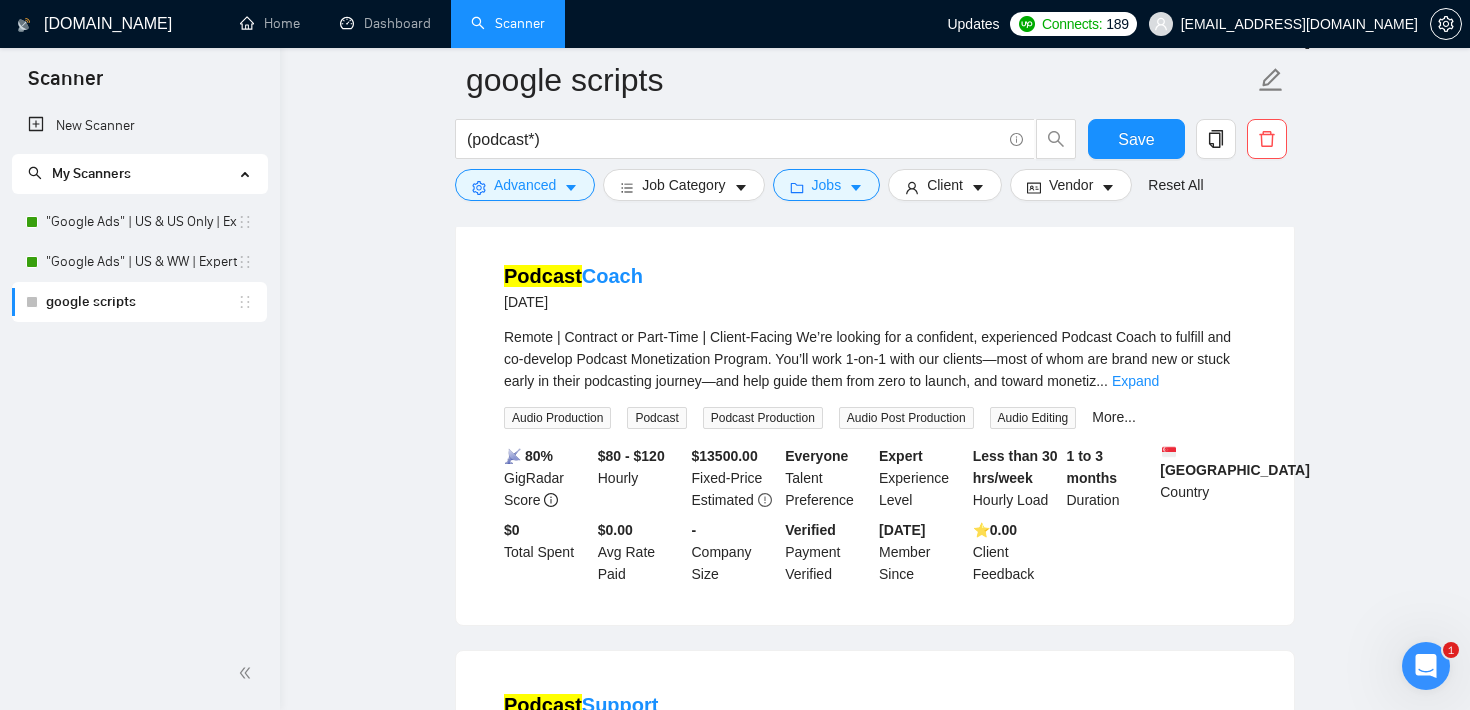 click on "google scripts (podcast*) Save Advanced   Job Category   Jobs   Client   Vendor   Reset All Preview Results Insights NEW Alerts Auto Bidder Detected   853  results   (1.27 seconds) Press Release /  Podcast  Placement / Link Building 20 hours ago We’re looking for a sharp, well‑connected freelancer who can land podcast spots, YouTube collaborations, influencer shout‑outs, and high‑authority website links for our clients. You’ll build relationships, pitch stories, and track every win.
What You’ll Do
Identify outlet criteria + opps that align with each client’s audience and g ... Expand Public Relations Media Relations Press Release SEO Backlinking 📡   28% GigRadar Score   $10 - $70 Hourly $ 10800.00 Fixed-Price Estimated Everyone Talent Preference Expert Experience Level Less than 30 hrs/week Hourly Load 3 to 6 months Duration   [GEOGRAPHIC_DATA] Country $ 18.9k Total Spent $10.15 Avg Rate Paid 2-9 Company Size Verified Payment Verified [DATE] Member Since ⭐️  4.98 Client Feedback podcast" at bounding box center (875, -376) 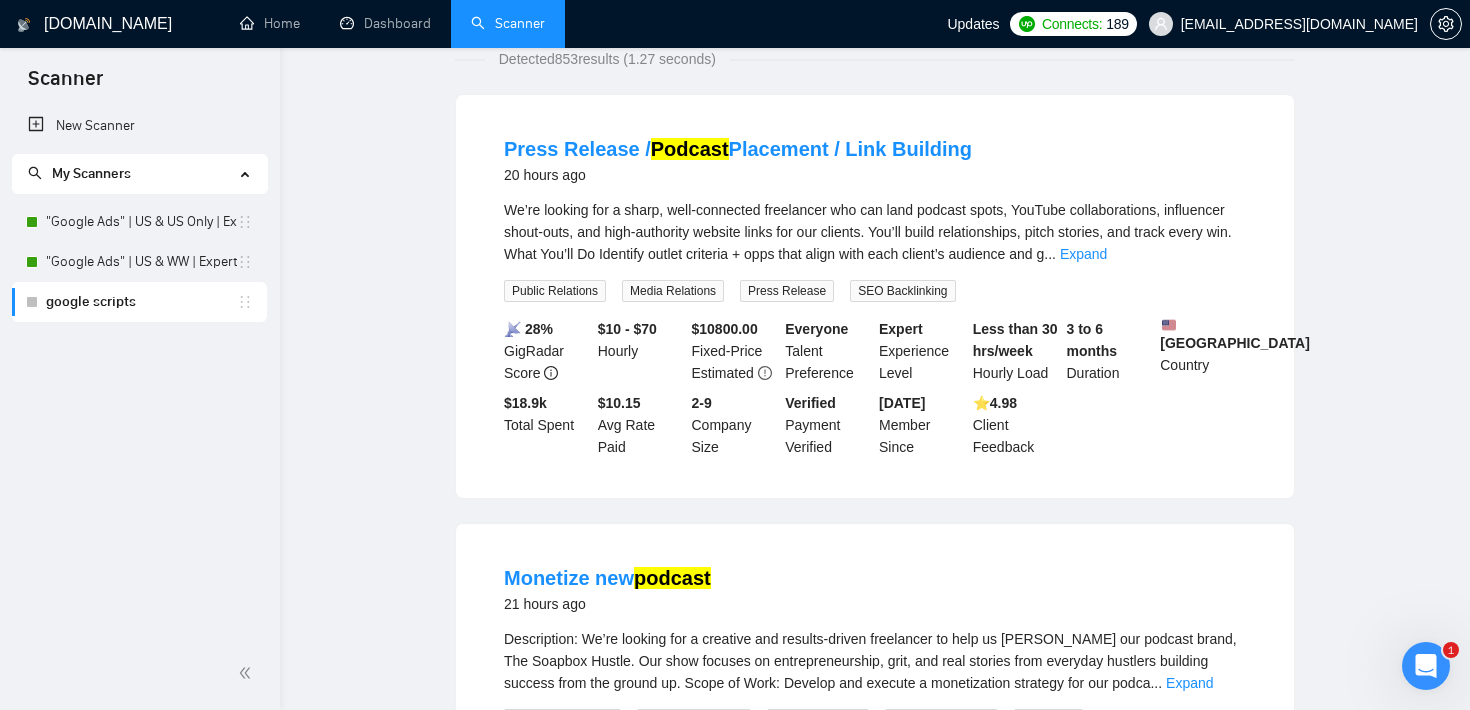 scroll, scrollTop: 0, scrollLeft: 0, axis: both 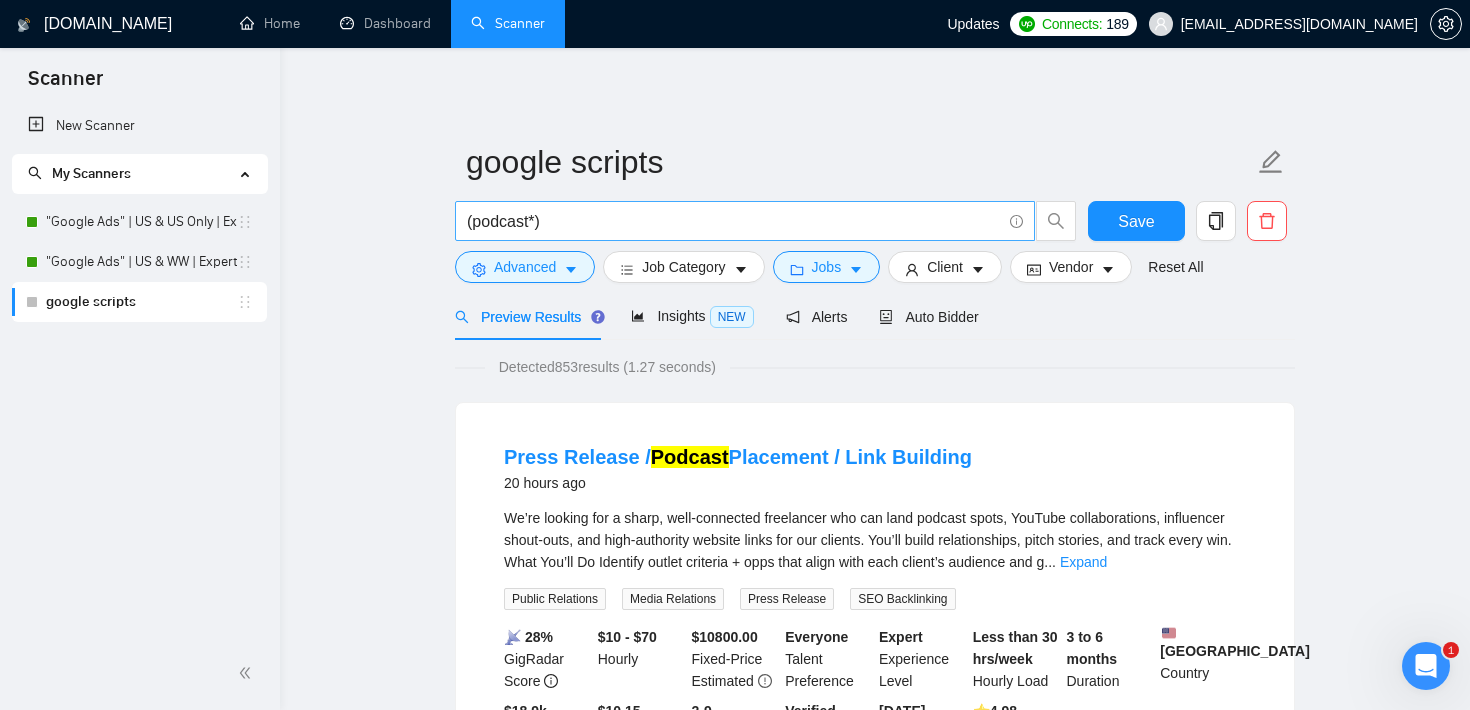 click on "(podcast*)" at bounding box center [734, 221] 